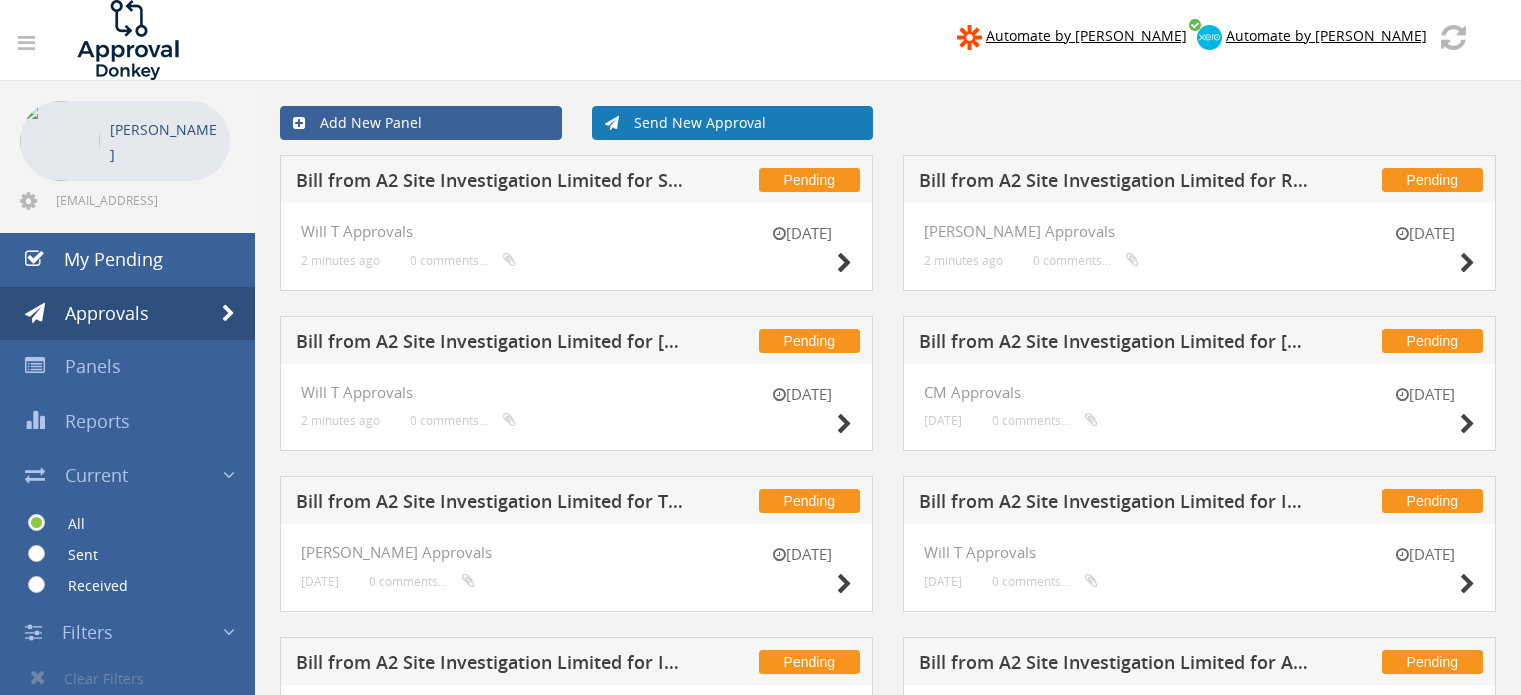 scroll, scrollTop: 0, scrollLeft: 0, axis: both 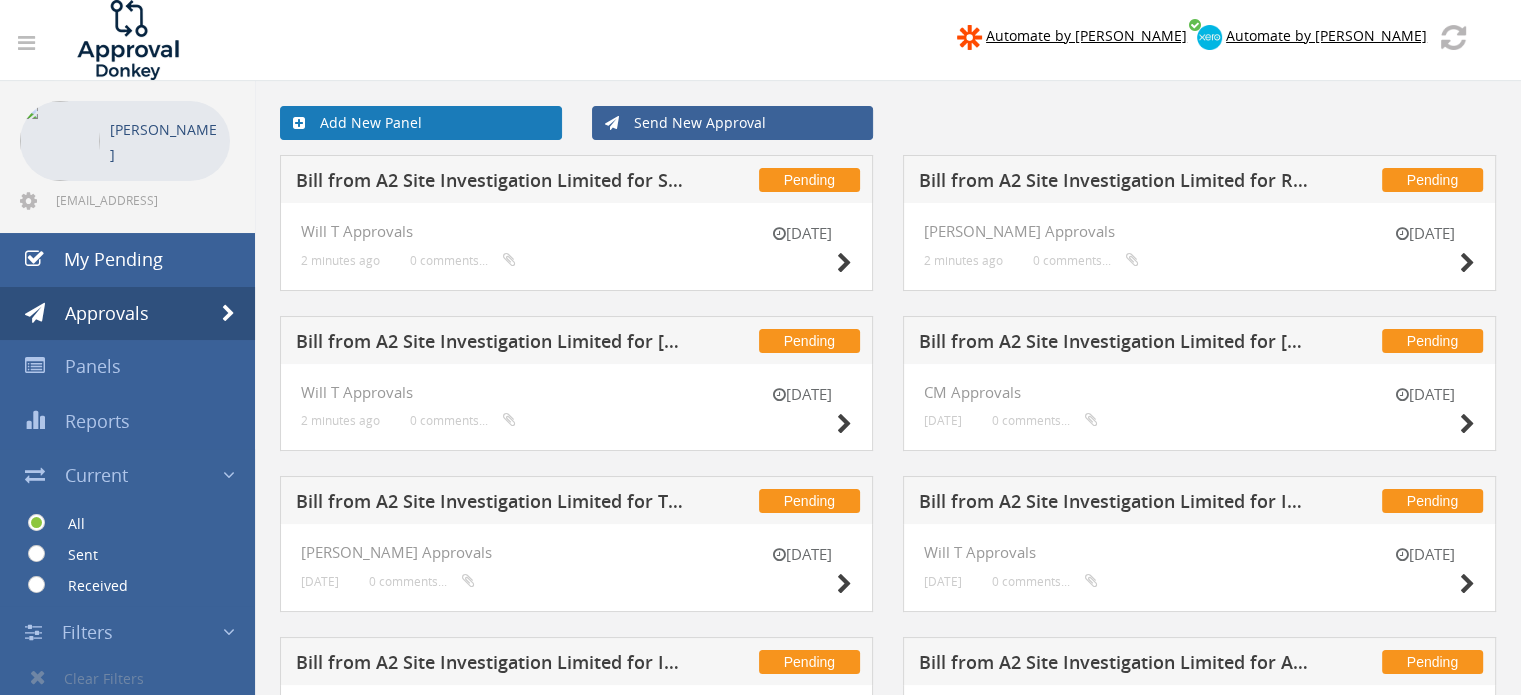 click on "Add New Panel" at bounding box center [421, 123] 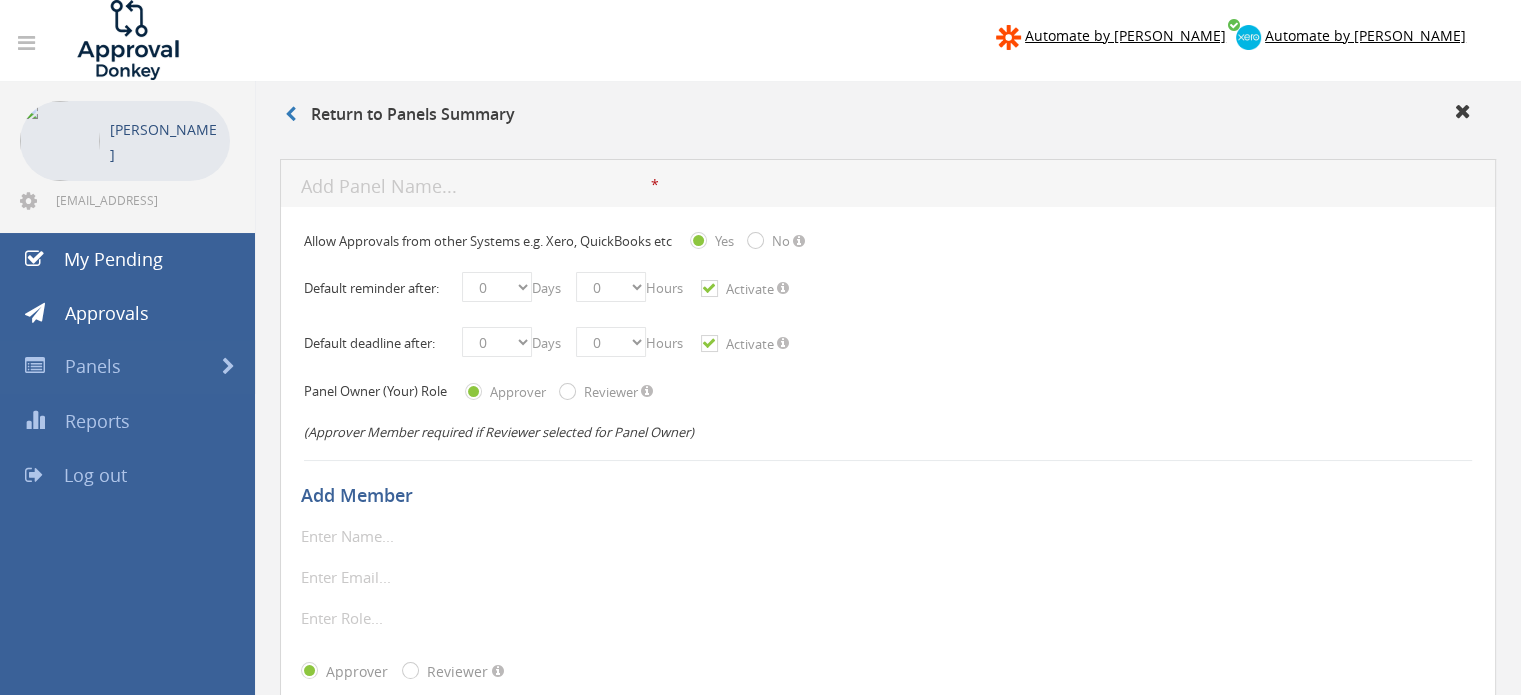 click at bounding box center [476, 187] 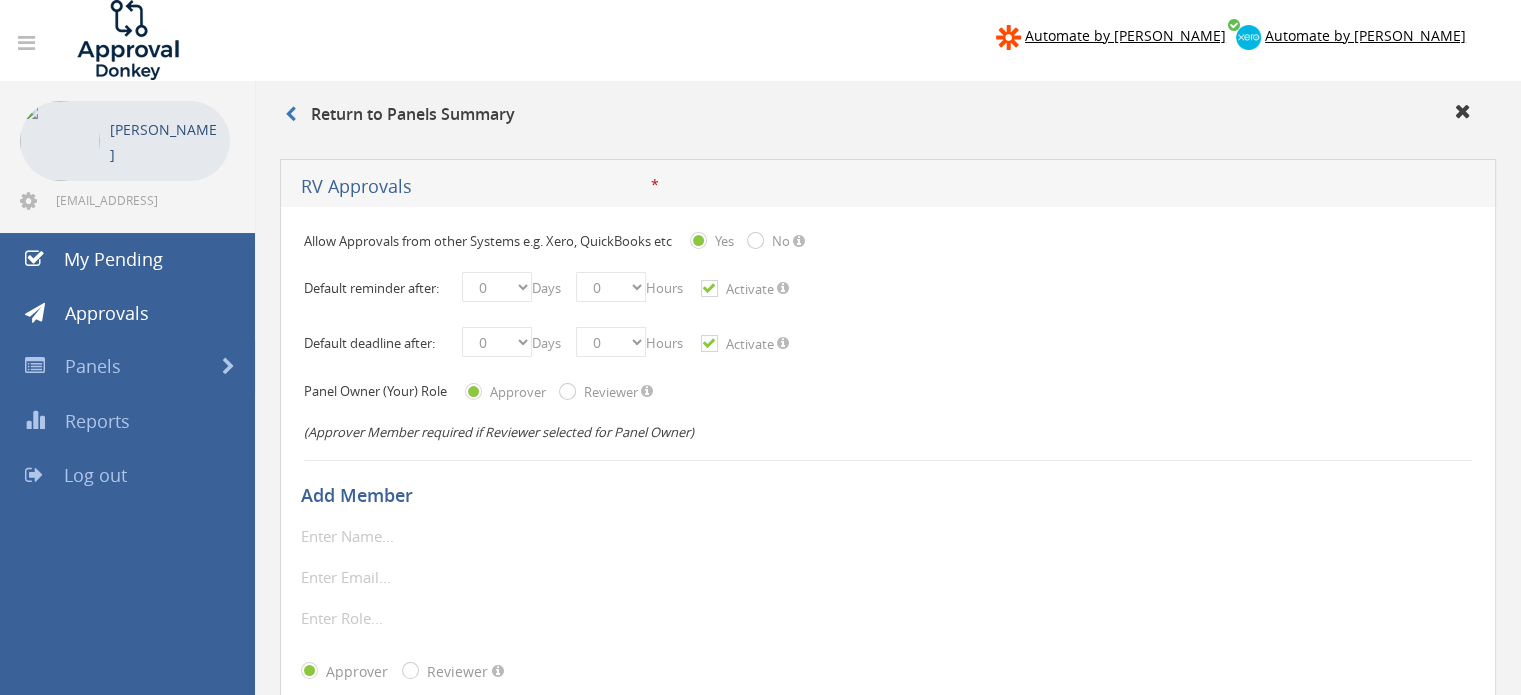 type on "RV Approvals" 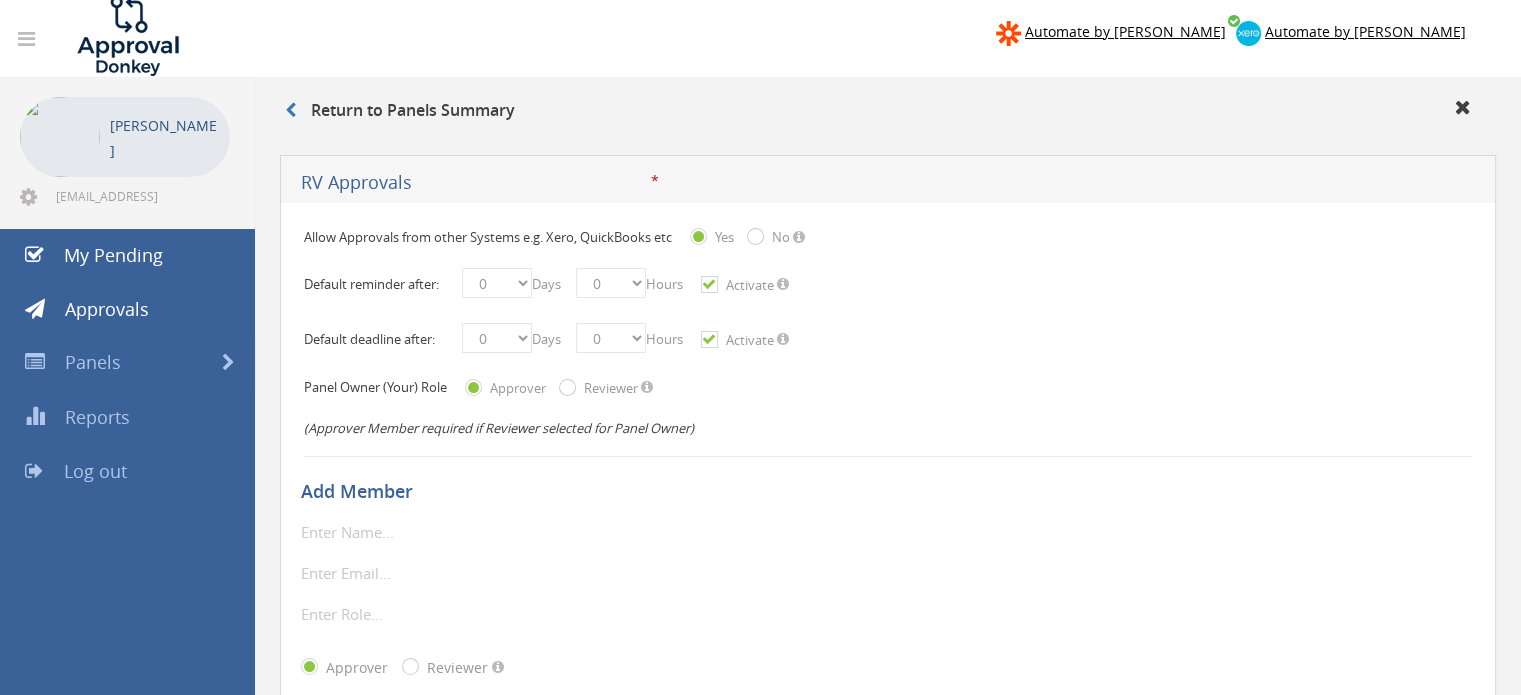 scroll, scrollTop: 0, scrollLeft: 0, axis: both 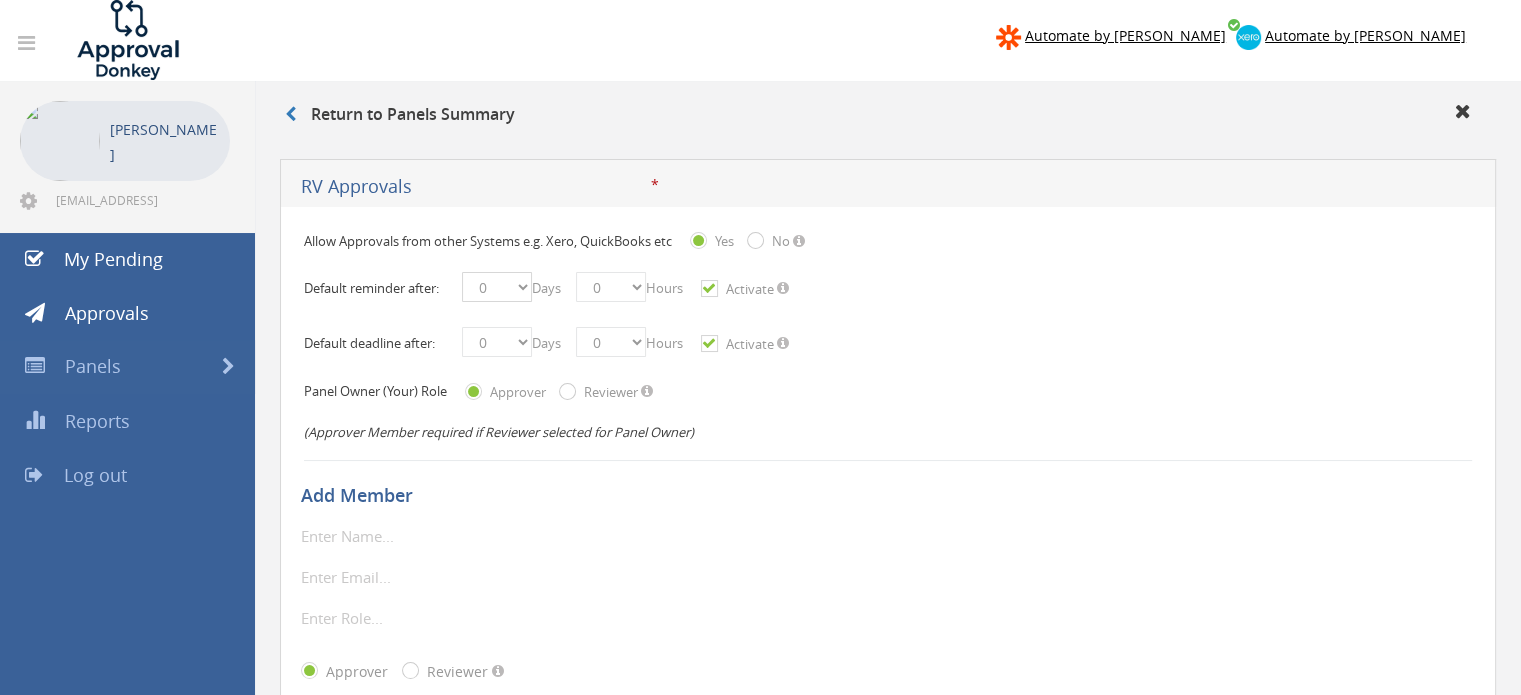 click on "0 1 2 3 4 5 6 7 8 9 10 11 12 13 14 15 16 17 18 19 20 21 22 23 24 25 26 27 28 29 30 31 32 33 34 35 36 37 38 39 40 41 42 43 44 45 46 47 48 49 50 51 52 53 54 55 56 57 58 59 60 61 62 63 64 65 66 67 68 69 70 71 72 73 74 75 76 77 78 79 80 81 82 83 84 85 86 87 88 89 90 91 92 93 94 95 96 97 98 99" at bounding box center [497, 287] 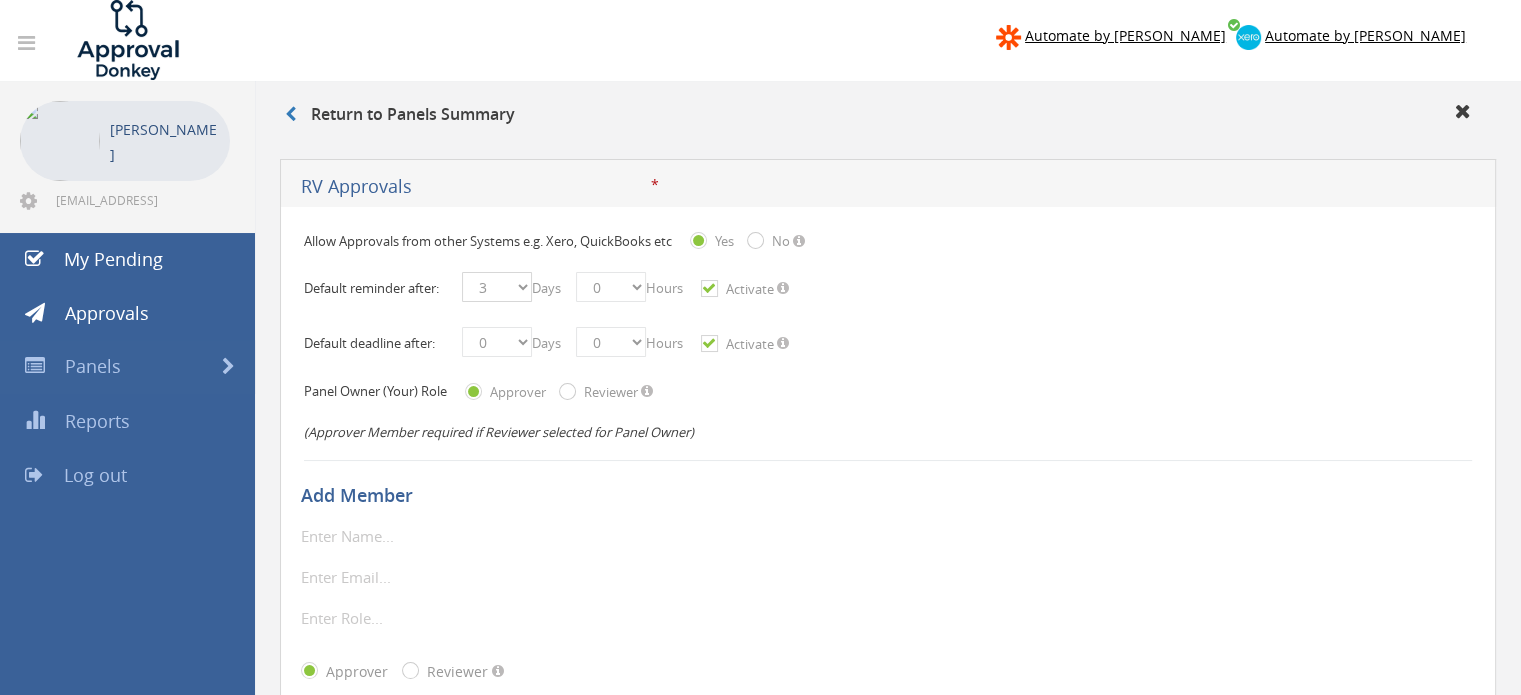 click on "0 1 2 3 4 5 6 7 8 9 10 11 12 13 14 15 16 17 18 19 20 21 22 23 24 25 26 27 28 29 30 31 32 33 34 35 36 37 38 39 40 41 42 43 44 45 46 47 48 49 50 51 52 53 54 55 56 57 58 59 60 61 62 63 64 65 66 67 68 69 70 71 72 73 74 75 76 77 78 79 80 81 82 83 84 85 86 87 88 89 90 91 92 93 94 95 96 97 98 99" at bounding box center (497, 287) 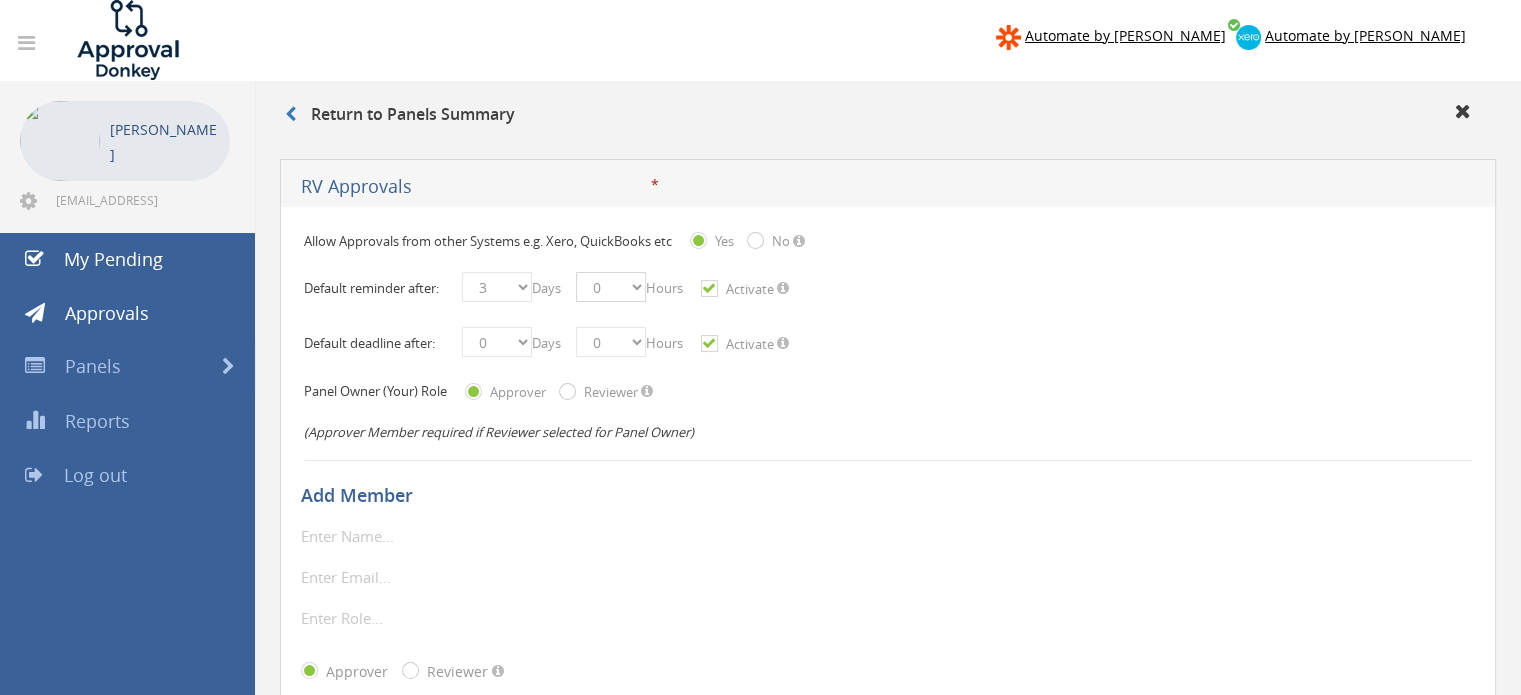 click on "0 1 2 3 4 5 6 7 8 9 10 11 12 13 14 15 16 17 18 19 20 21 22 23" at bounding box center [611, 287] 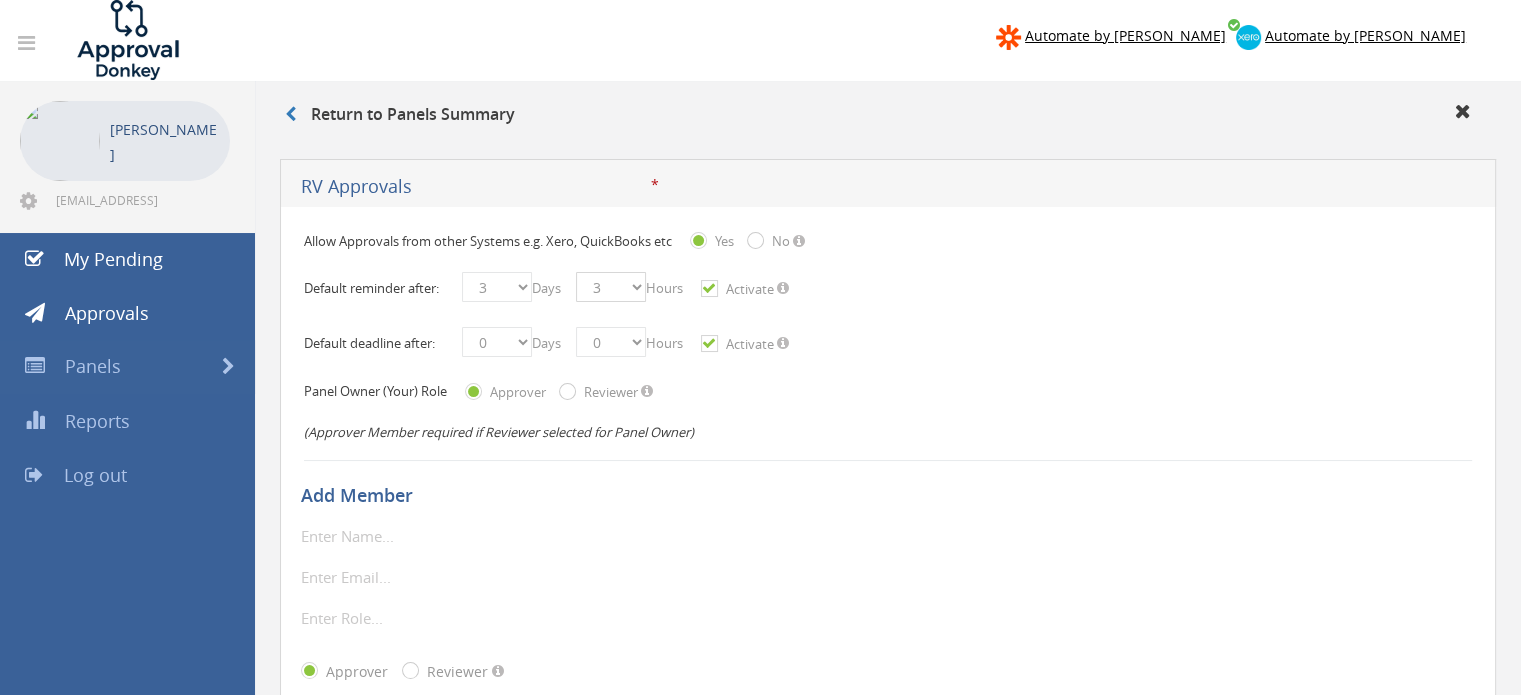 click on "0 1 2 3 4 5 6 7 8 9 10 11 12 13 14 15 16 17 18 19 20 21 22 23" at bounding box center [611, 287] 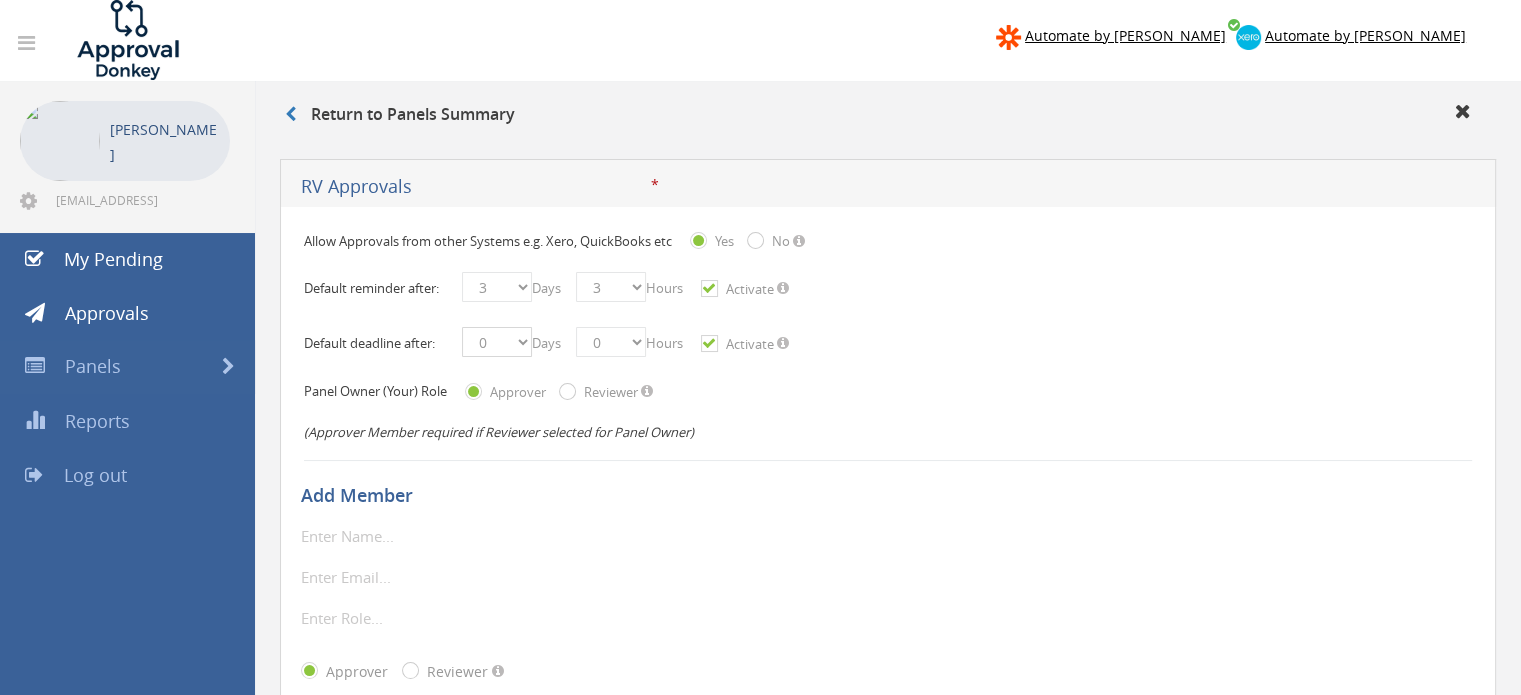 click on "0 1 2 3 4 5 6 7 8 9 10 11 12 13 14 15 16 17 18 19 20 21 22 23 24 25 26 27 28 29 30 31 32 33 34 35 36 37 38 39 40 41 42 43 44 45 46 47 48 49 50 51 52 53 54 55 56 57 58 59 60 61 62 63 64 65 66 67 68 69 70 71 72 73 74 75 76 77 78 79 80 81 82 83 84 85 86 87 88 89 90 91 92 93 94 95 96 97 98 99" at bounding box center [497, 342] 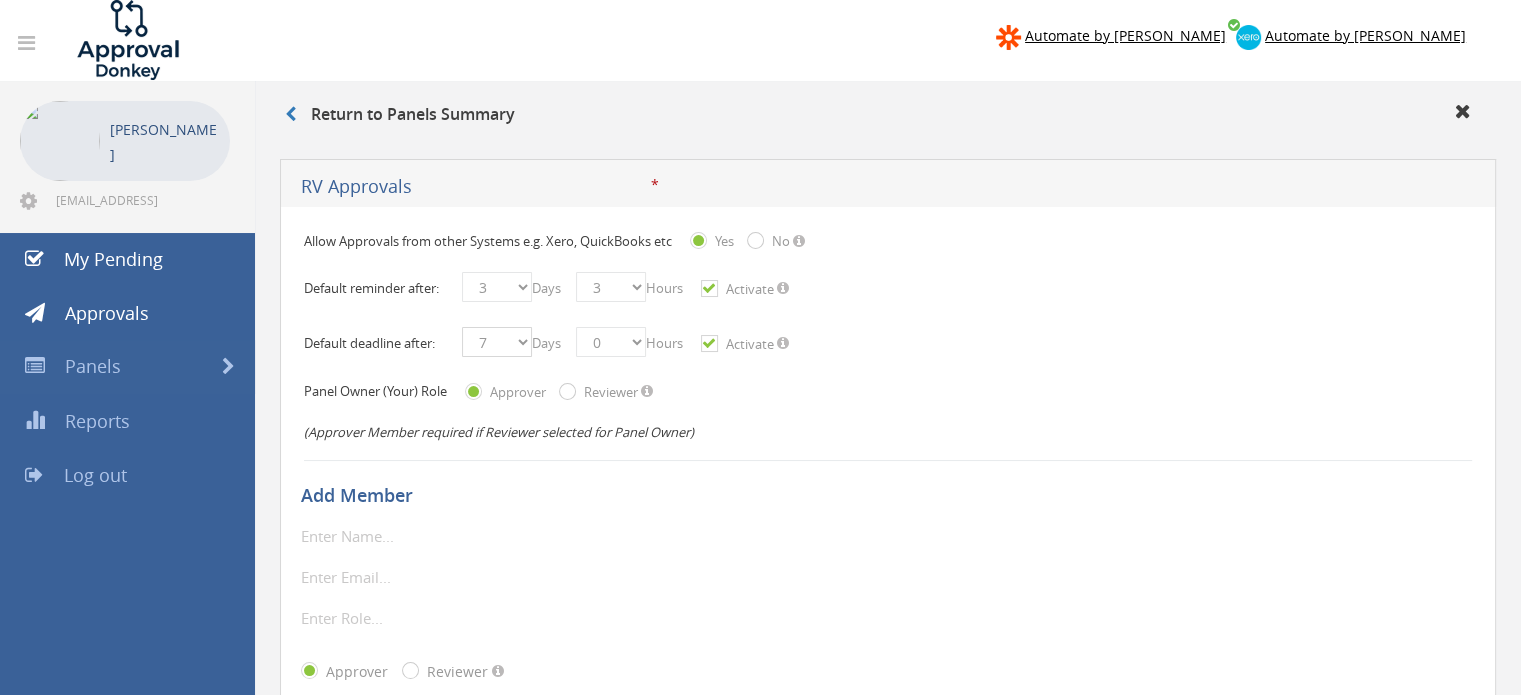 click on "0 1 2 3 4 5 6 7 8 9 10 11 12 13 14 15 16 17 18 19 20 21 22 23 24 25 26 27 28 29 30 31 32 33 34 35 36 37 38 39 40 41 42 43 44 45 46 47 48 49 50 51 52 53 54 55 56 57 58 59 60 61 62 63 64 65 66 67 68 69 70 71 72 73 74 75 76 77 78 79 80 81 82 83 84 85 86 87 88 89 90 91 92 93 94 95 96 97 98 99" at bounding box center [497, 342] 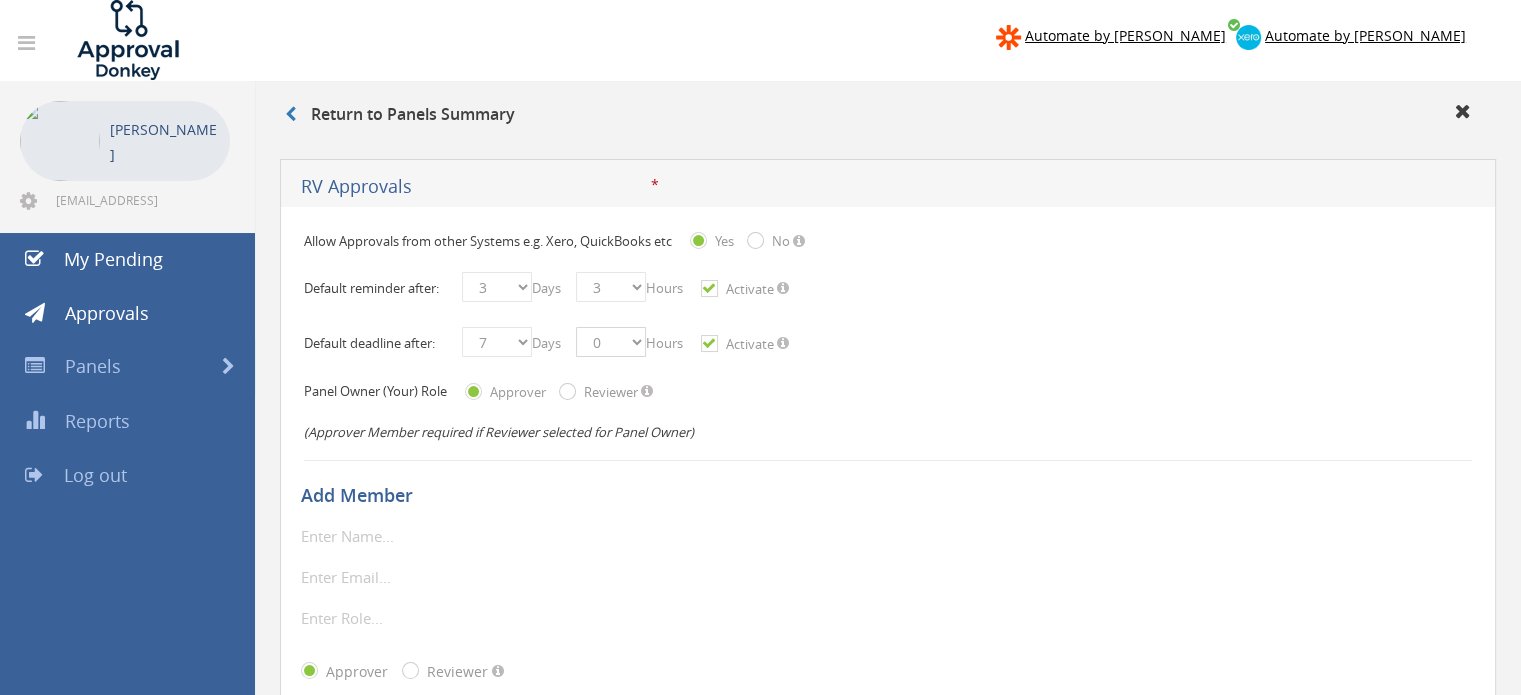 click on "0 1 2 3 4 5 6 7 8 9 10 11 12 13 14 15 16 17 18 19 20 21 22 23" at bounding box center [611, 342] 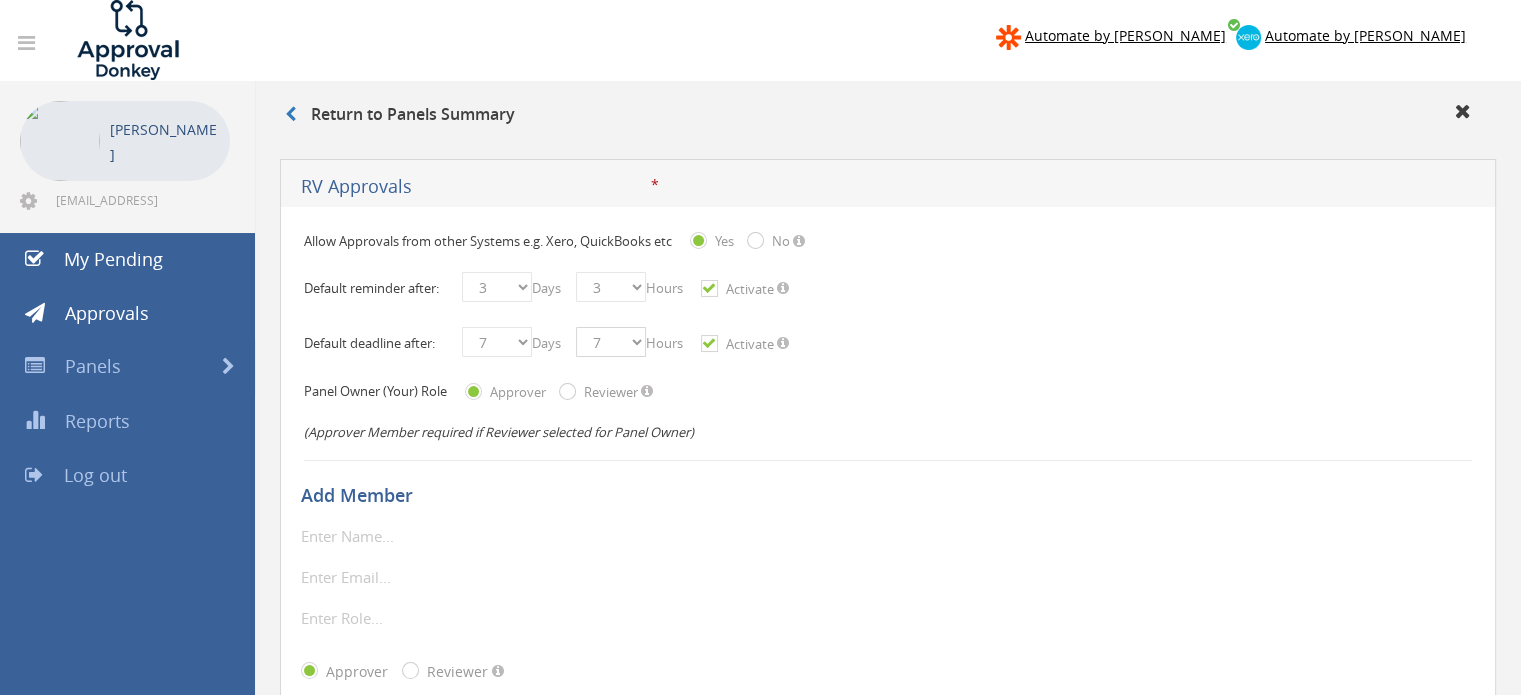 click on "0 1 2 3 4 5 6 7 8 9 10 11 12 13 14 15 16 17 18 19 20 21 22 23" at bounding box center (611, 342) 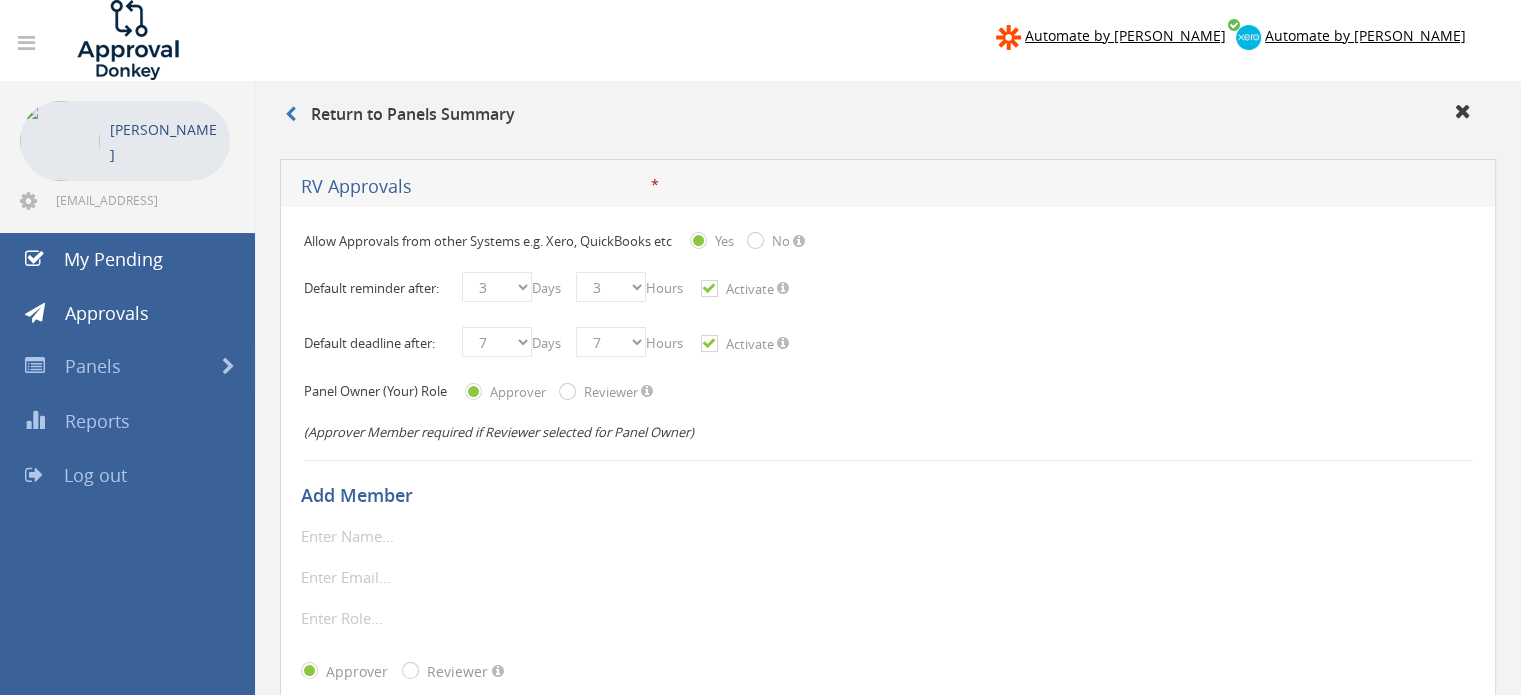 click on "Reviewer" at bounding box center [608, 393] 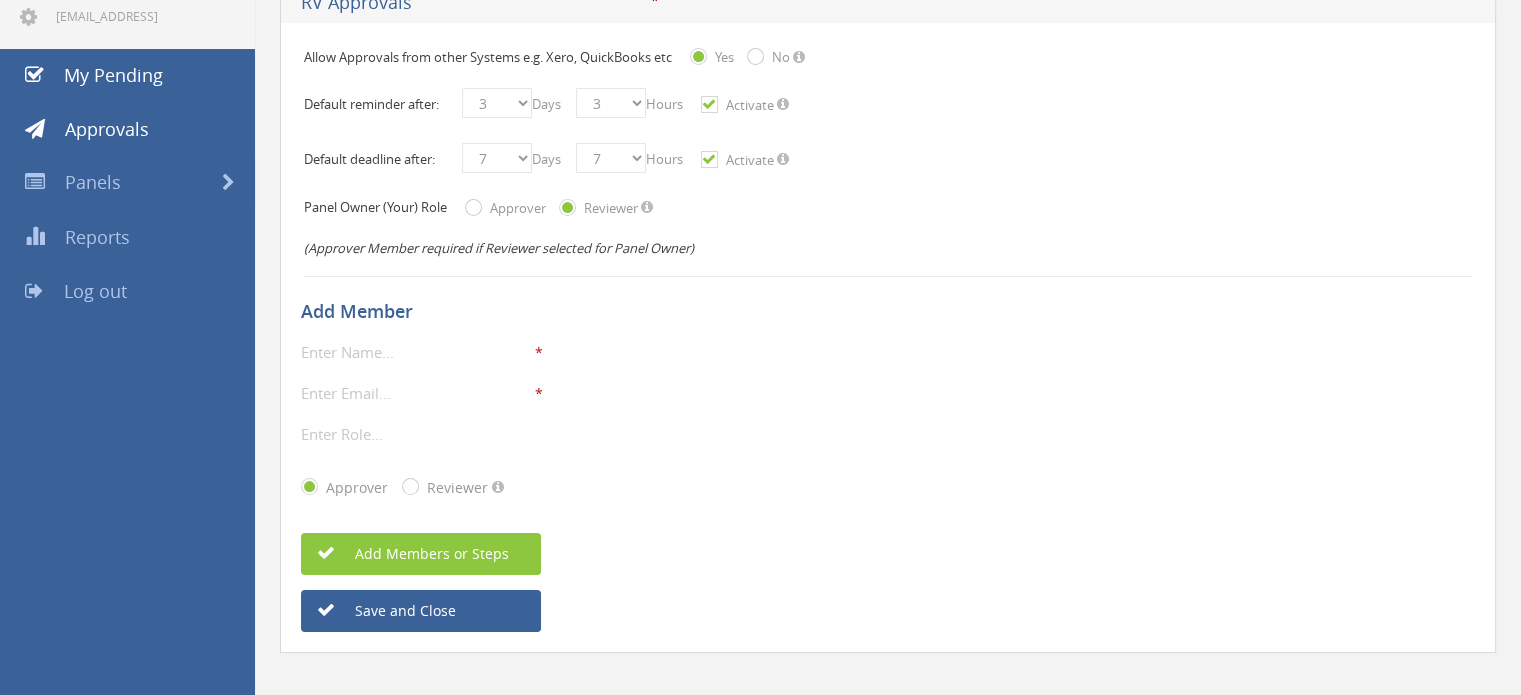 scroll, scrollTop: 205, scrollLeft: 0, axis: vertical 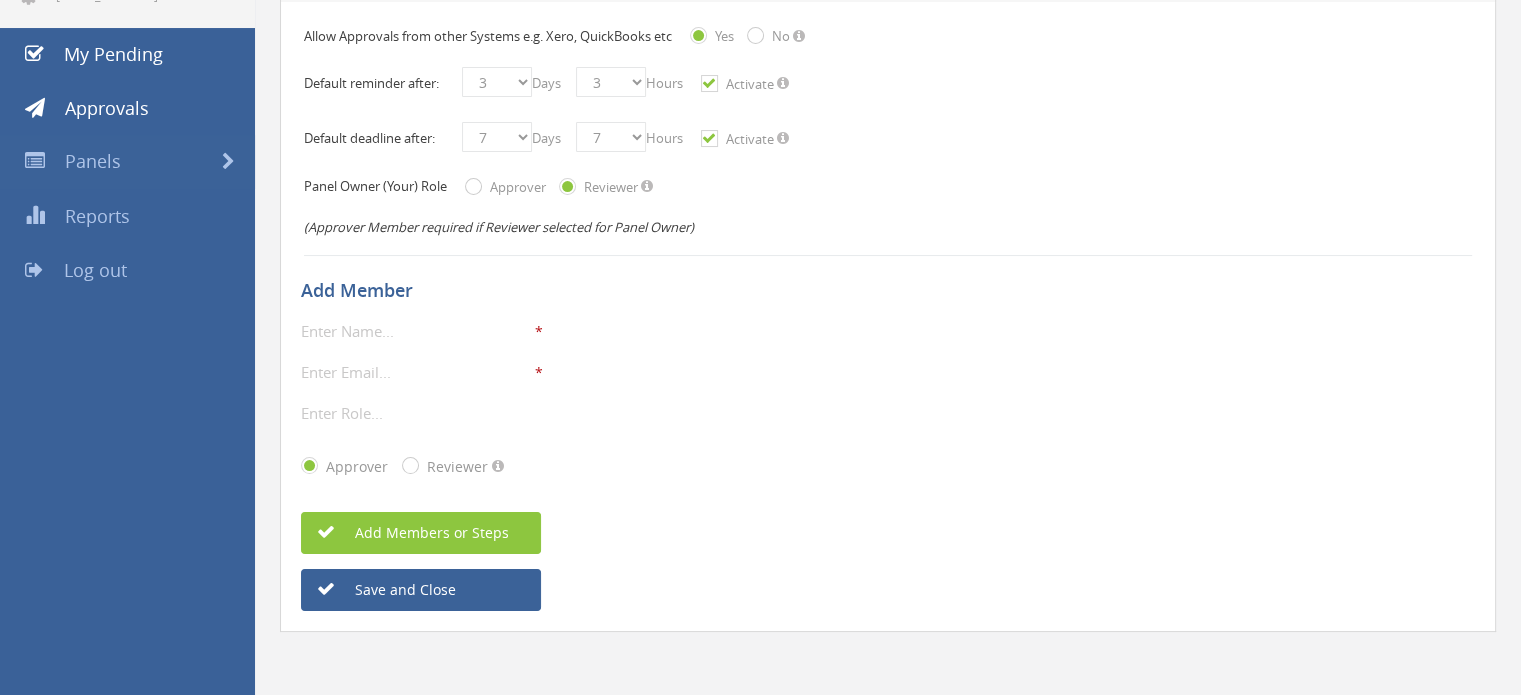 click at bounding box center (416, 331) 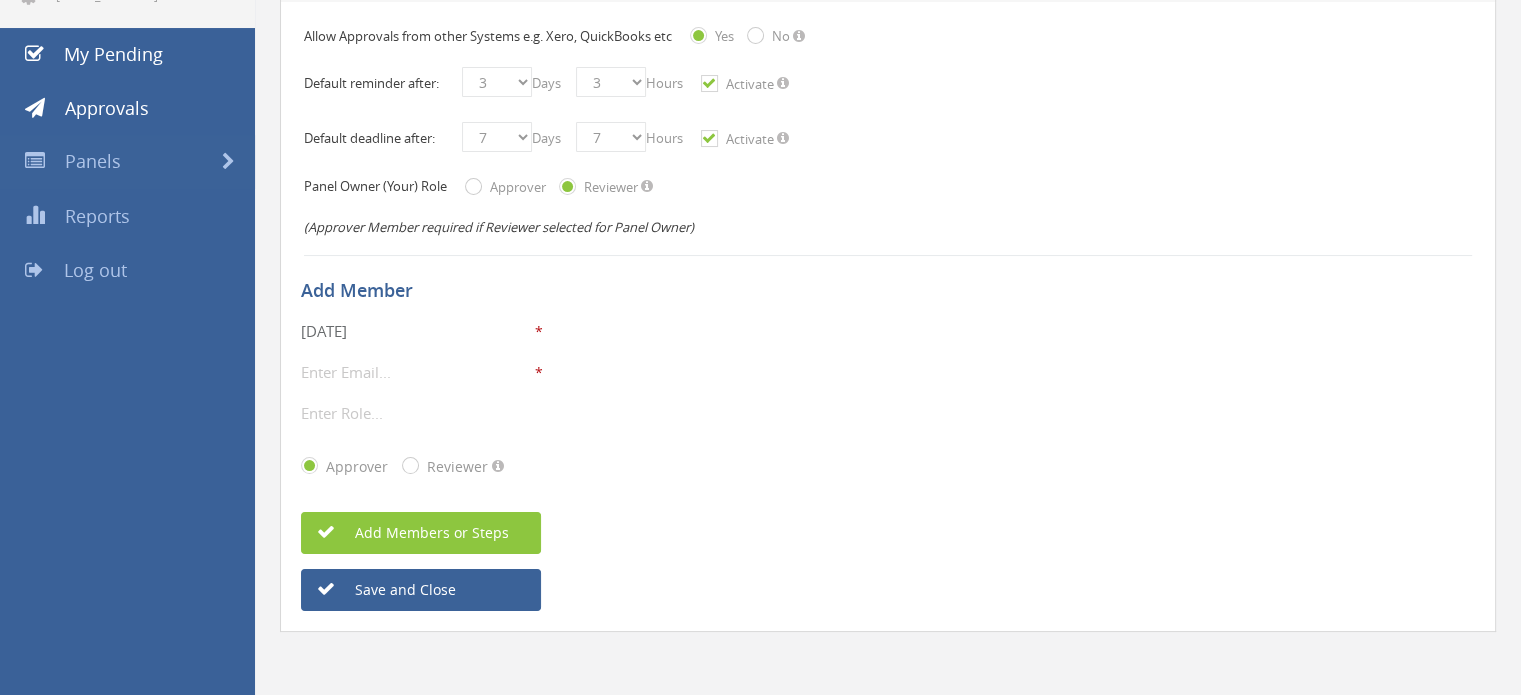 click on "*
The email is required.
Invalid email address.
Don't add owner to panel member." at bounding box center (888, 372) 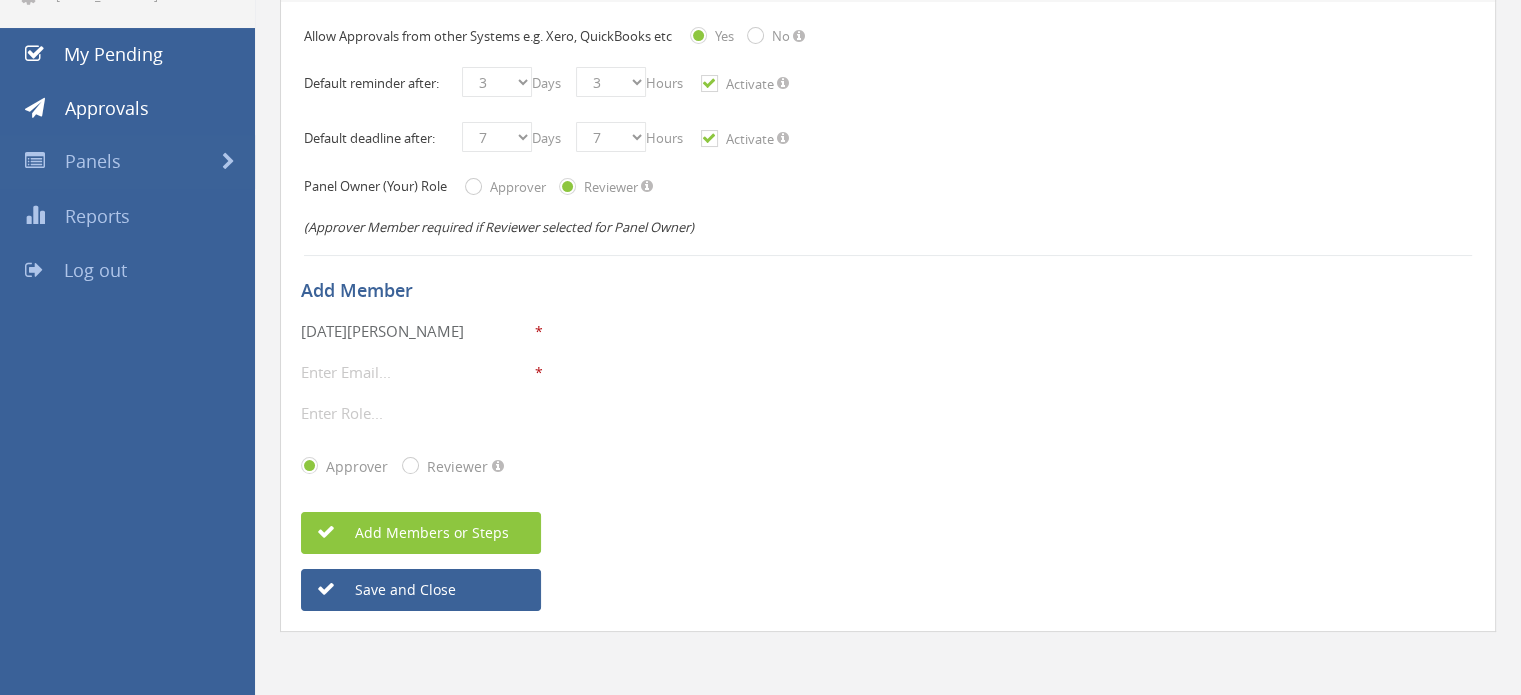 type on "[DATE][PERSON_NAME]" 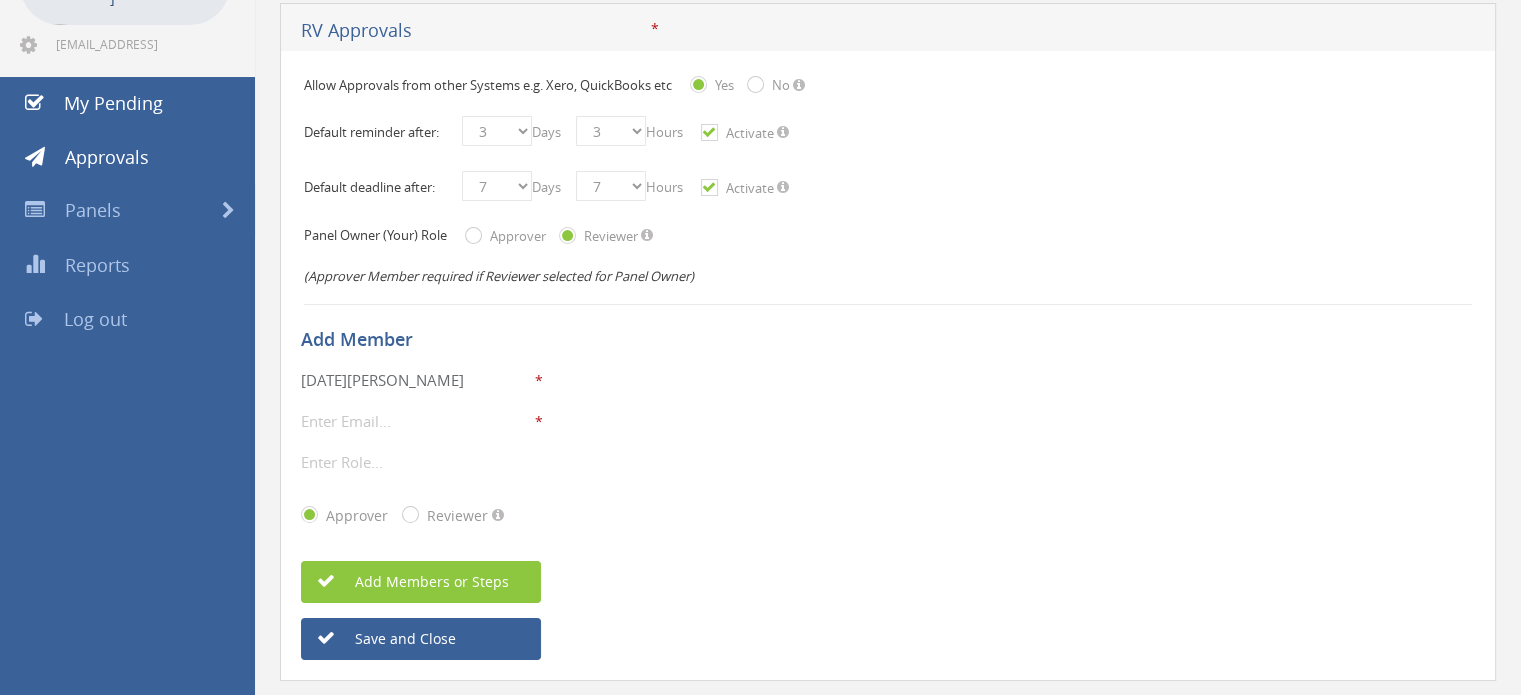 scroll, scrollTop: 153, scrollLeft: 0, axis: vertical 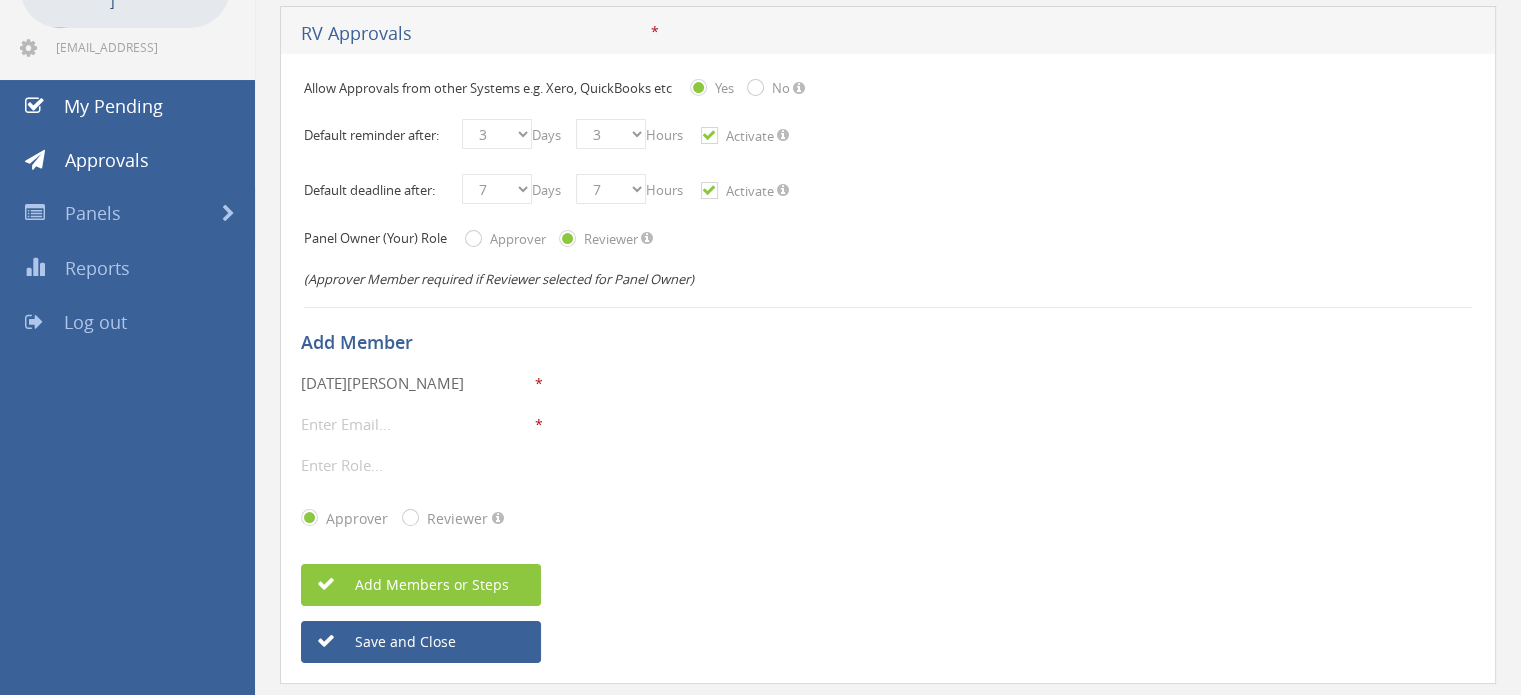 click at bounding box center (416, 424) 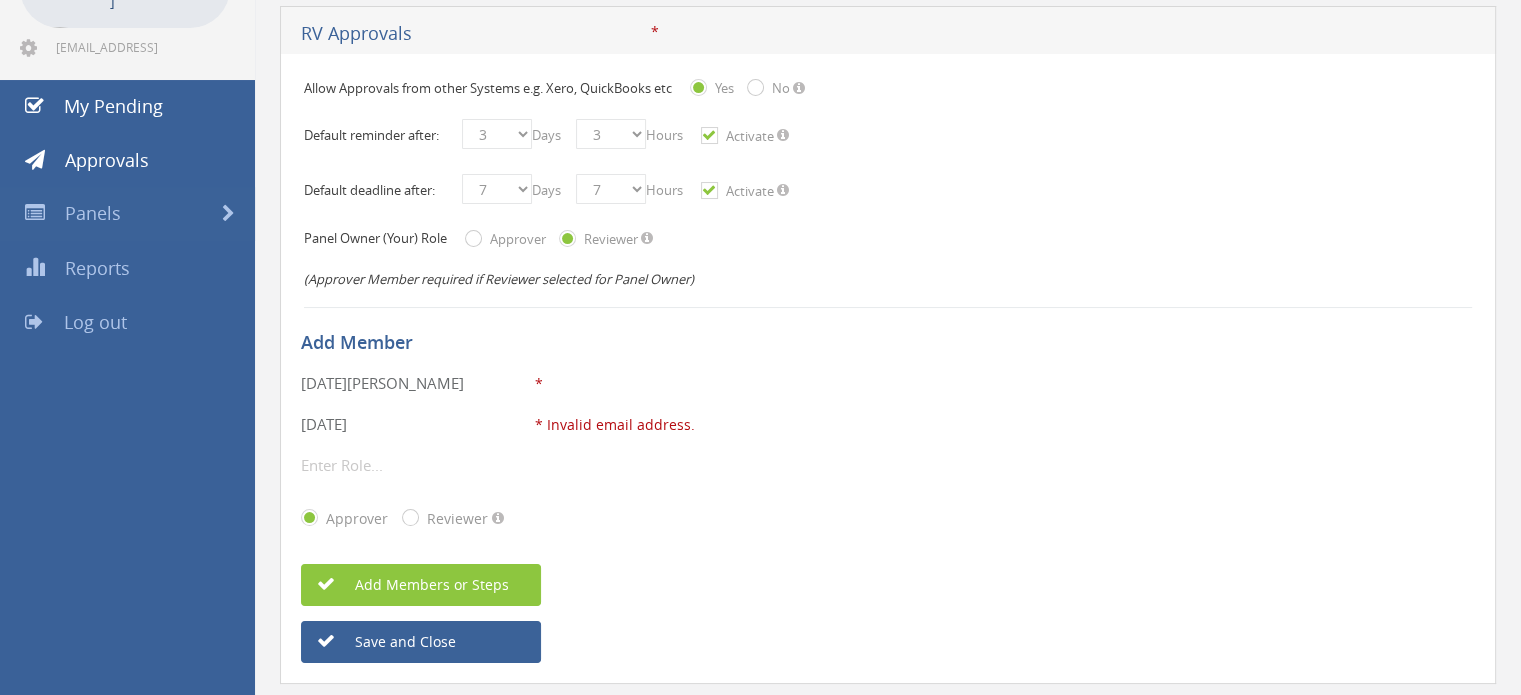 drag, startPoint x: 356, startPoint y: 424, endPoint x: 271, endPoint y: 417, distance: 85.28775 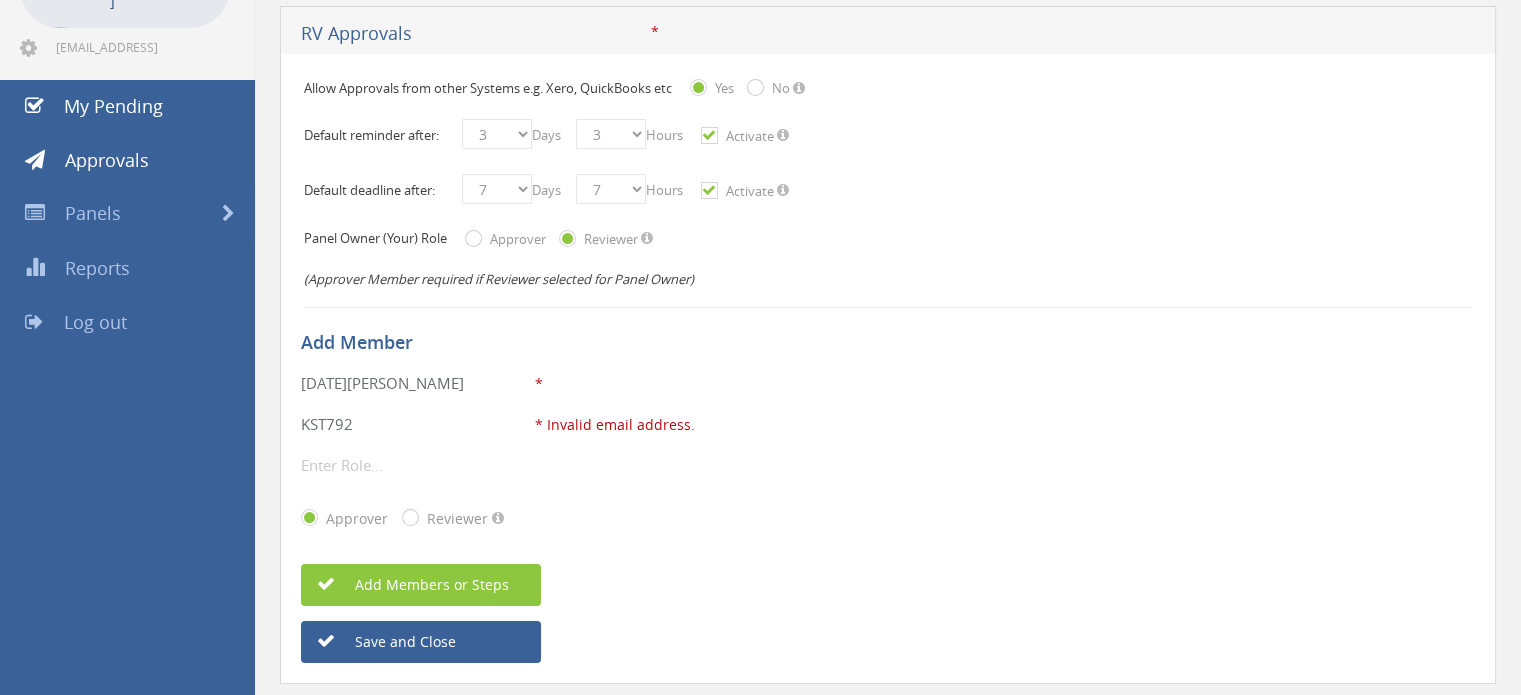 drag, startPoint x: 393, startPoint y: 423, endPoint x: 240, endPoint y: 441, distance: 154.05519 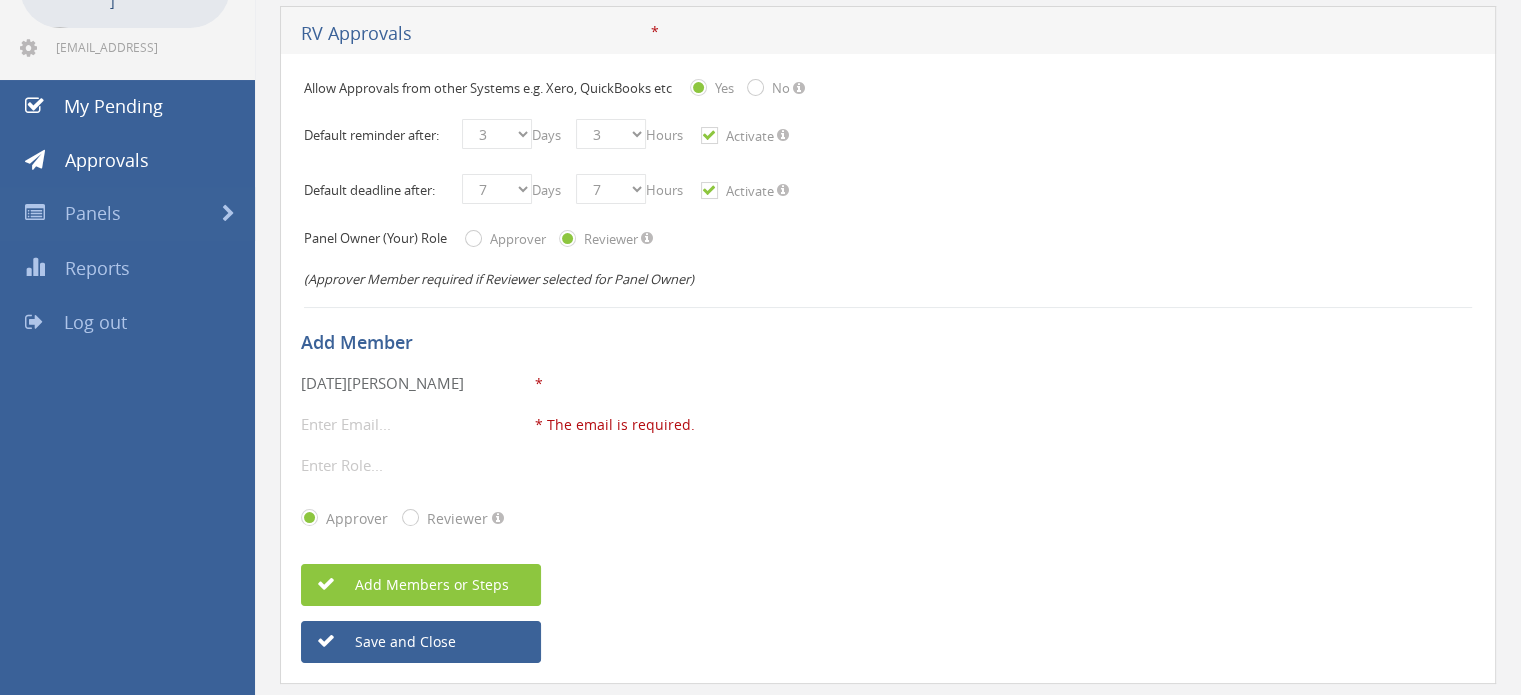 paste on "KST792" 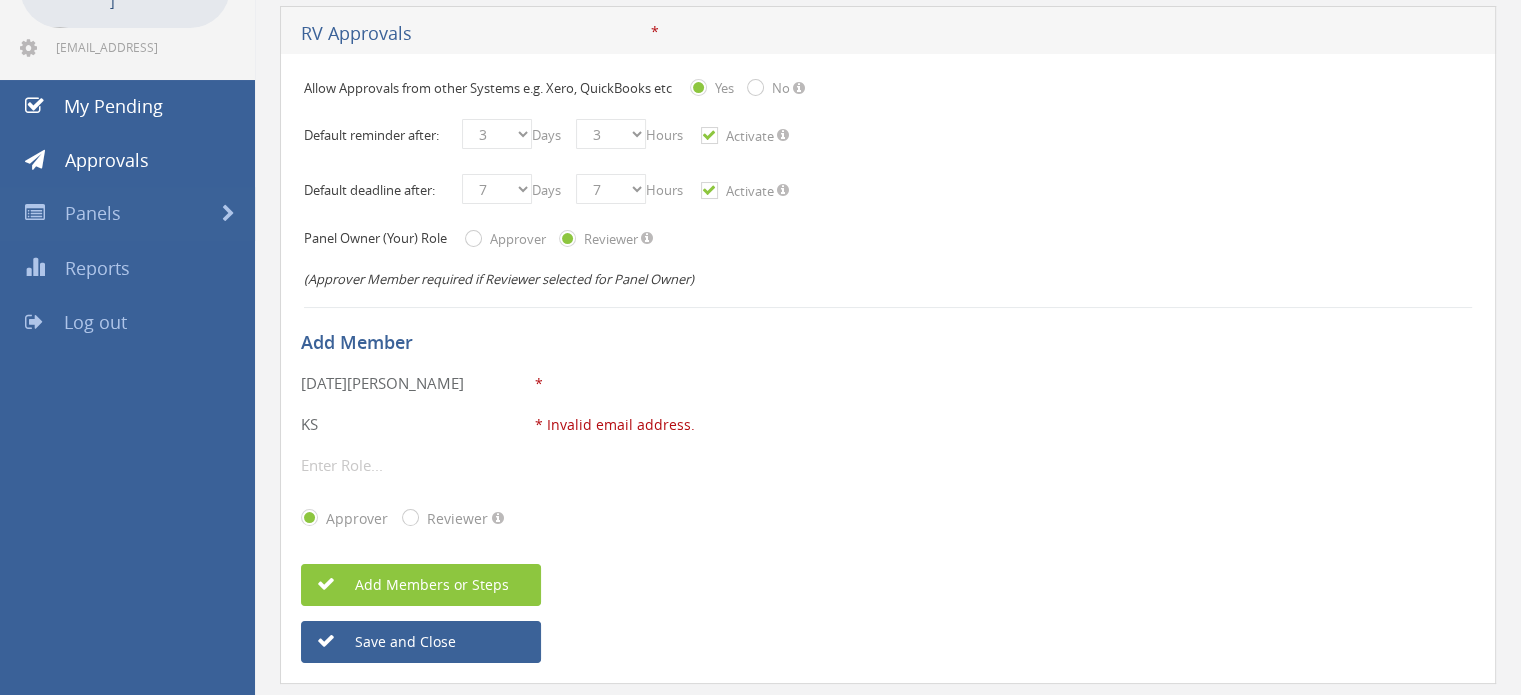 type on "K" 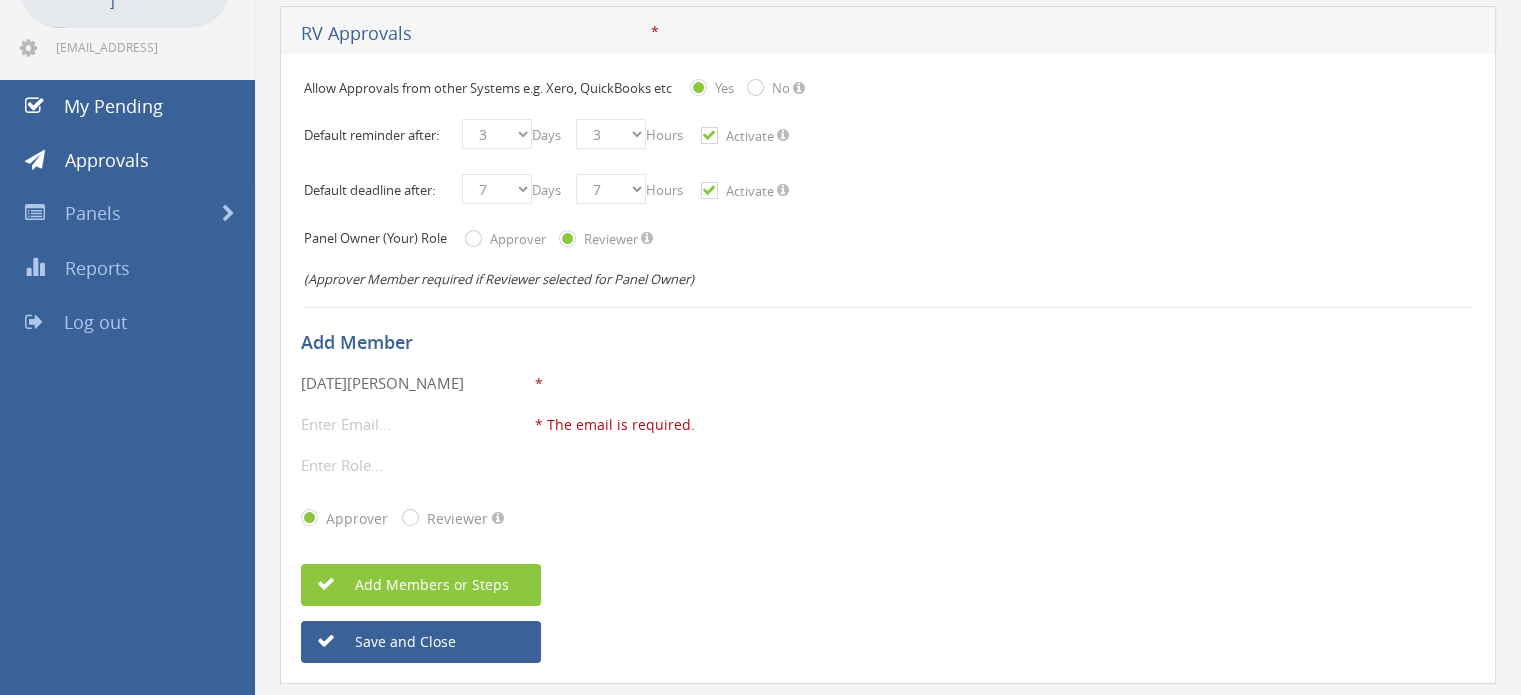 click at bounding box center [416, 424] 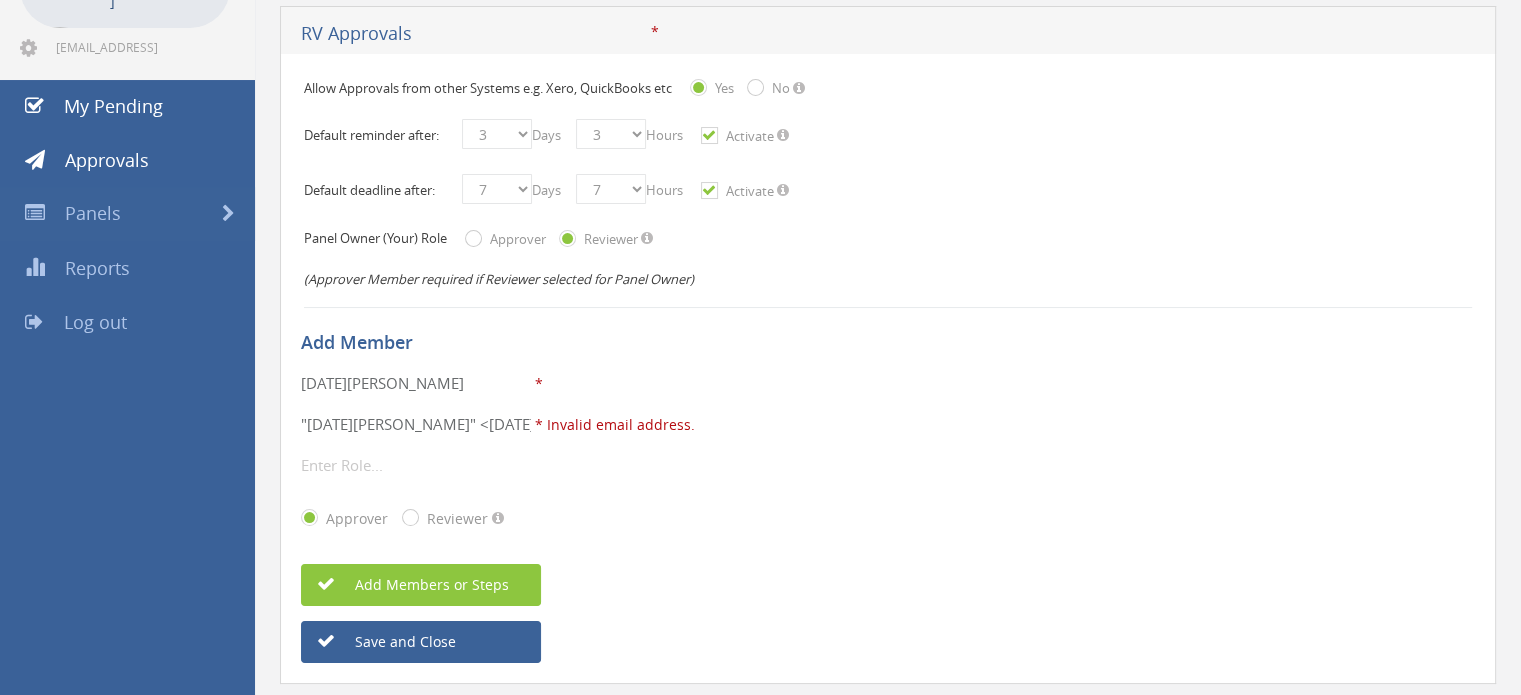 scroll, scrollTop: 0, scrollLeft: 81, axis: horizontal 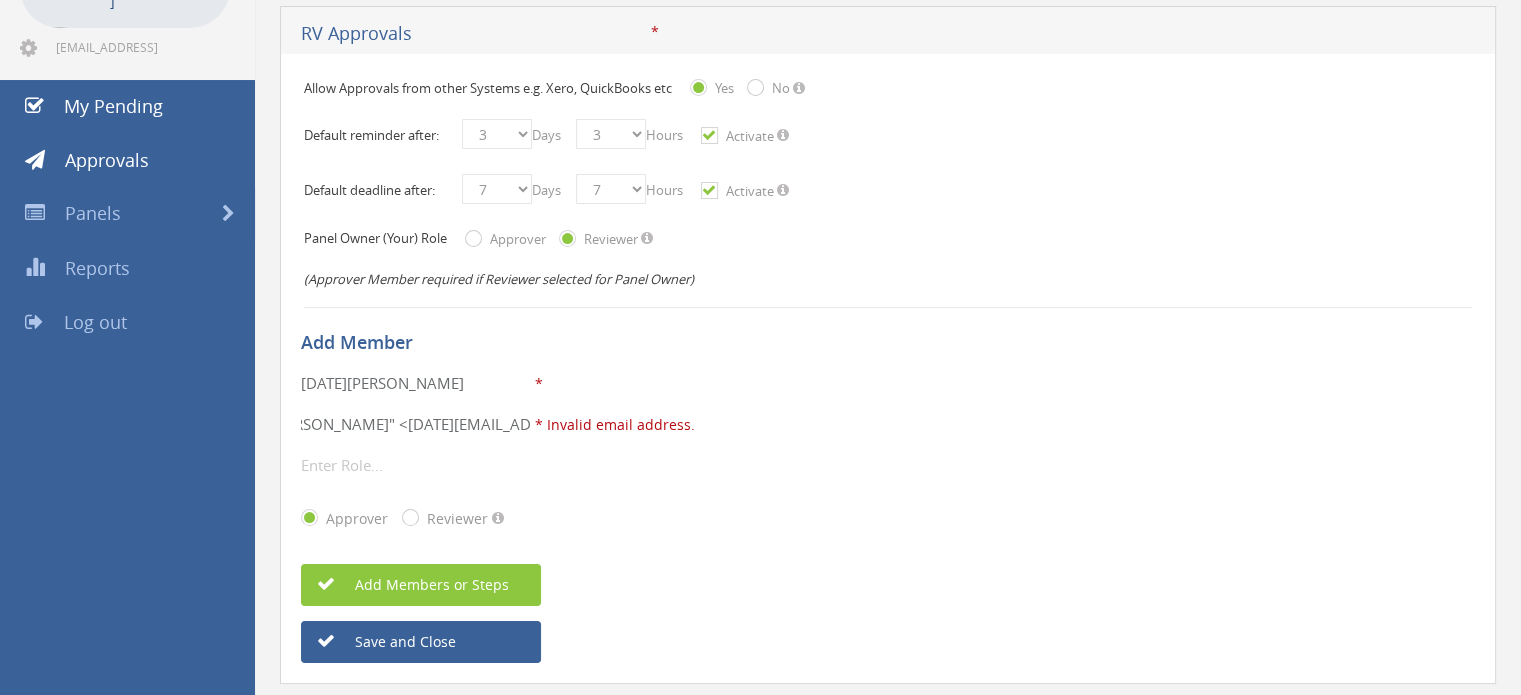 click on ""[DATE][PERSON_NAME]" <[DATE][EMAIL_ADDRESS][PERSON_NAME][DOMAIN_NAME]>" at bounding box center (416, 424) 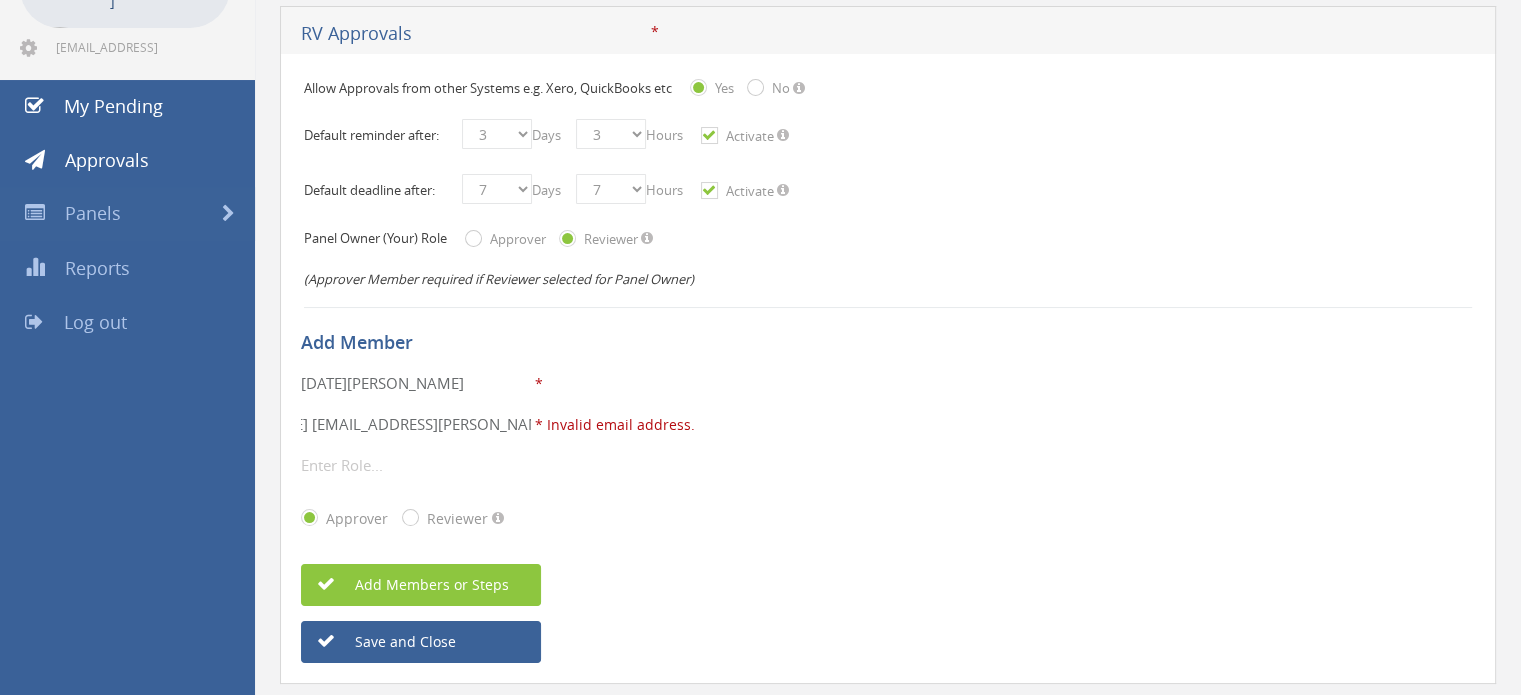 scroll, scrollTop: 0, scrollLeft: 0, axis: both 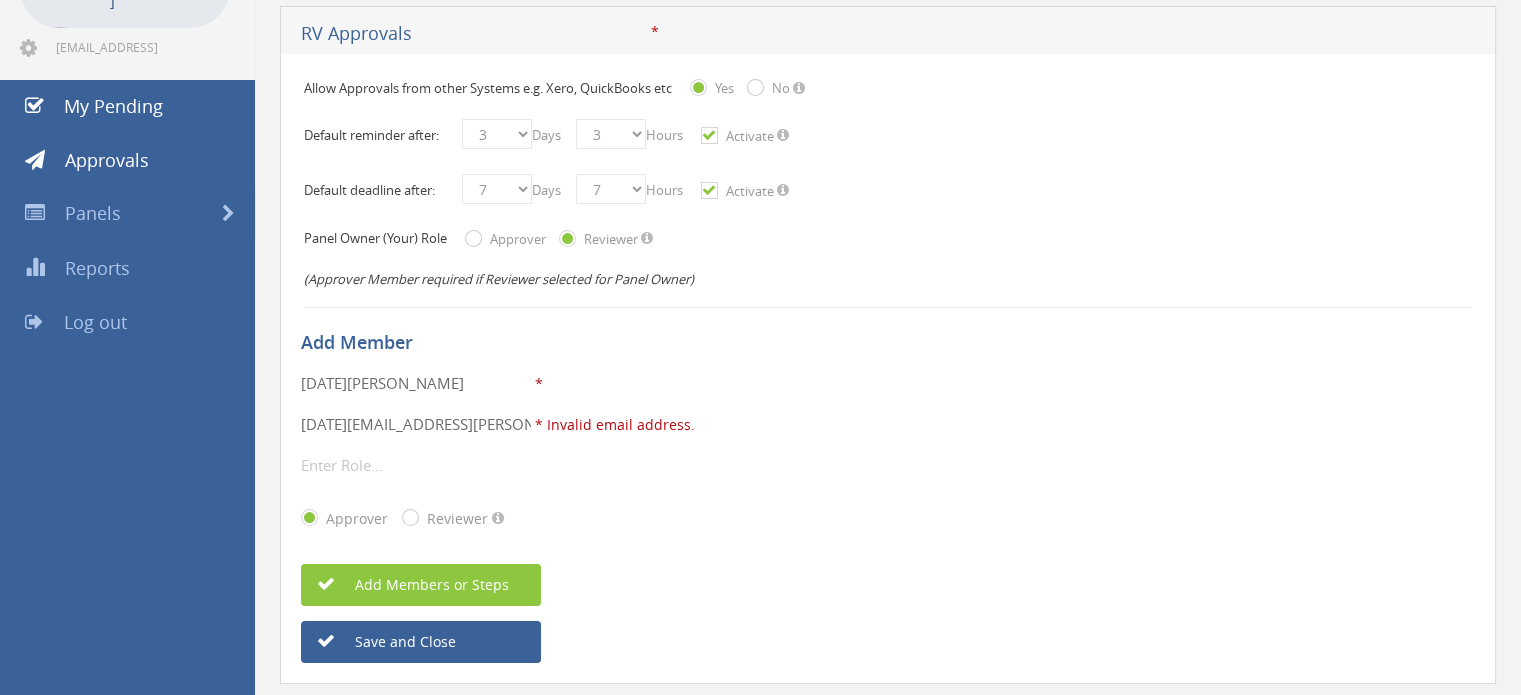 click on "[DATE][EMAIL_ADDRESS][PERSON_NAME][DOMAIN_NAME]>" at bounding box center [416, 424] 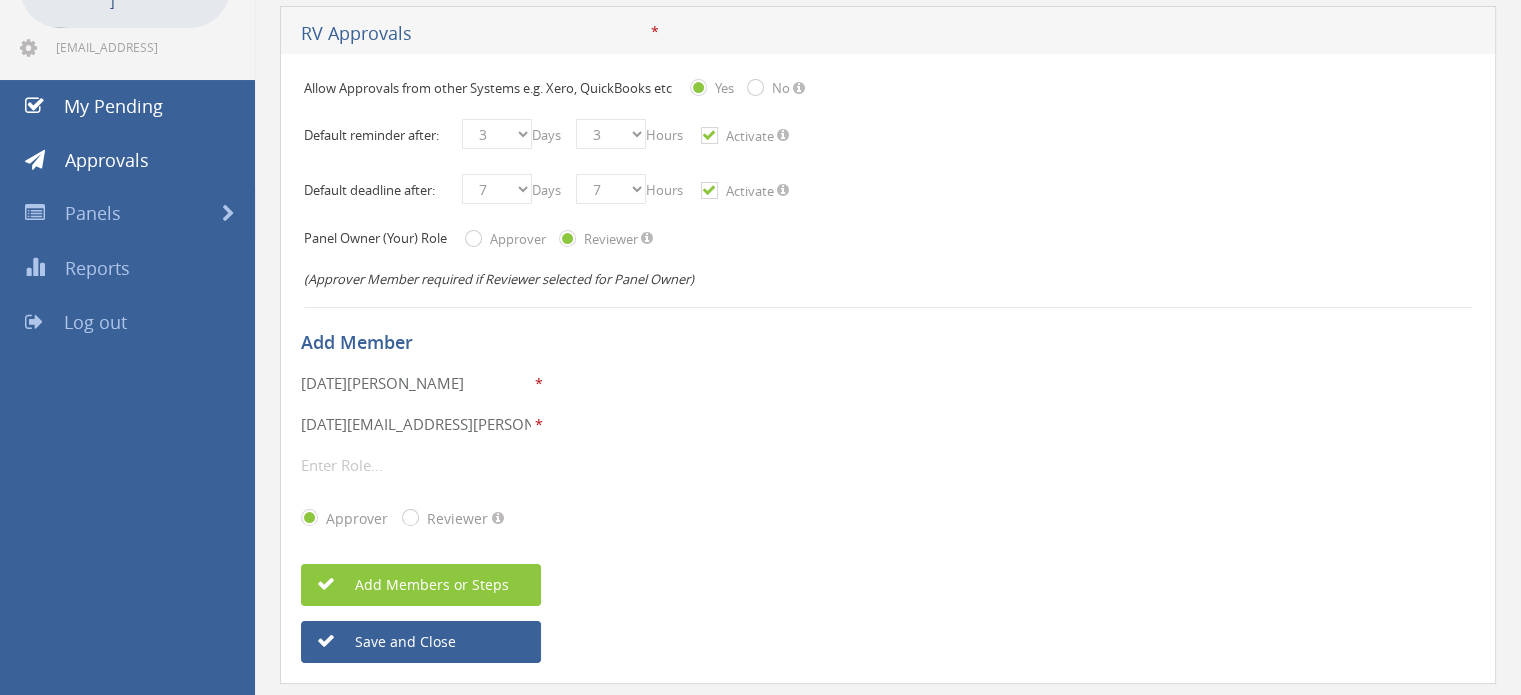 type on "[DATE][EMAIL_ADDRESS][PERSON_NAME][DOMAIN_NAME]" 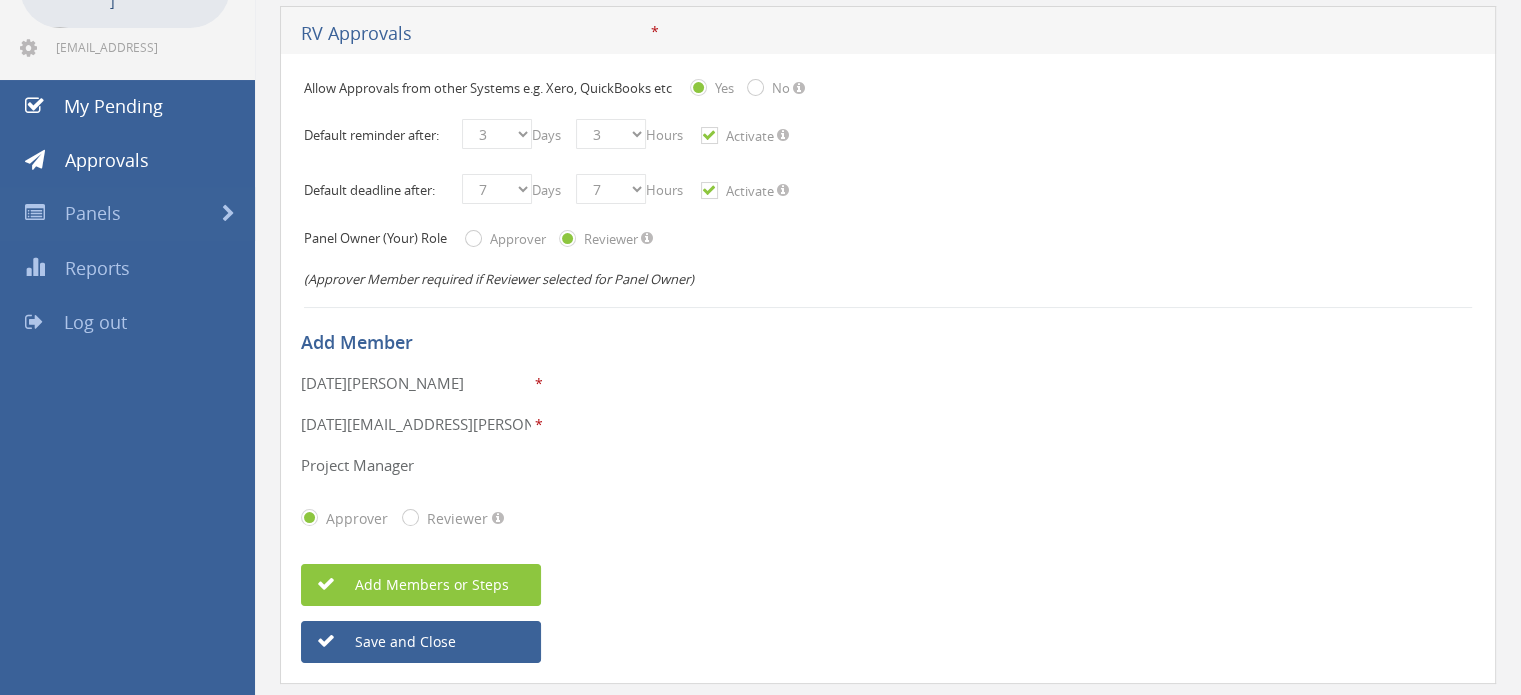 type on "Project Manager" 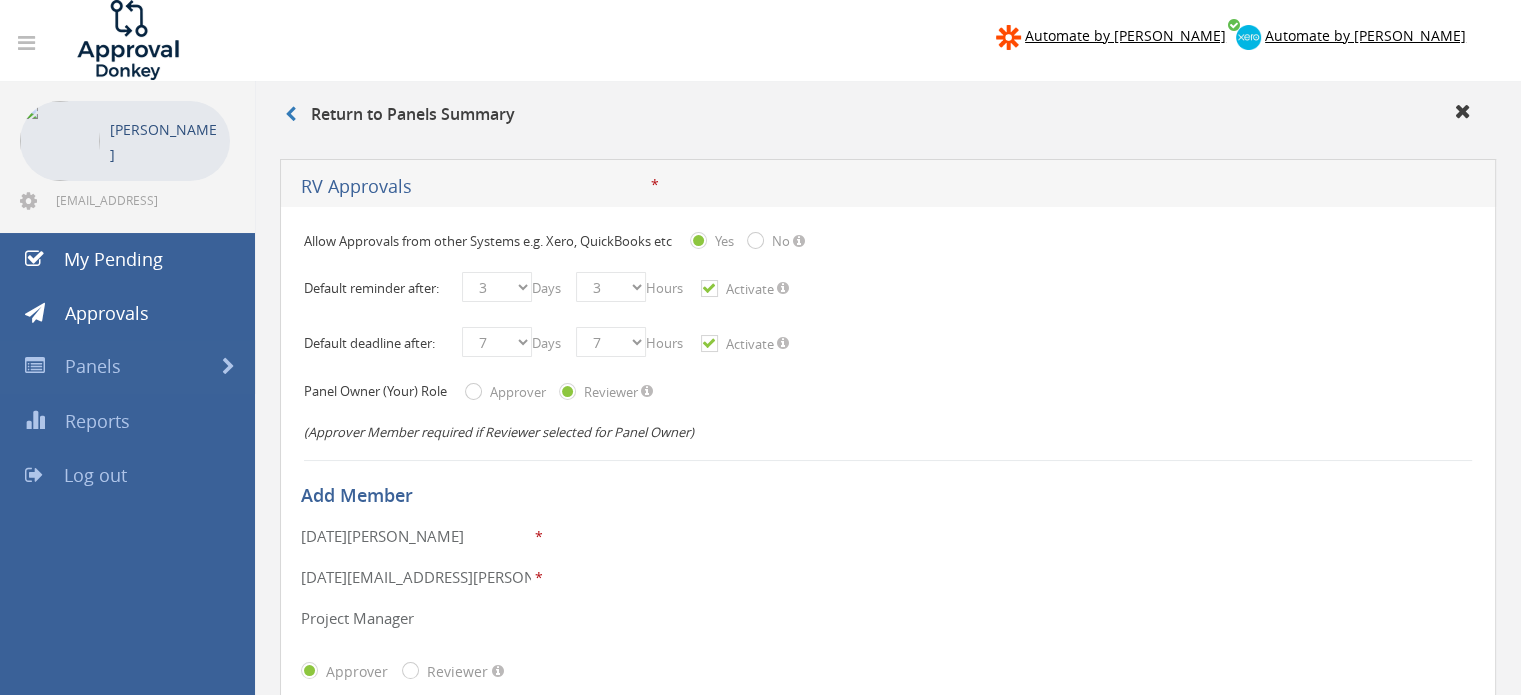 scroll, scrollTop: 205, scrollLeft: 0, axis: vertical 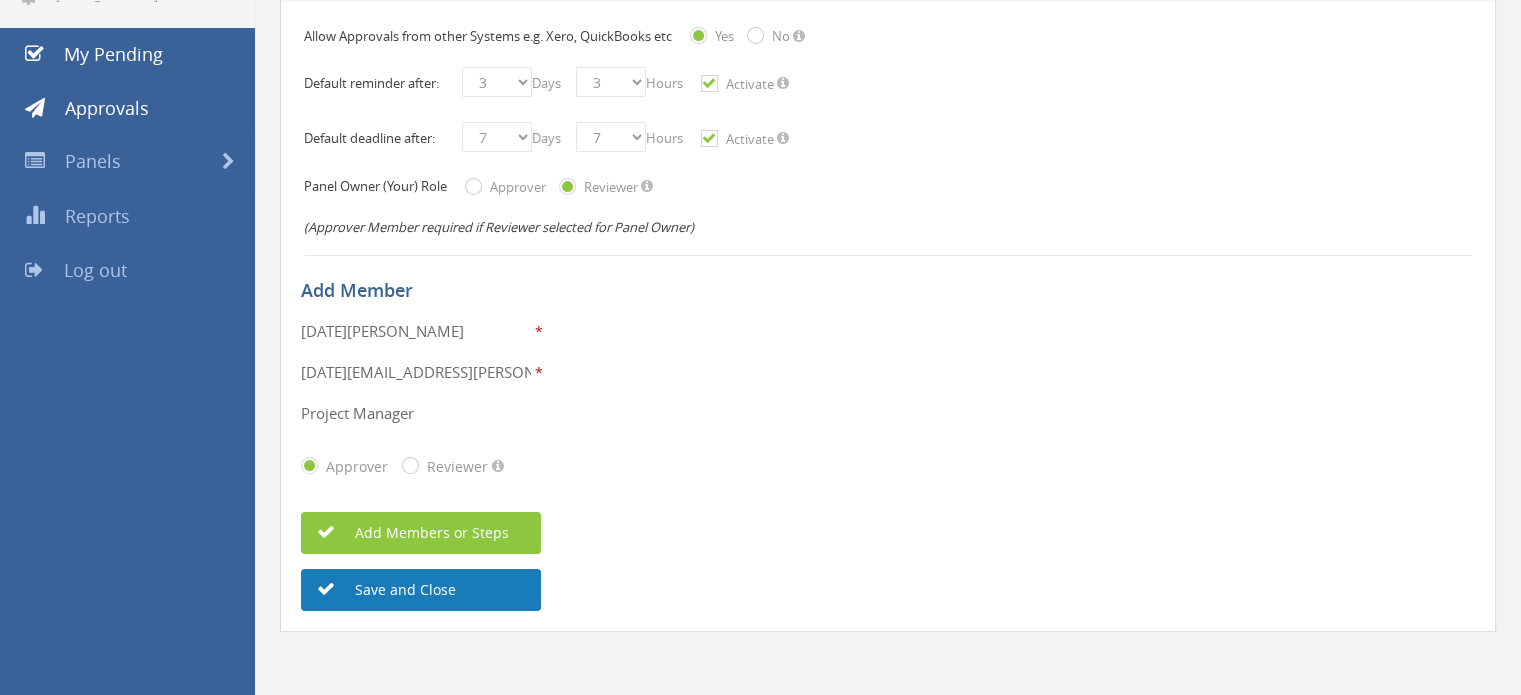 click on "Save and Close" at bounding box center (421, 590) 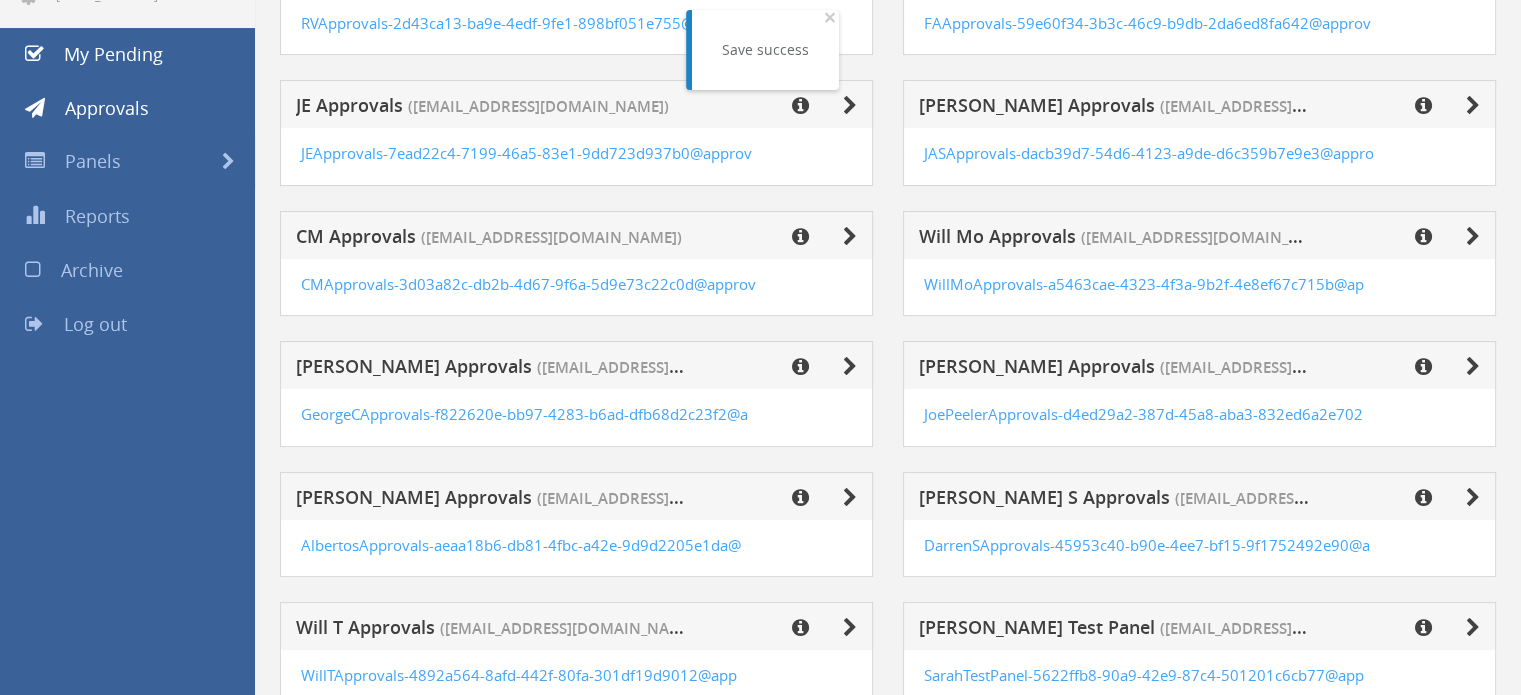 scroll, scrollTop: 0, scrollLeft: 0, axis: both 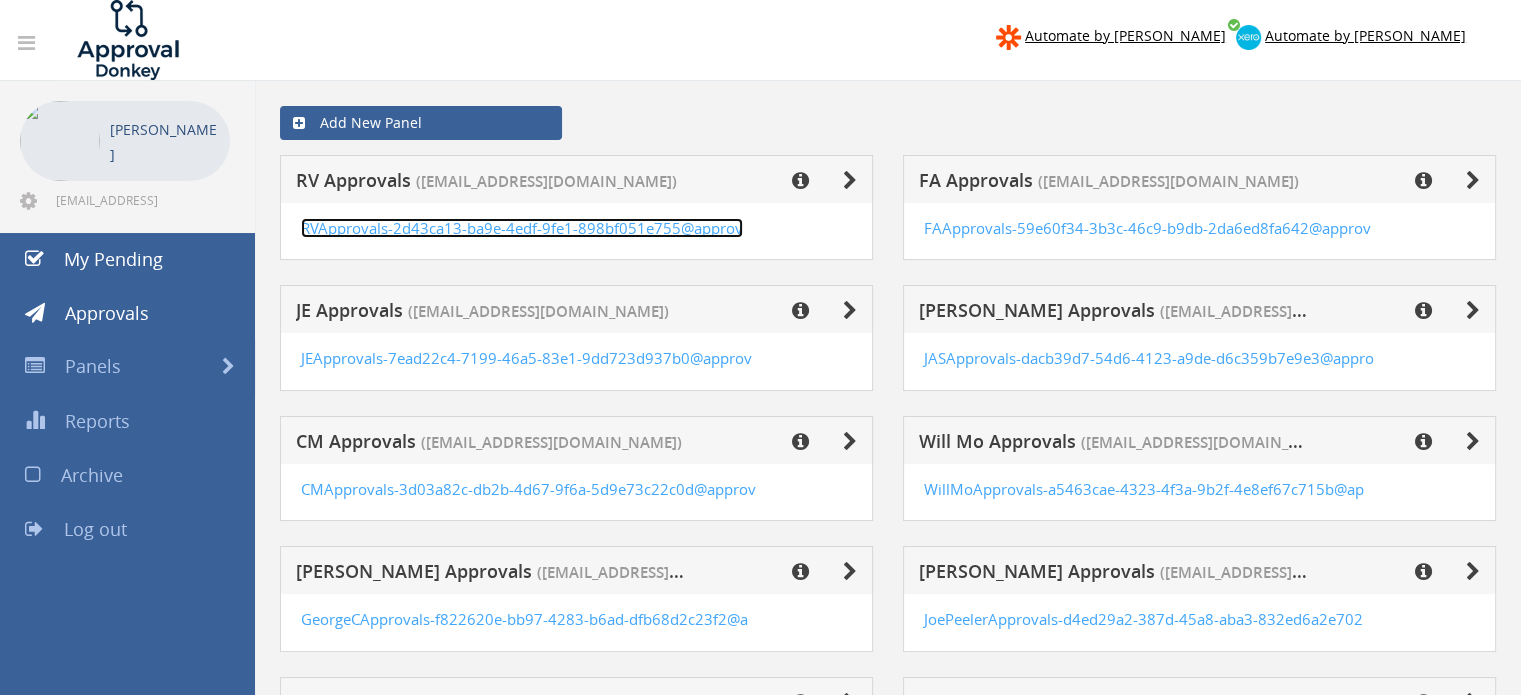 click on "RVApprovals-2d43ca13-ba9e-4edf-9fe1-898bf051e755@approv" at bounding box center [522, 228] 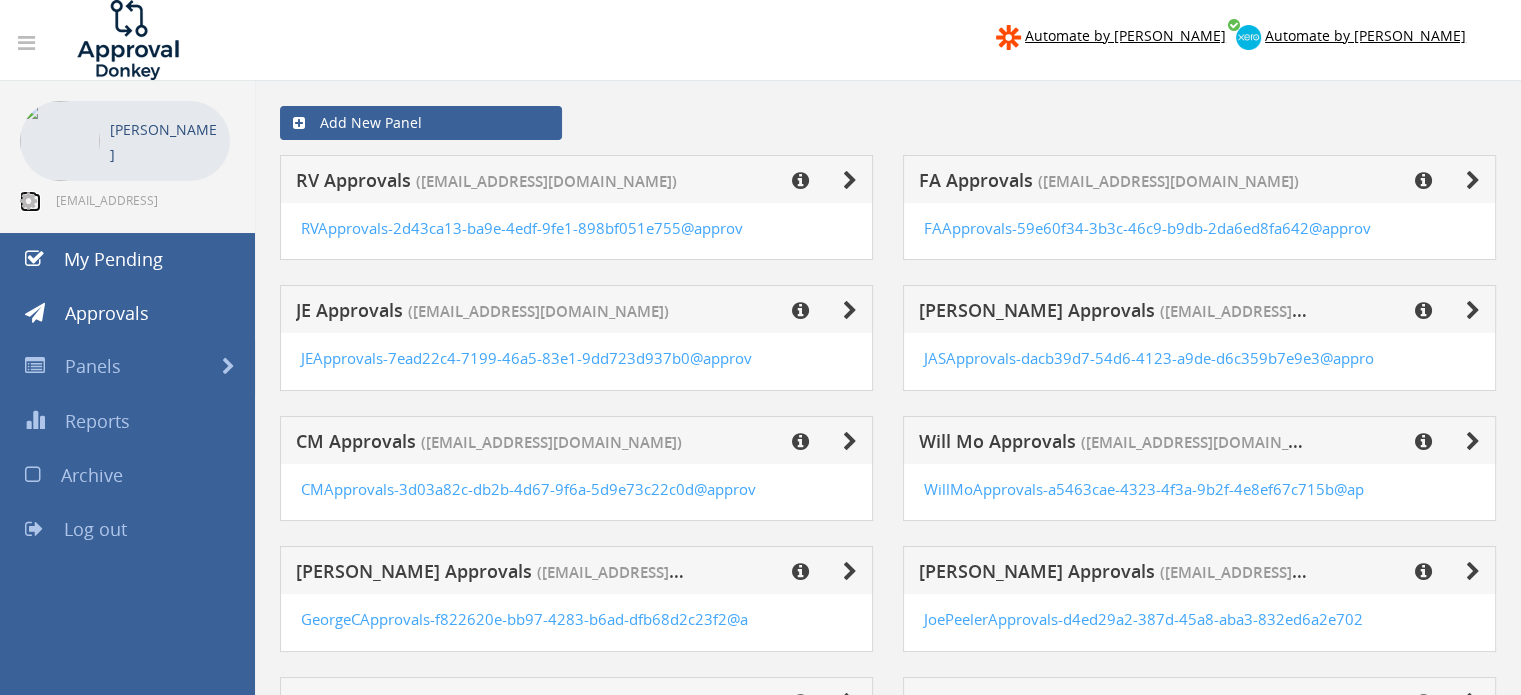 click at bounding box center [28, 201] 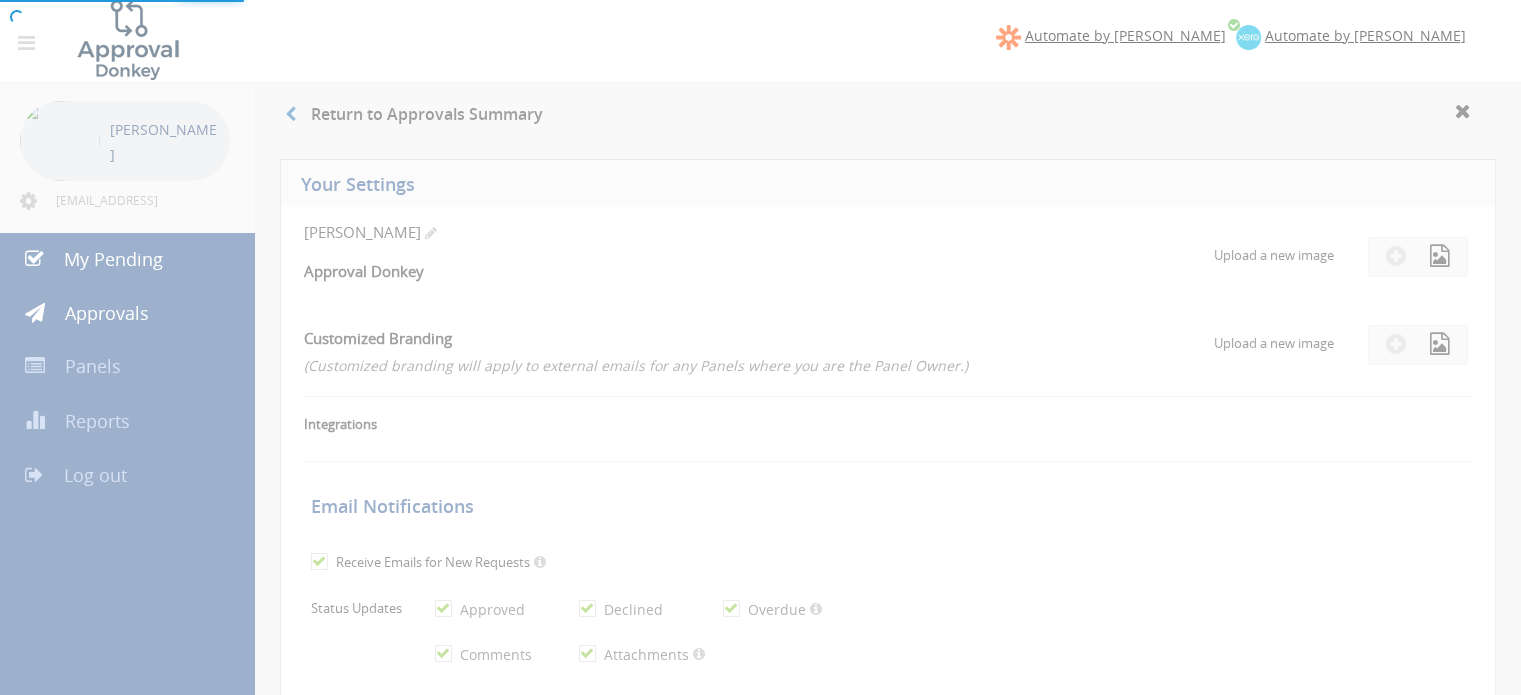 checkbox on "true" 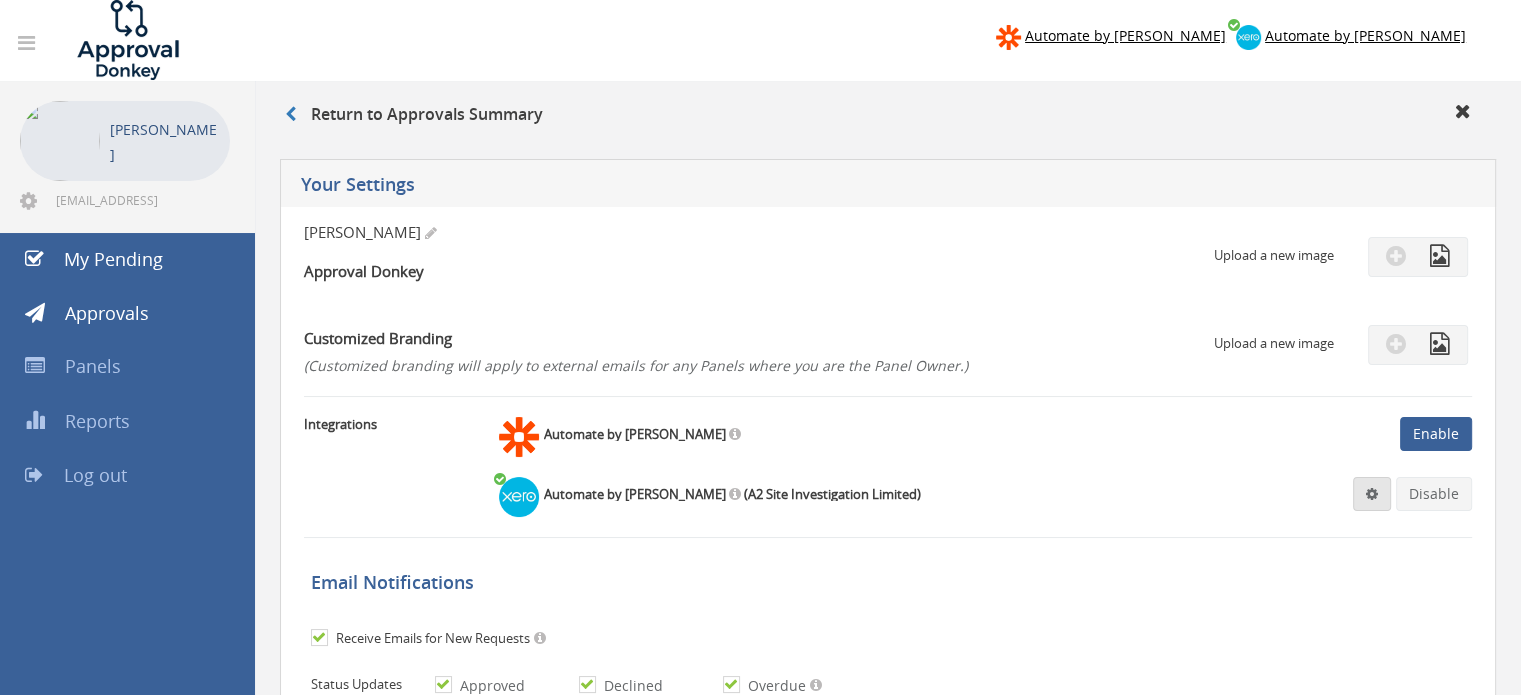click at bounding box center [1372, 494] 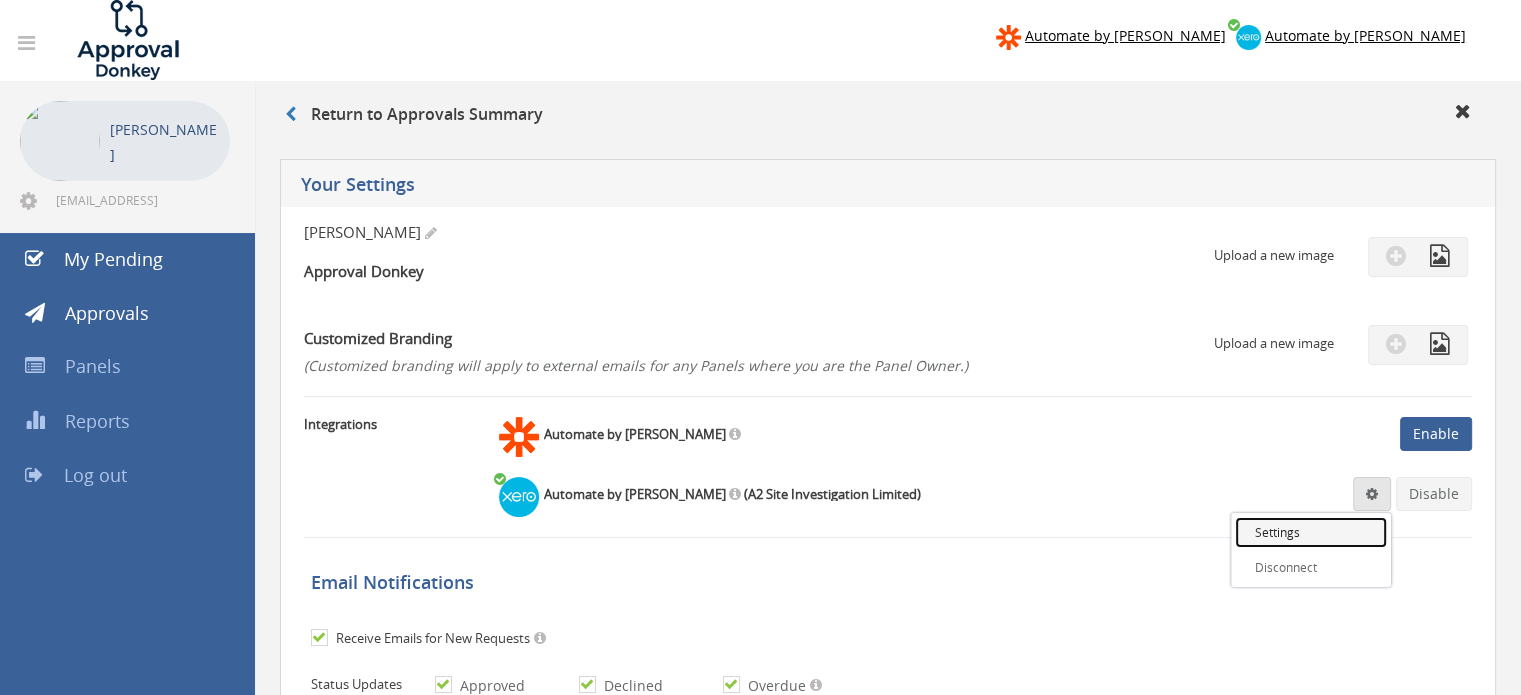 click on "Settings" at bounding box center (1311, 532) 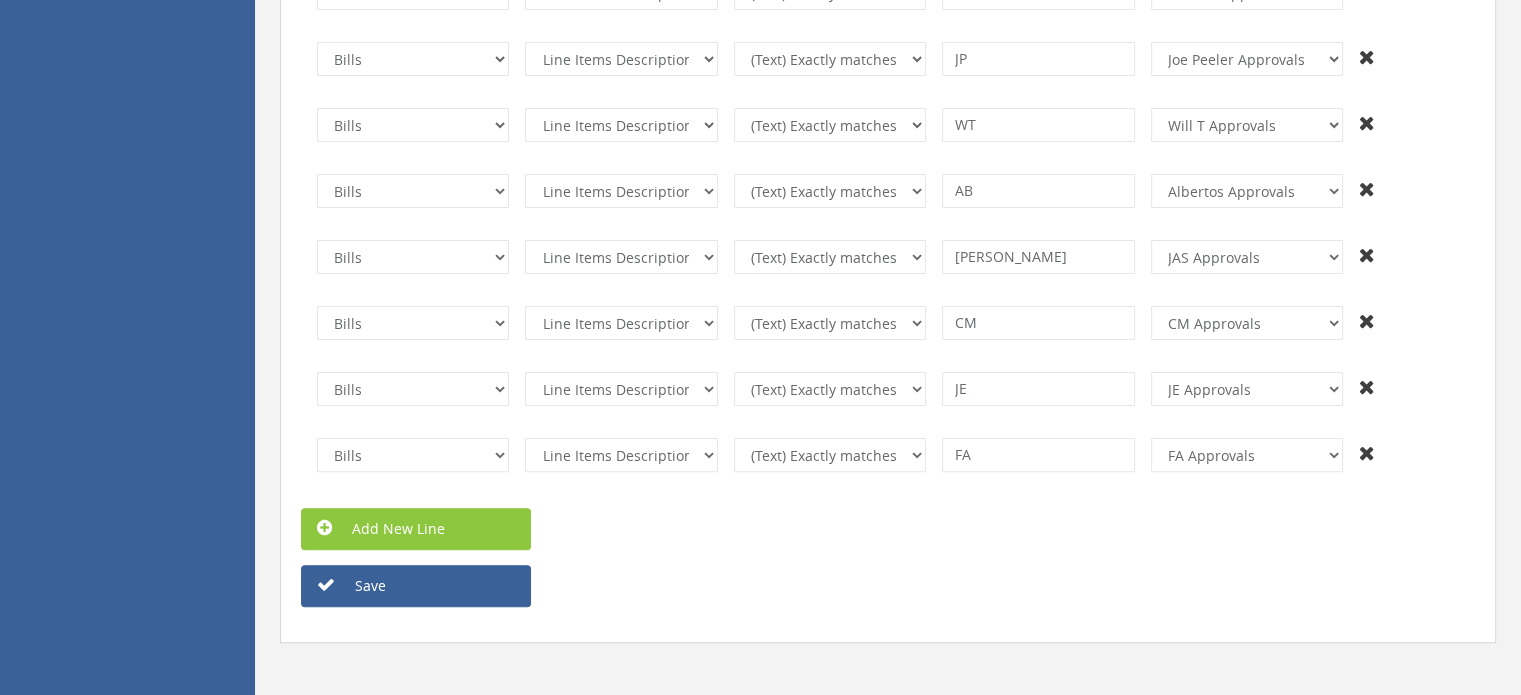 scroll, scrollTop: 507, scrollLeft: 0, axis: vertical 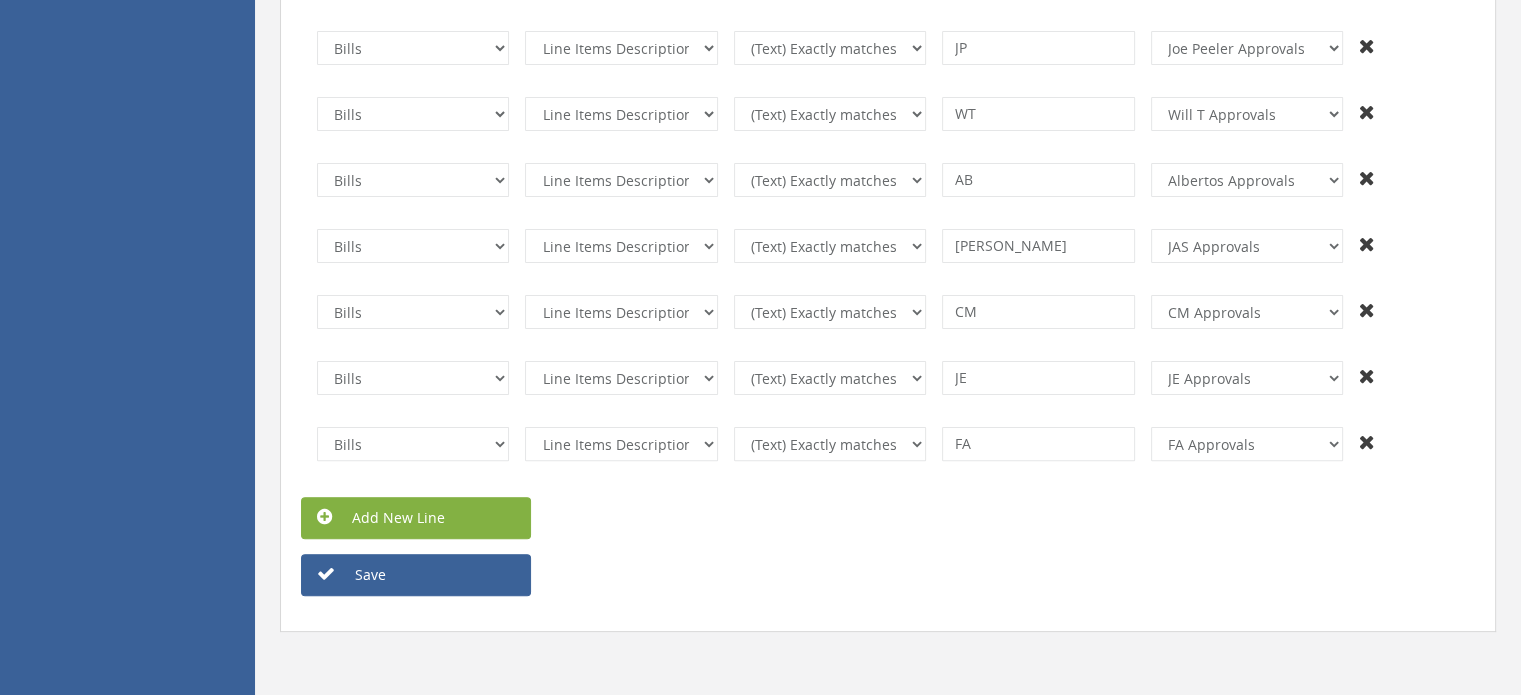 click on "Add New Line" at bounding box center [416, 518] 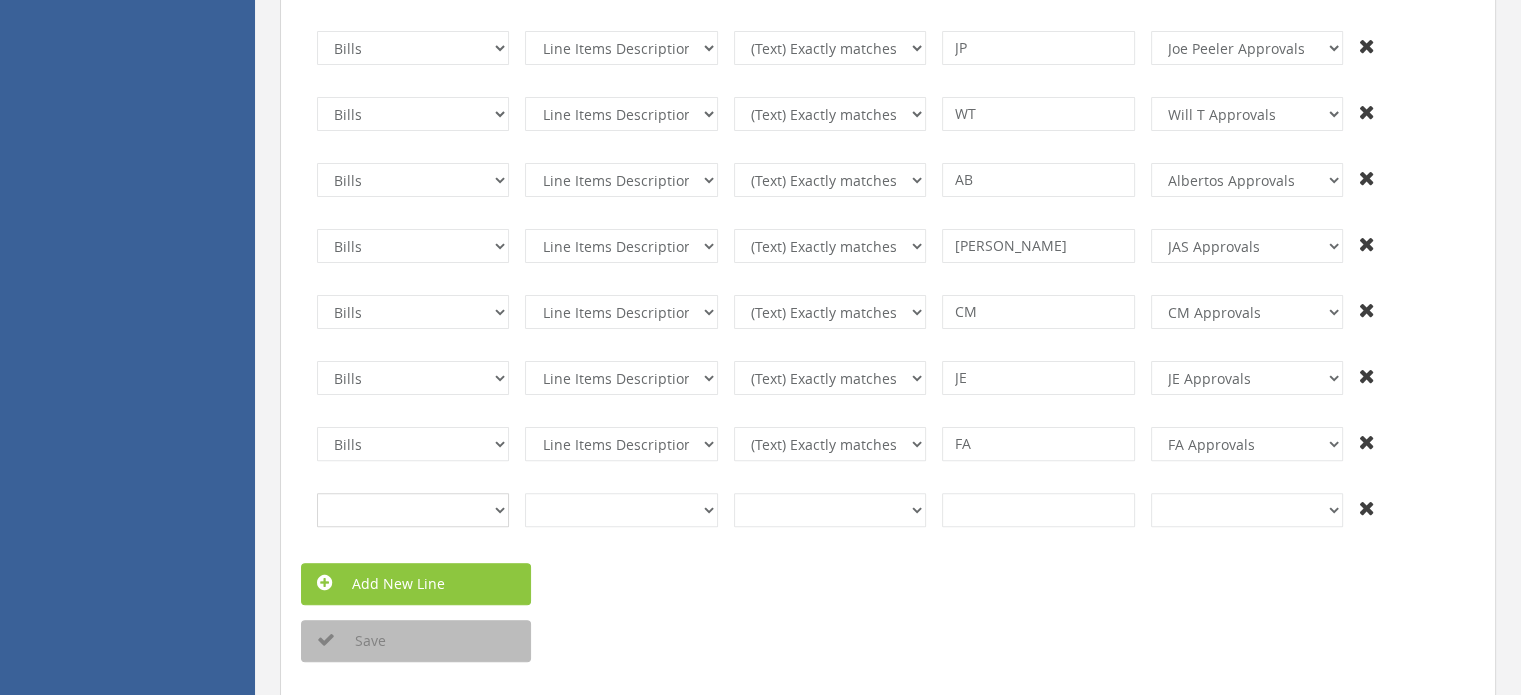 click on "Invoices Bills Credit Notes Purchase Orders" at bounding box center [413, 510] 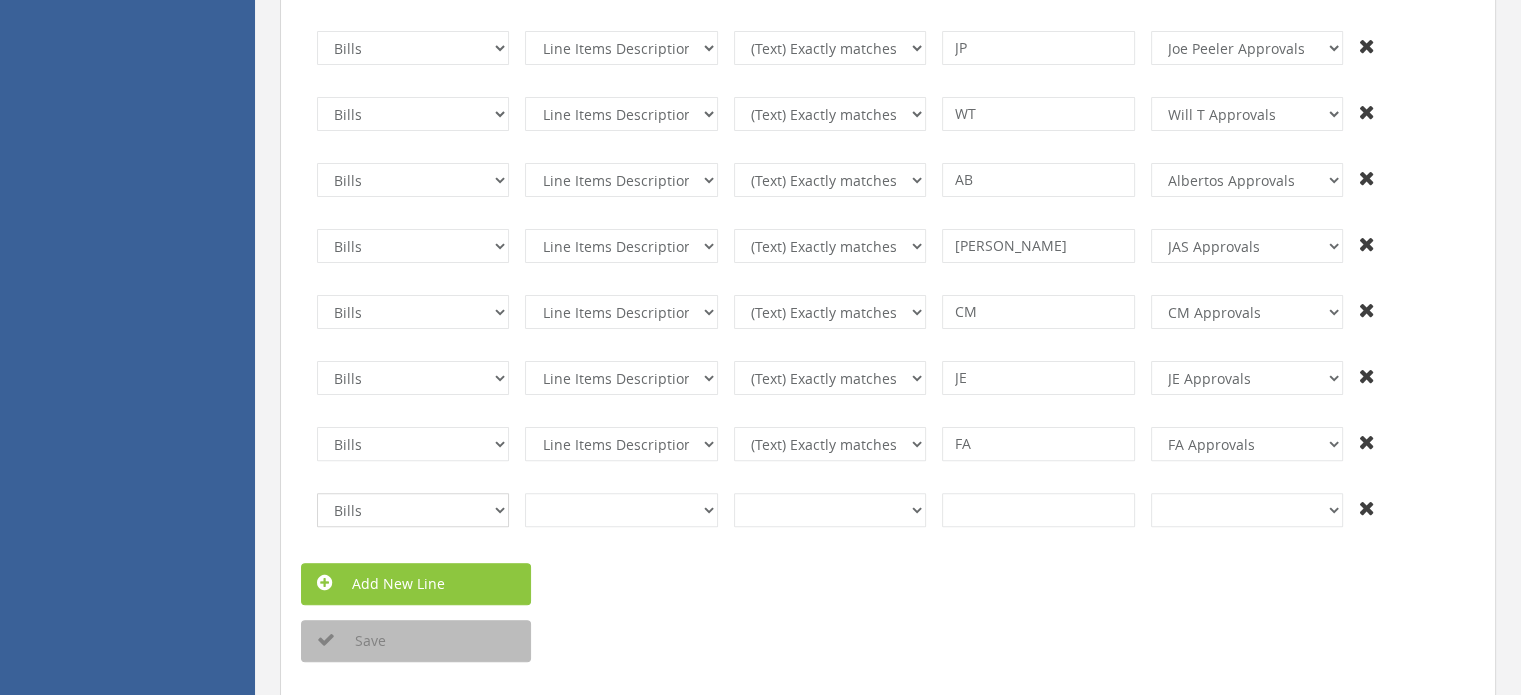 click on "Invoices Bills Credit Notes Purchase Orders" at bounding box center [413, 510] 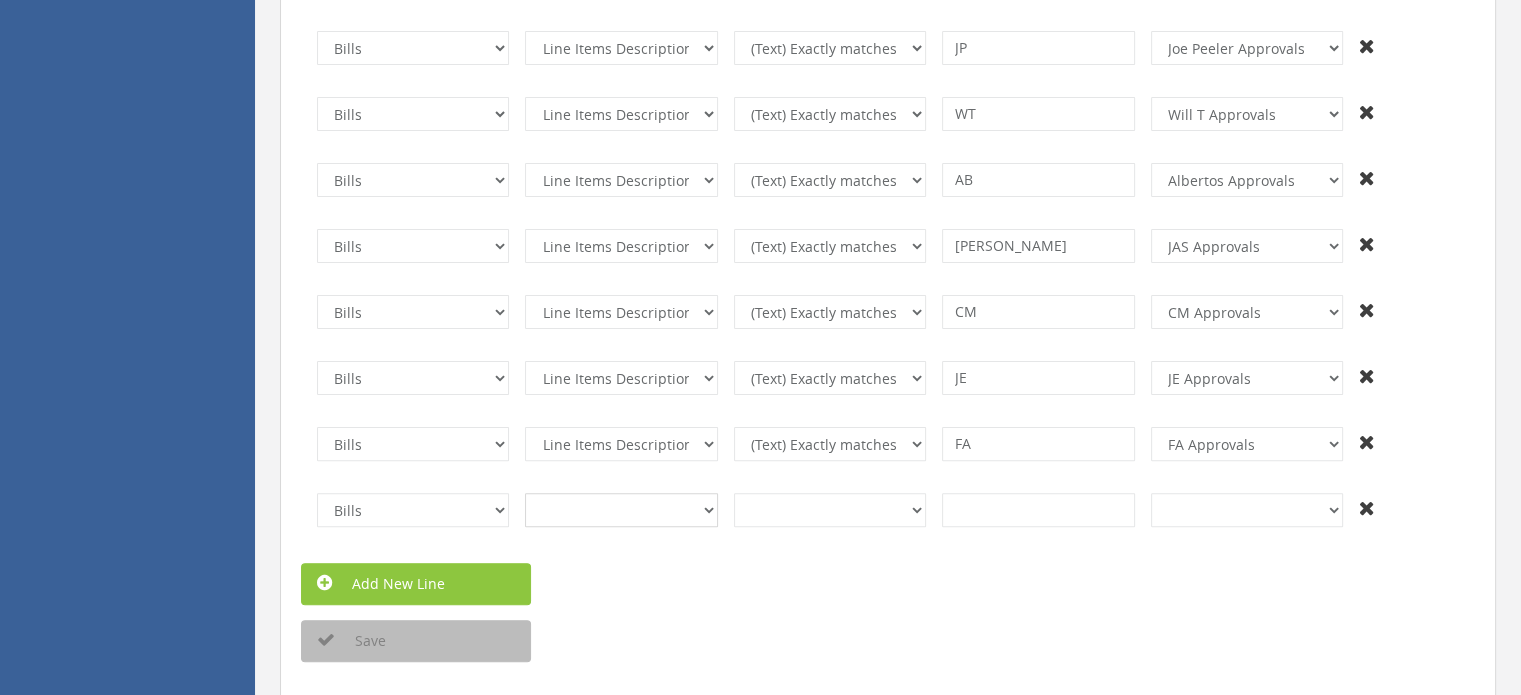 click on "InvoiceID  -  (92f08561-bd65-469b-93fb-65dd1552c678) InvoiceNumber  -  (null) Contact ContactID  -  (92f08561-bd65-469b-93fb-65dd1552c678) Contact ContactStatus  -  (Active) Contact Name  -  (ABC Limited) Contact ContactNumber  -  (ID001) Contact FirstName  -  ([PERSON_NAME]) Contact LastName  -  ([PERSON_NAME]) Contact EmailAddress  -  ([PERSON_NAME][EMAIL_ADDRESS][PERSON_NAME][DOMAIN_NAME]) Contact IsSupplier  -  (true) Contact IsCustomer  -  (true) Contact HasAttachments  -  (true) Contact PurchasesDefaultAccountCode  -  (01234) Contact SalesDefaultAccountCode  -  (01234) Contact AccountNumber  -  (ID002) Contact UpdatedDateUTC  -  ([DATE] 12:00:00 AM) Type  -  (AccountsPayable) Status  -  (Submitted) LineAmountTypes  -  (Inclusive) Date  -  ([DATE] 12:00:00 AM) DueDate  -  ([DATE] 12:00:00 AM) SubTotal  -  (55.38) TotalTax  -  (55.38) Total  -  (55.38) CurrencyCode  -  (NZD) CurrencyRate  -  (55.38) AmountDue  -  (55.38) AmountPaid  -  (55.38) AmountCredited  -  (55.38) HasAttachments  -  (true) Reference  -  (AA) SentToContact  -  (true)" at bounding box center [621, 510] 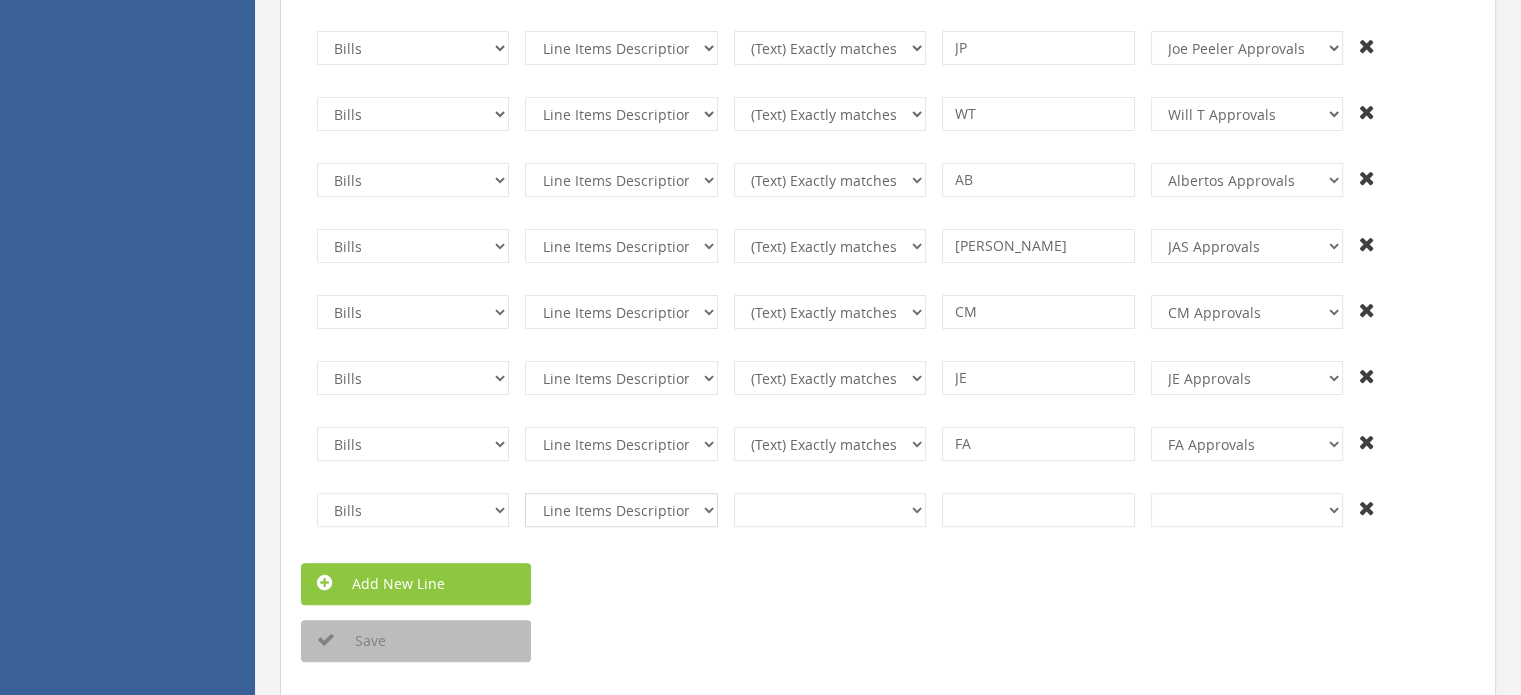 click on "InvoiceID  -  (92f08561-bd65-469b-93fb-65dd1552c678) InvoiceNumber  -  (null) Contact ContactID  -  (92f08561-bd65-469b-93fb-65dd1552c678) Contact ContactStatus  -  (Active) Contact Name  -  (ABC Limited) Contact ContactNumber  -  (ID001) Contact FirstName  -  ([PERSON_NAME]) Contact LastName  -  ([PERSON_NAME]) Contact EmailAddress  -  ([PERSON_NAME][EMAIL_ADDRESS][PERSON_NAME][DOMAIN_NAME]) Contact IsSupplier  -  (true) Contact IsCustomer  -  (true) Contact HasAttachments  -  (true) Contact PurchasesDefaultAccountCode  -  (01234) Contact SalesDefaultAccountCode  -  (01234) Contact AccountNumber  -  (ID002) Contact UpdatedDateUTC  -  ([DATE] 12:00:00 AM) Type  -  (AccountsPayable) Status  -  (Submitted) LineAmountTypes  -  (Inclusive) Date  -  ([DATE] 12:00:00 AM) DueDate  -  ([DATE] 12:00:00 AM) SubTotal  -  (55.38) TotalTax  -  (55.38) Total  -  (55.38) CurrencyCode  -  (NZD) CurrencyRate  -  (55.38) AmountDue  -  (55.38) AmountPaid  -  (55.38) AmountCredited  -  (55.38) HasAttachments  -  (true) Reference  -  (AA) SentToContact  -  (true)" at bounding box center [621, 510] 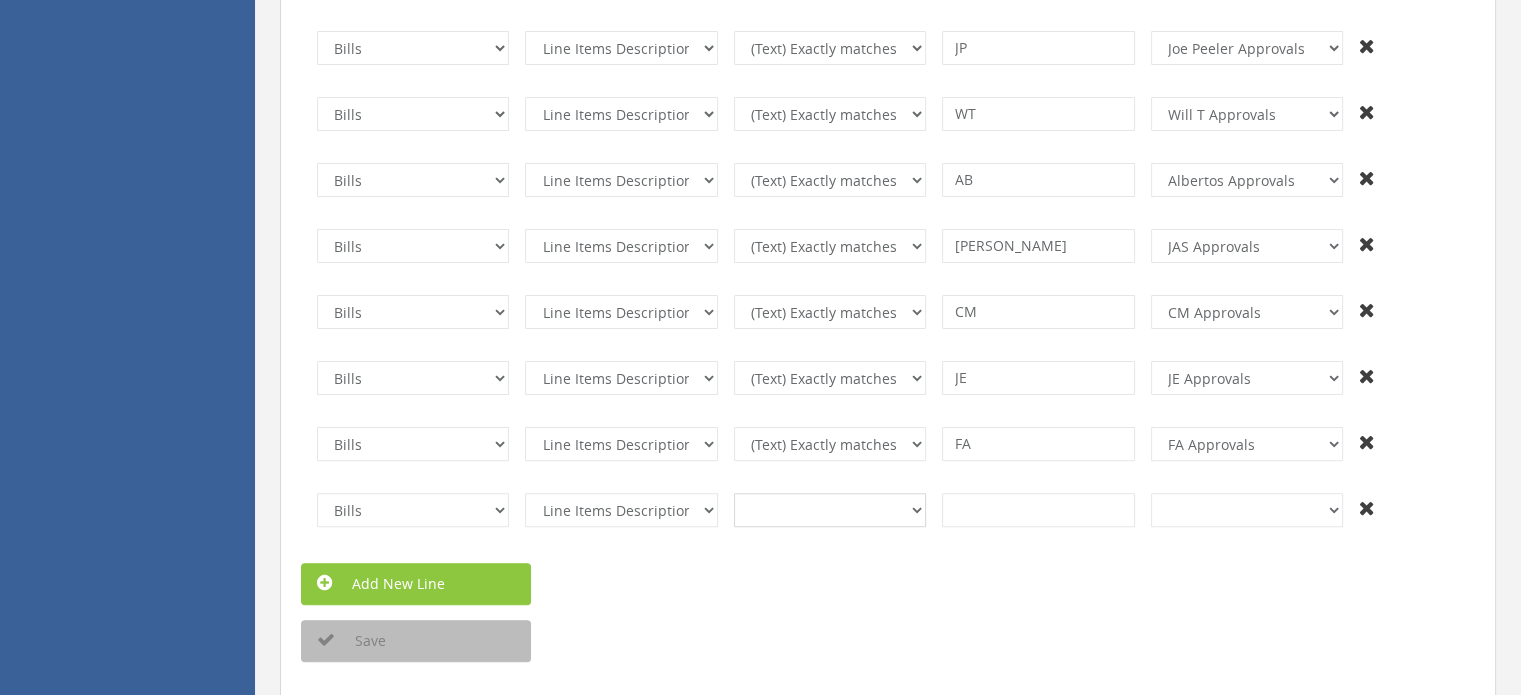 click on "(Text) Contains (Text) Does not contain (Text) Exactly matches (Text) Does not exactly match (Text) Is in (Text) Is not in (Text) Starts with (Text) Does not start with (Text) Ends with (Text) Does not end with (Number) Greater than (Number) Less than (Date/time) After (Date/time) Before (Date/time) Equals (Boolean) Is true (Boolean) Is false Exists Does not exist" at bounding box center (830, 510) 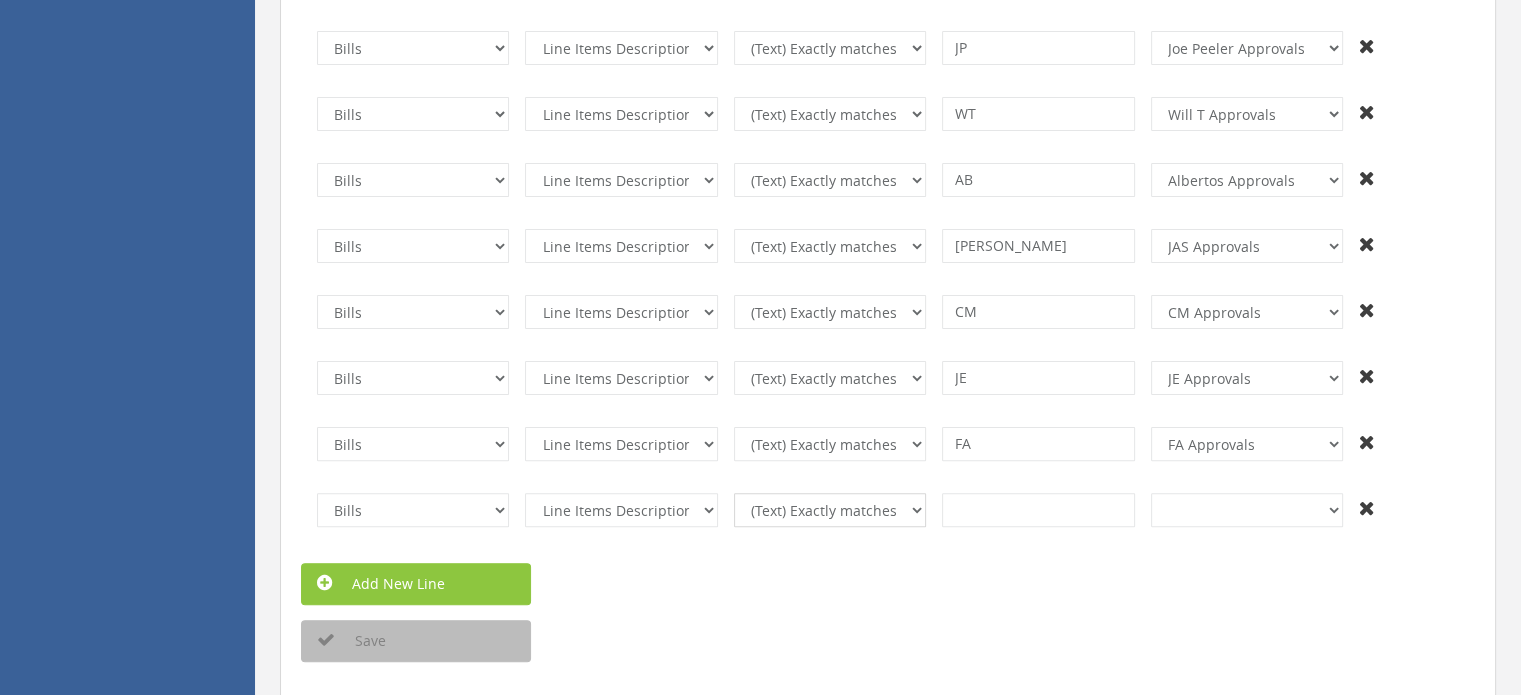 click on "(Text) Contains (Text) Does not contain (Text) Exactly matches (Text) Does not exactly match (Text) Is in (Text) Is not in (Text) Starts with (Text) Does not start with (Text) Ends with (Text) Does not end with (Number) Greater than (Number) Less than (Date/time) After (Date/time) Before (Date/time) Equals (Boolean) Is true (Boolean) Is false Exists Does not exist" at bounding box center [830, 510] 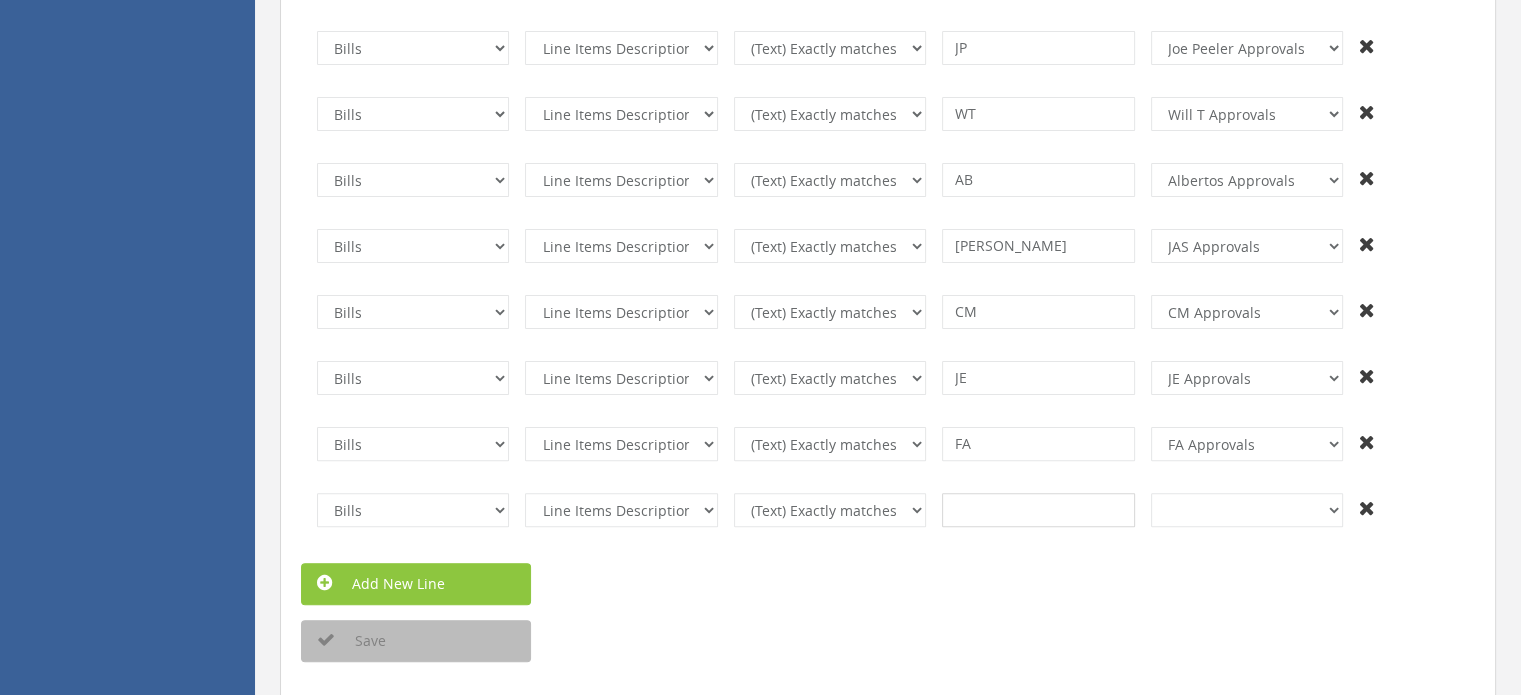 click at bounding box center [1038, 510] 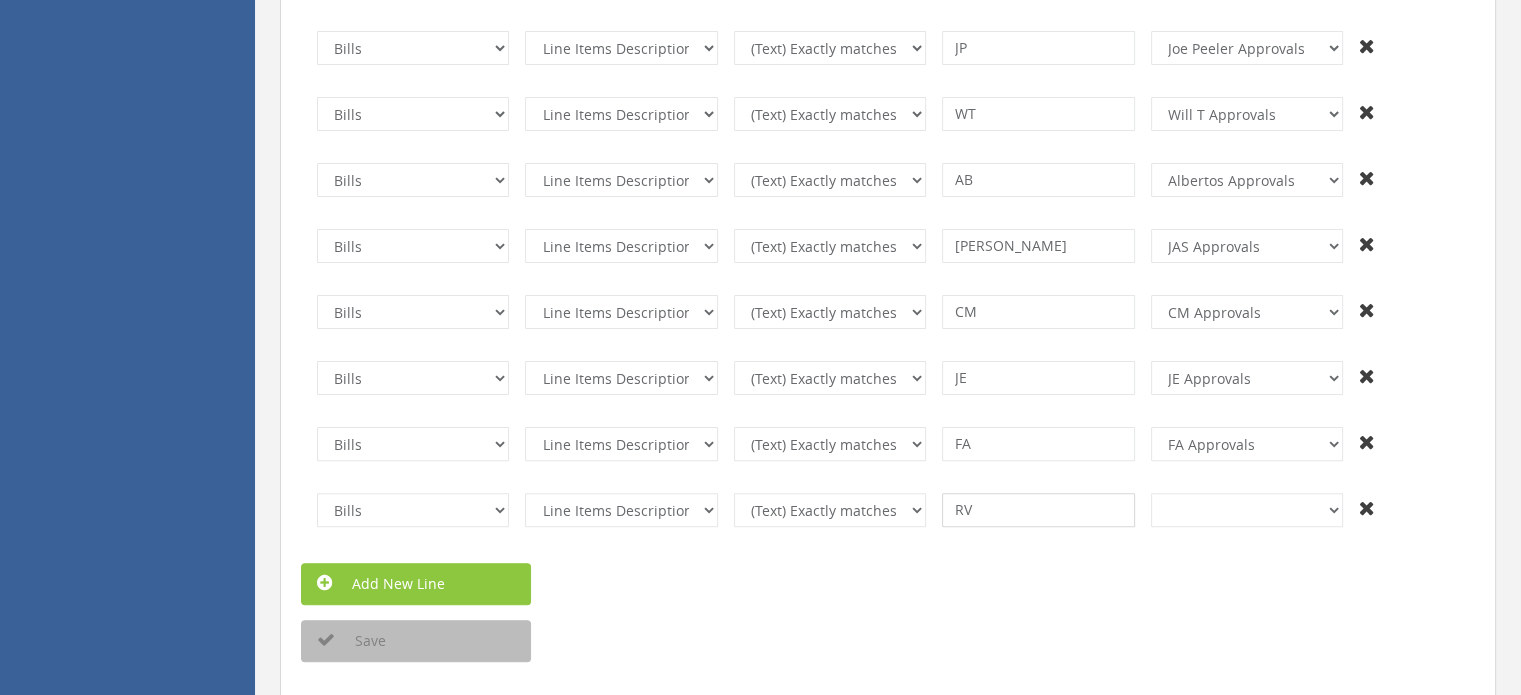 type on "RV" 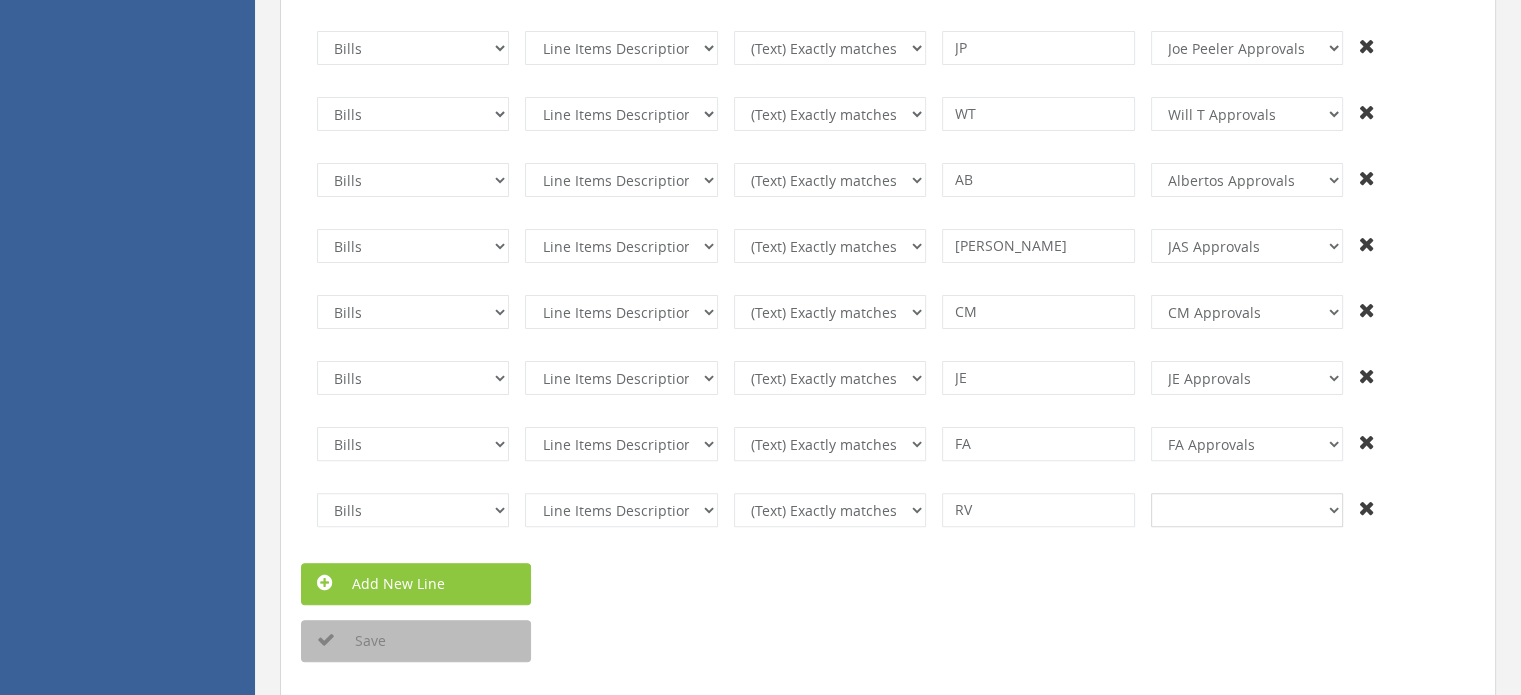 click on "+And RV Approvals FA Approvals JE Approvals [PERSON_NAME] Approvals CM Approvals Will Mo Approvals [PERSON_NAME] C Approvals [PERSON_NAME] Approvals [PERSON_NAME] Approvals [PERSON_NAME] S Approvals Will T Approvals [PERSON_NAME] Test Panel" at bounding box center [1247, 510] 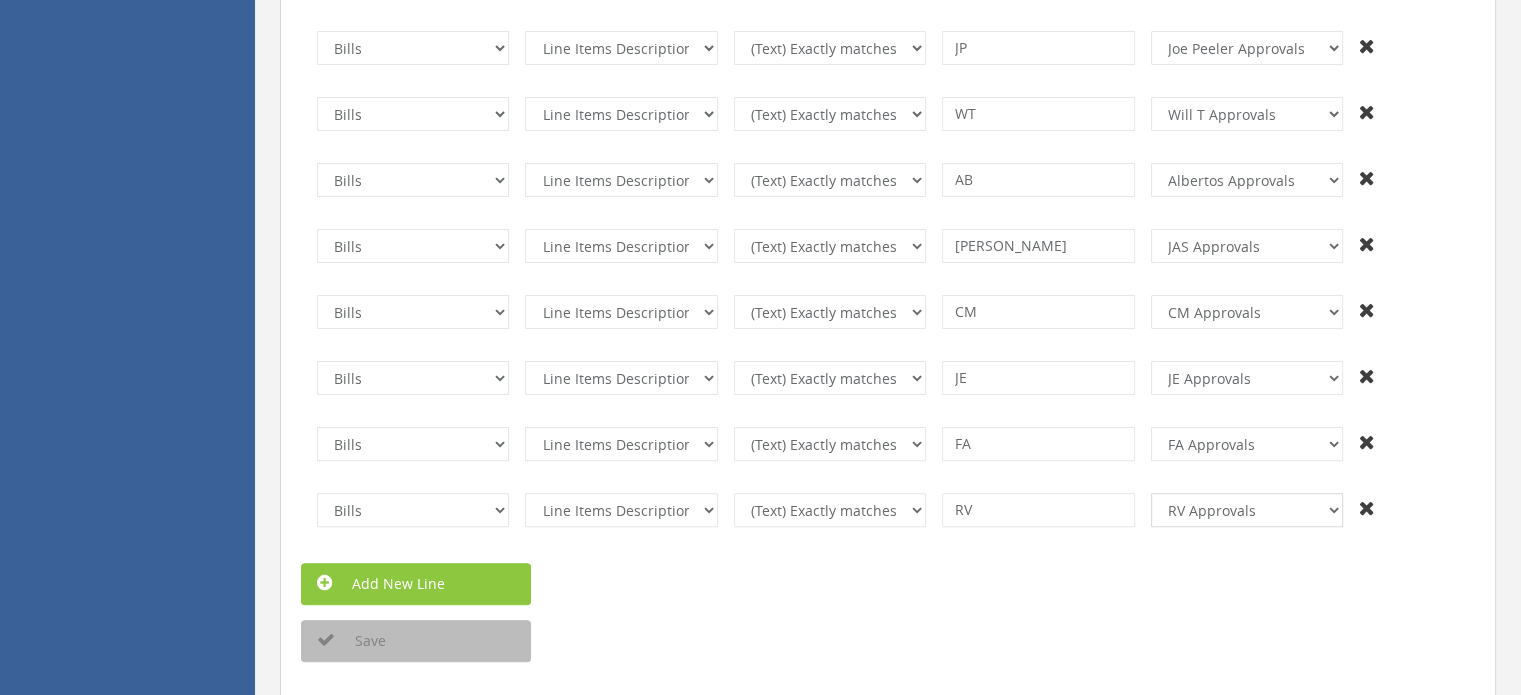 click on "+And RV Approvals FA Approvals JE Approvals [PERSON_NAME] Approvals CM Approvals Will Mo Approvals [PERSON_NAME] C Approvals [PERSON_NAME] Approvals [PERSON_NAME] Approvals [PERSON_NAME] S Approvals Will T Approvals [PERSON_NAME] Test Panel" at bounding box center (1247, 510) 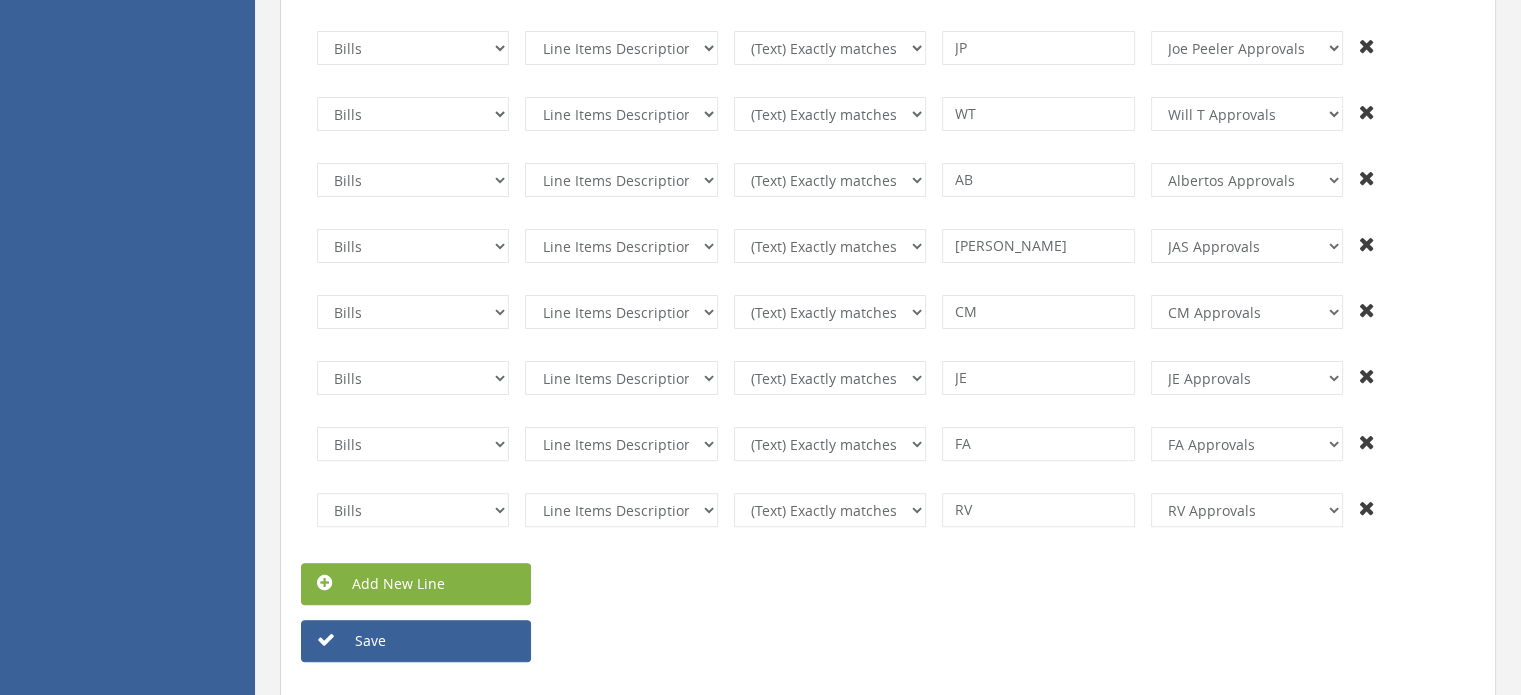 click on "Add New Line" at bounding box center (416, 584) 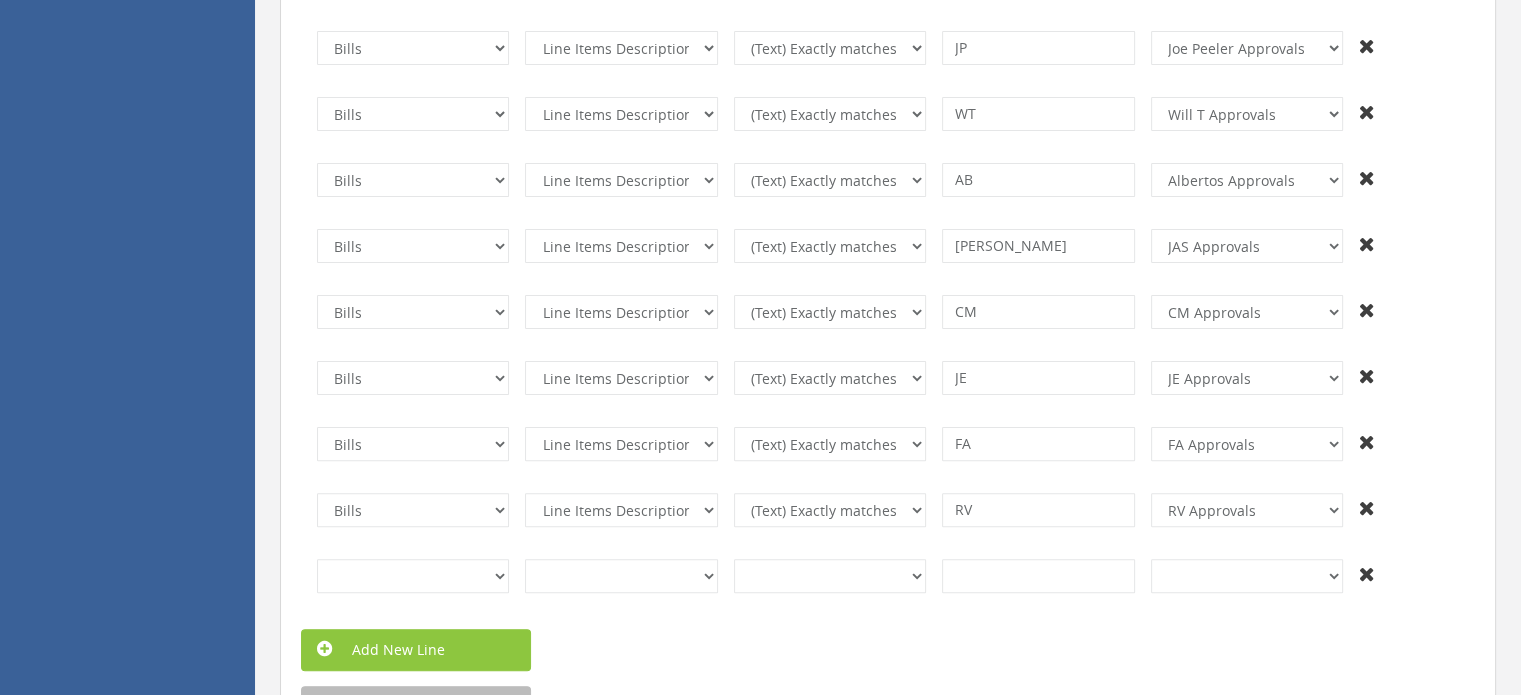 click at bounding box center (1367, 574) 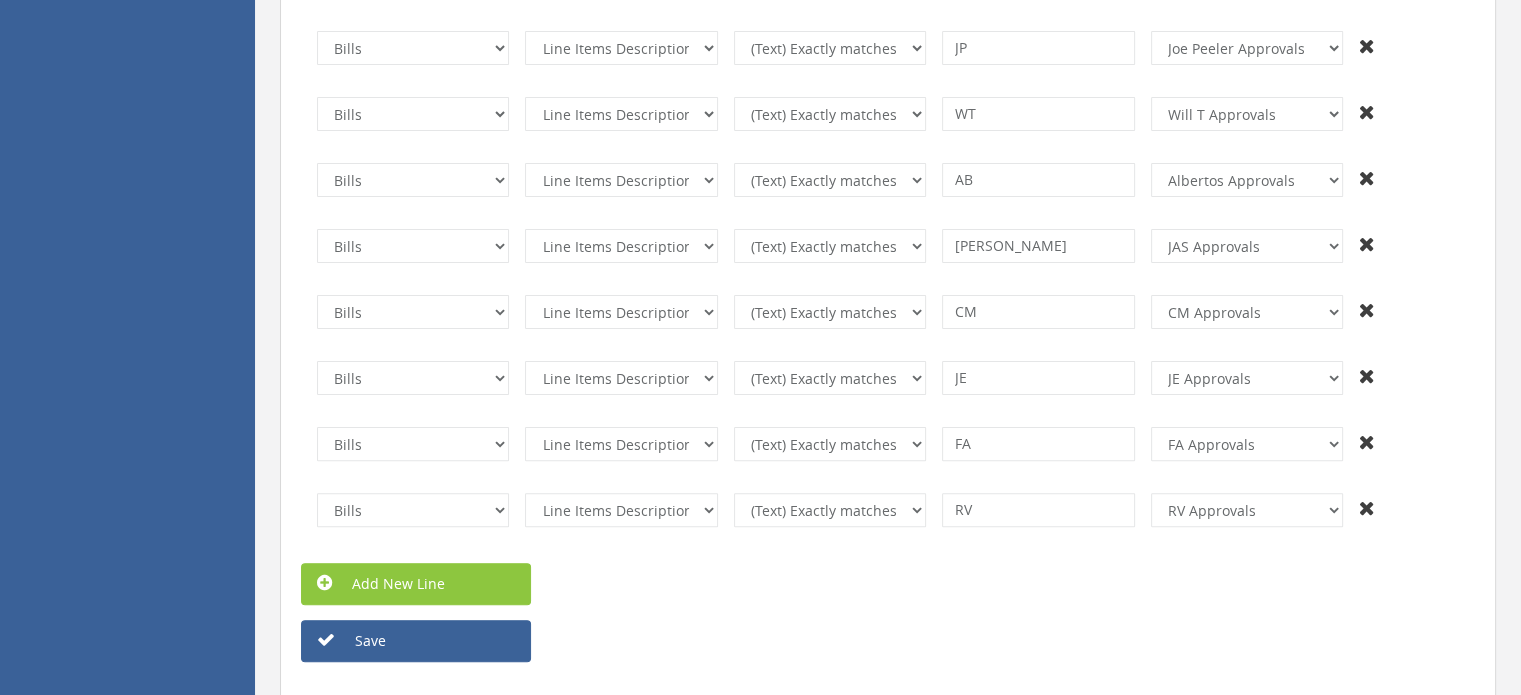 scroll, scrollTop: 572, scrollLeft: 0, axis: vertical 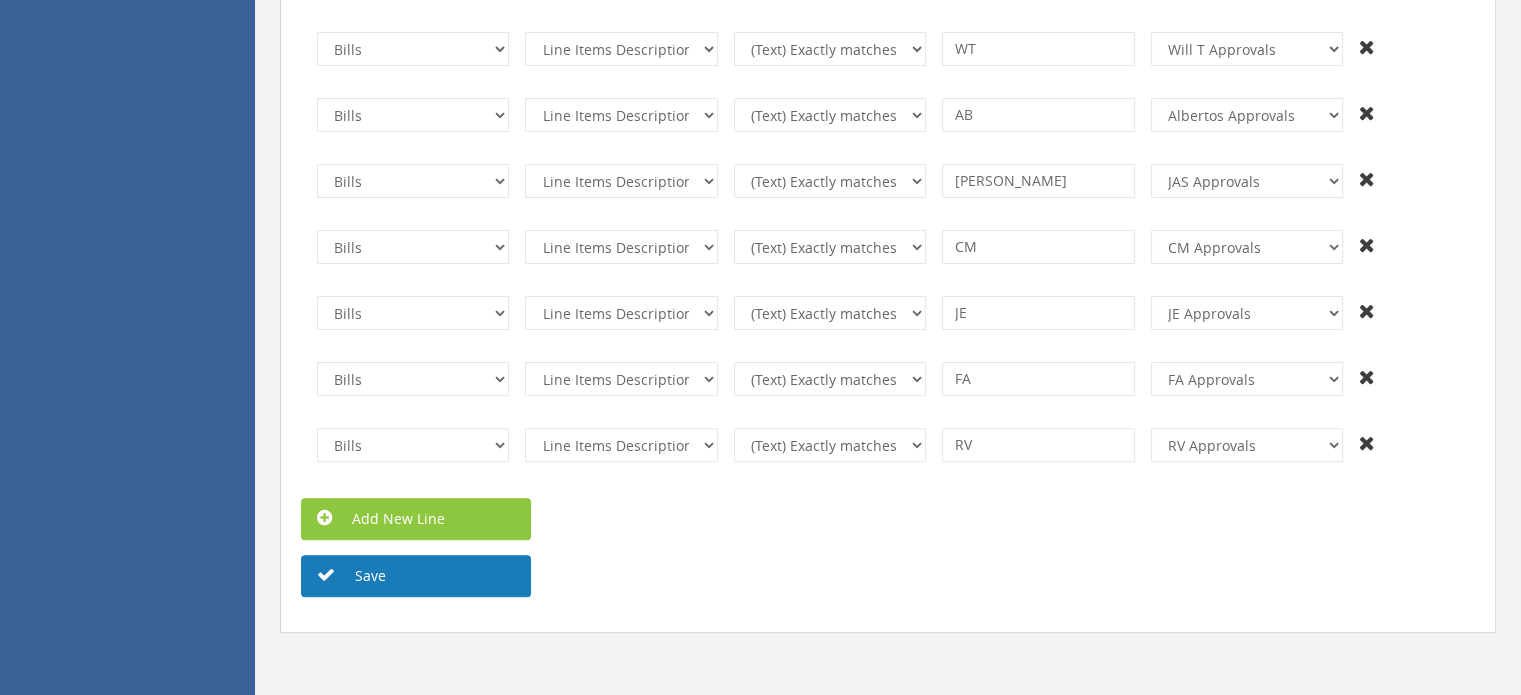 click on "Save" at bounding box center (416, 576) 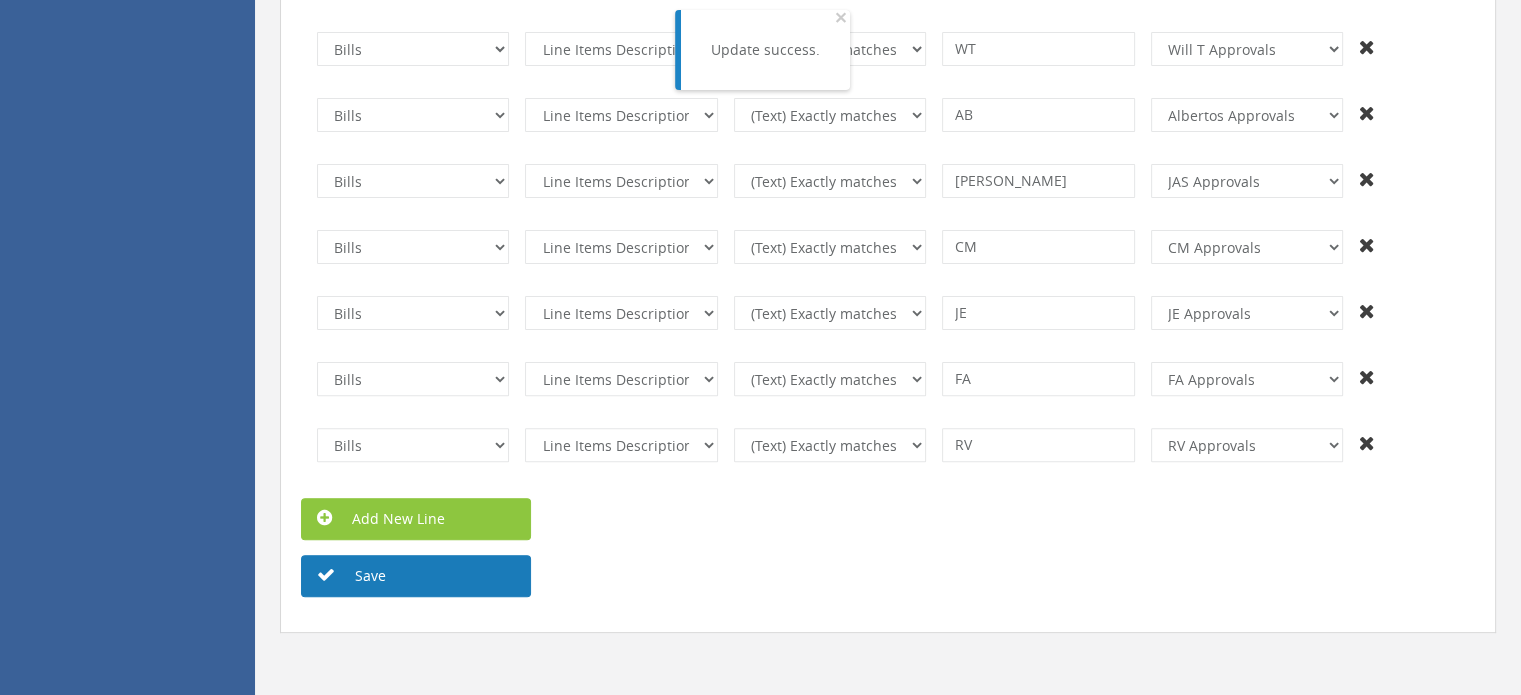 scroll, scrollTop: 0, scrollLeft: 0, axis: both 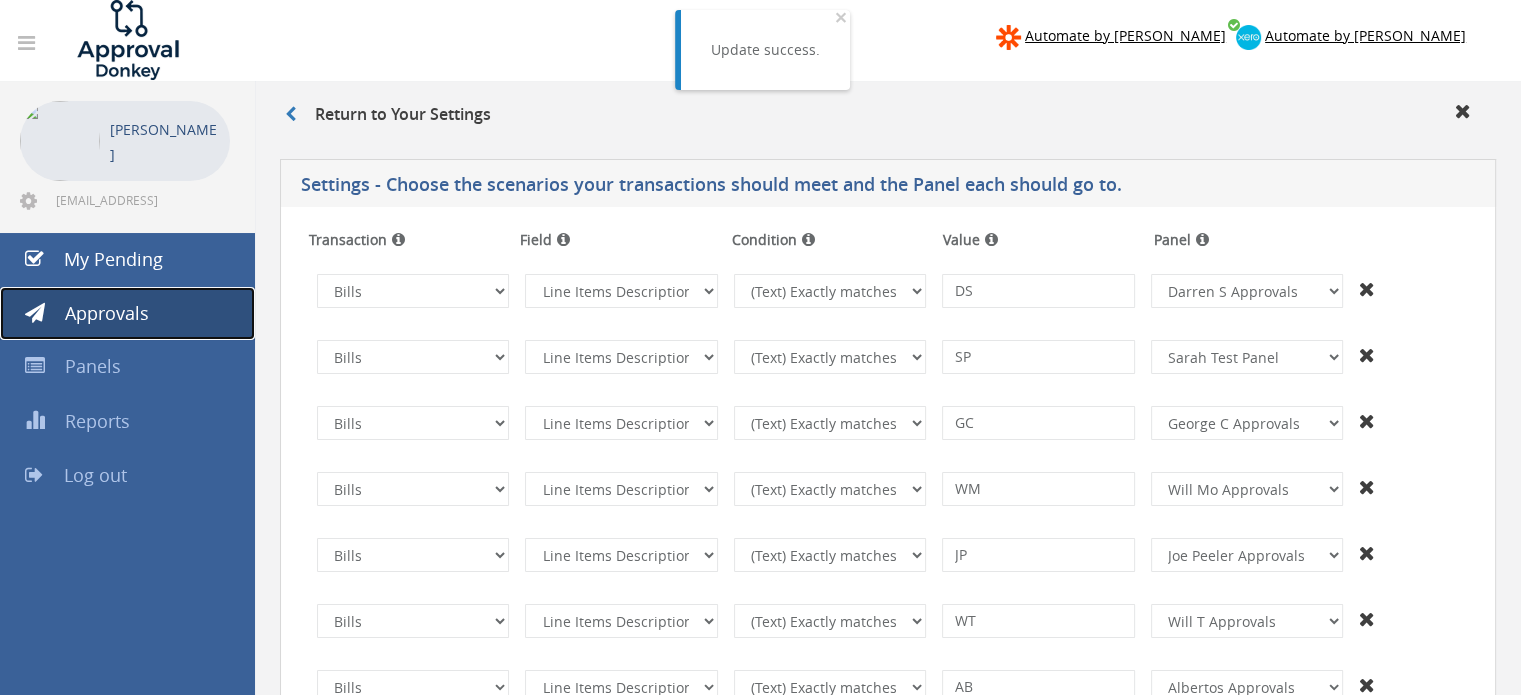 click on "Approvals" at bounding box center [107, 313] 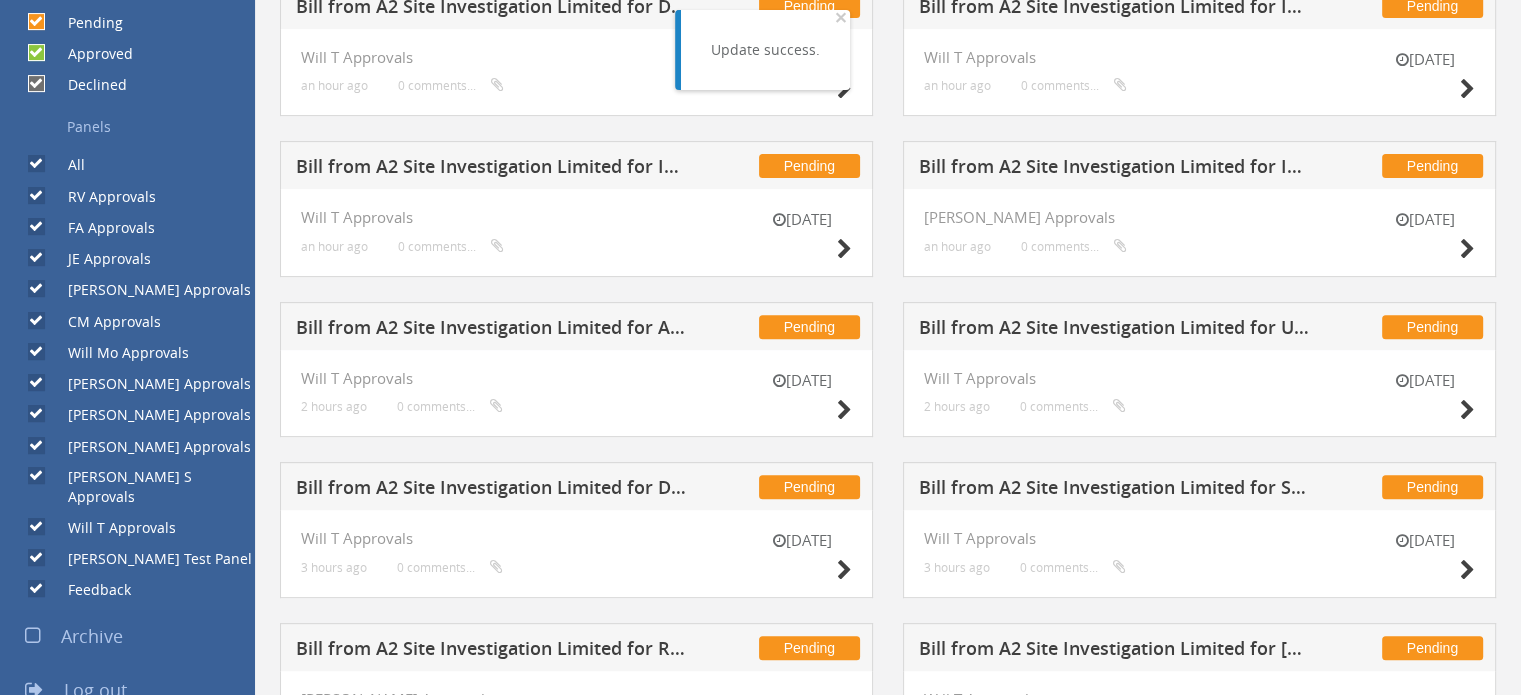 scroll, scrollTop: 667, scrollLeft: 0, axis: vertical 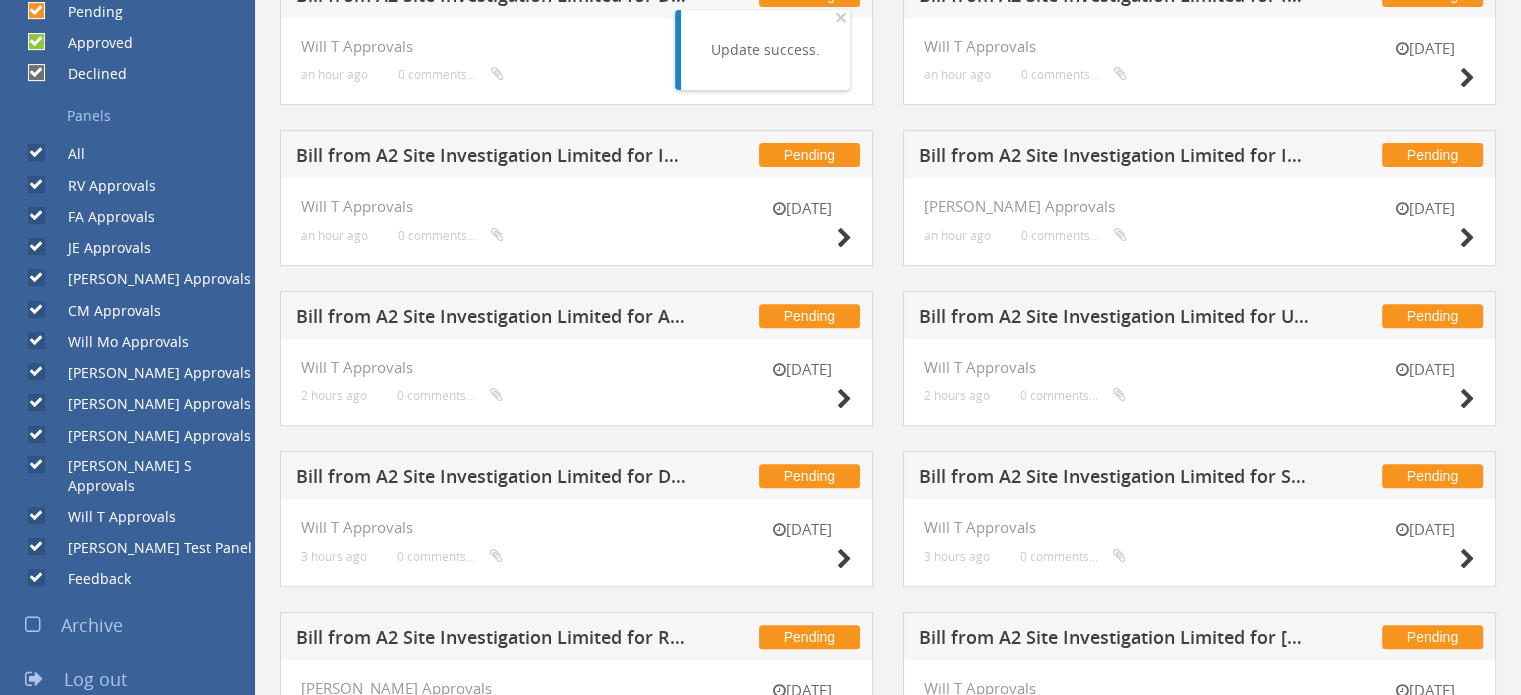 click on "[PERSON_NAME] Test Panel" at bounding box center [34, 547] 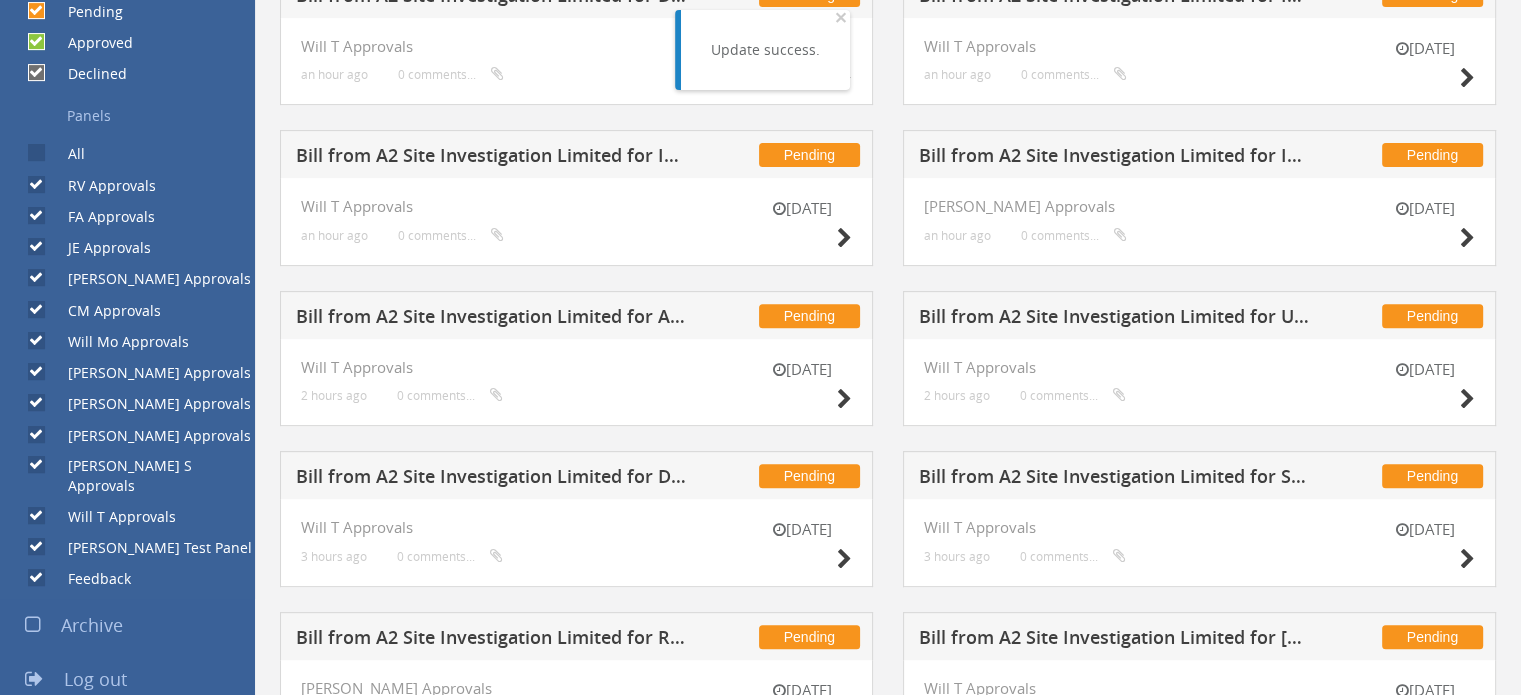 checkbox on "false" 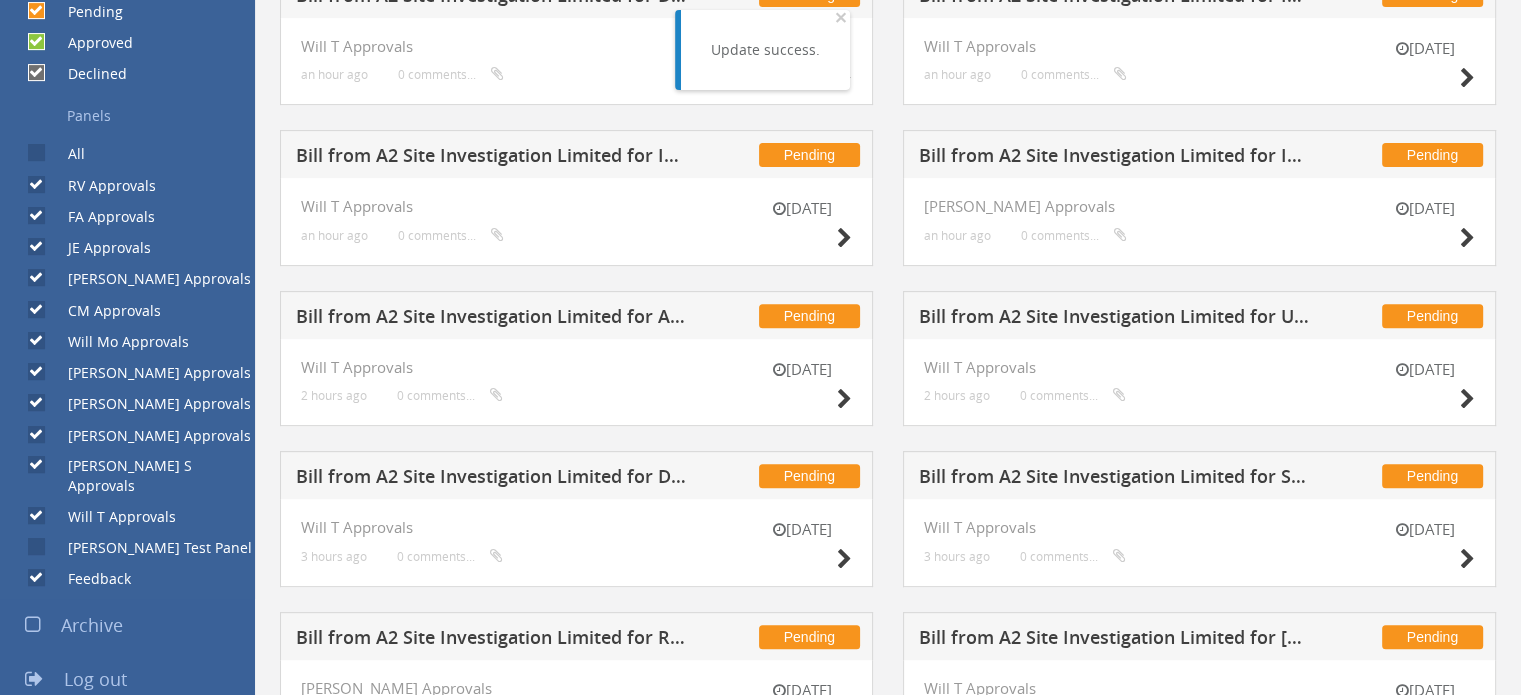 checkbox on "false" 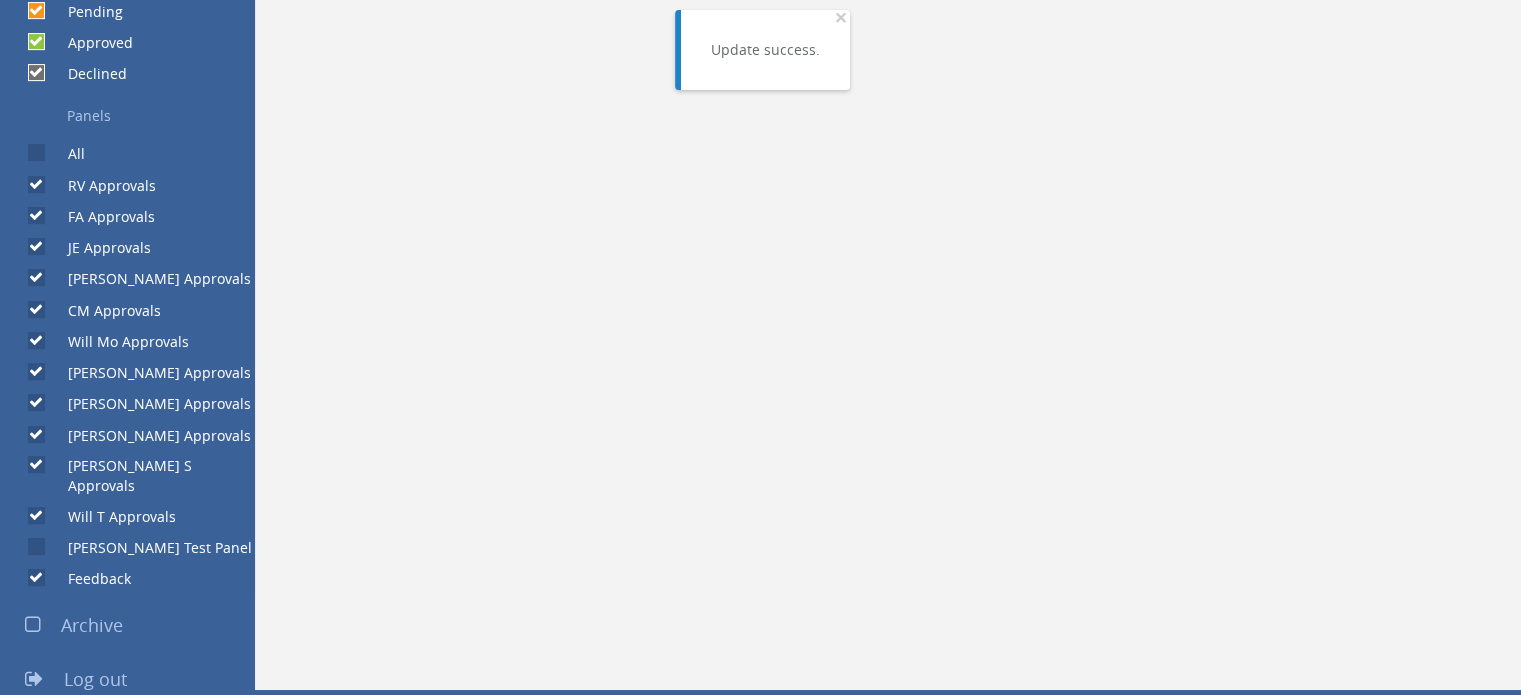 scroll, scrollTop: 661, scrollLeft: 0, axis: vertical 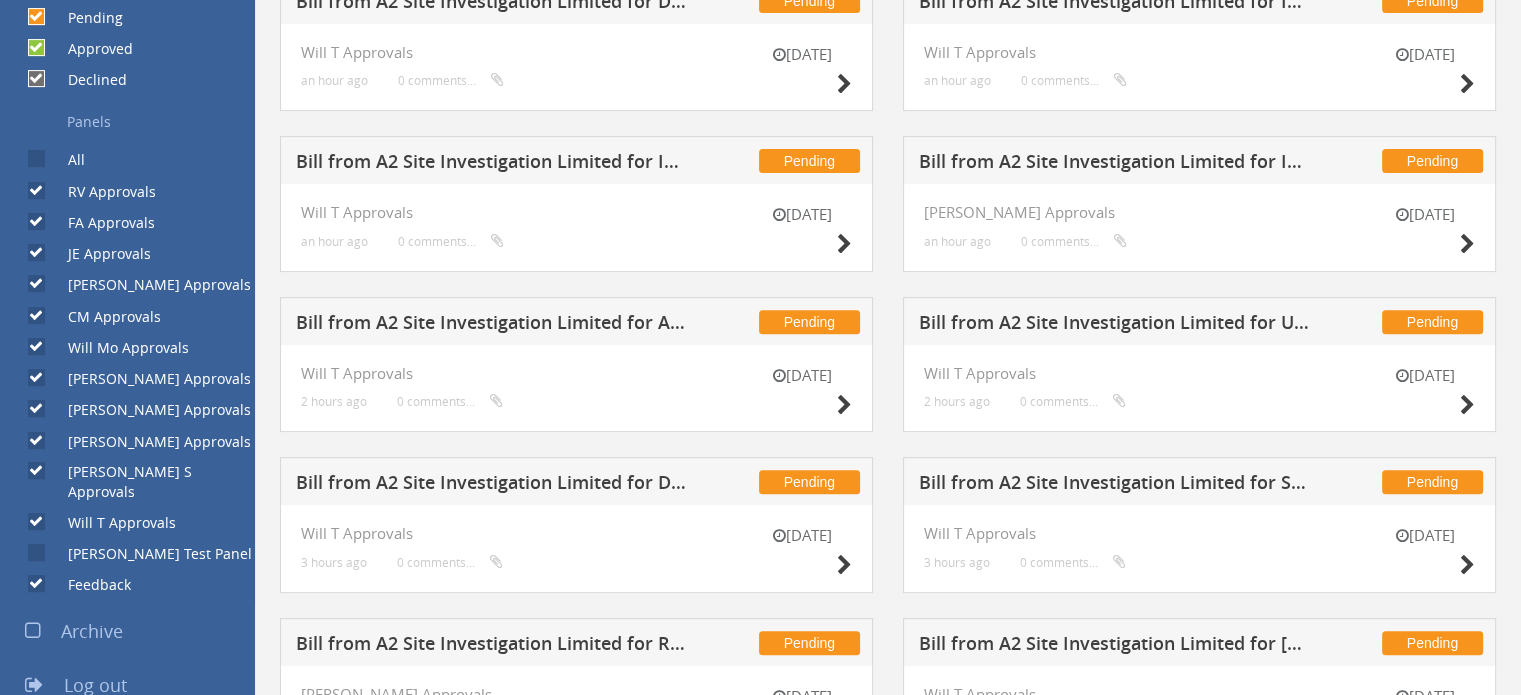 click on "Will T Approvals" at bounding box center [34, 522] 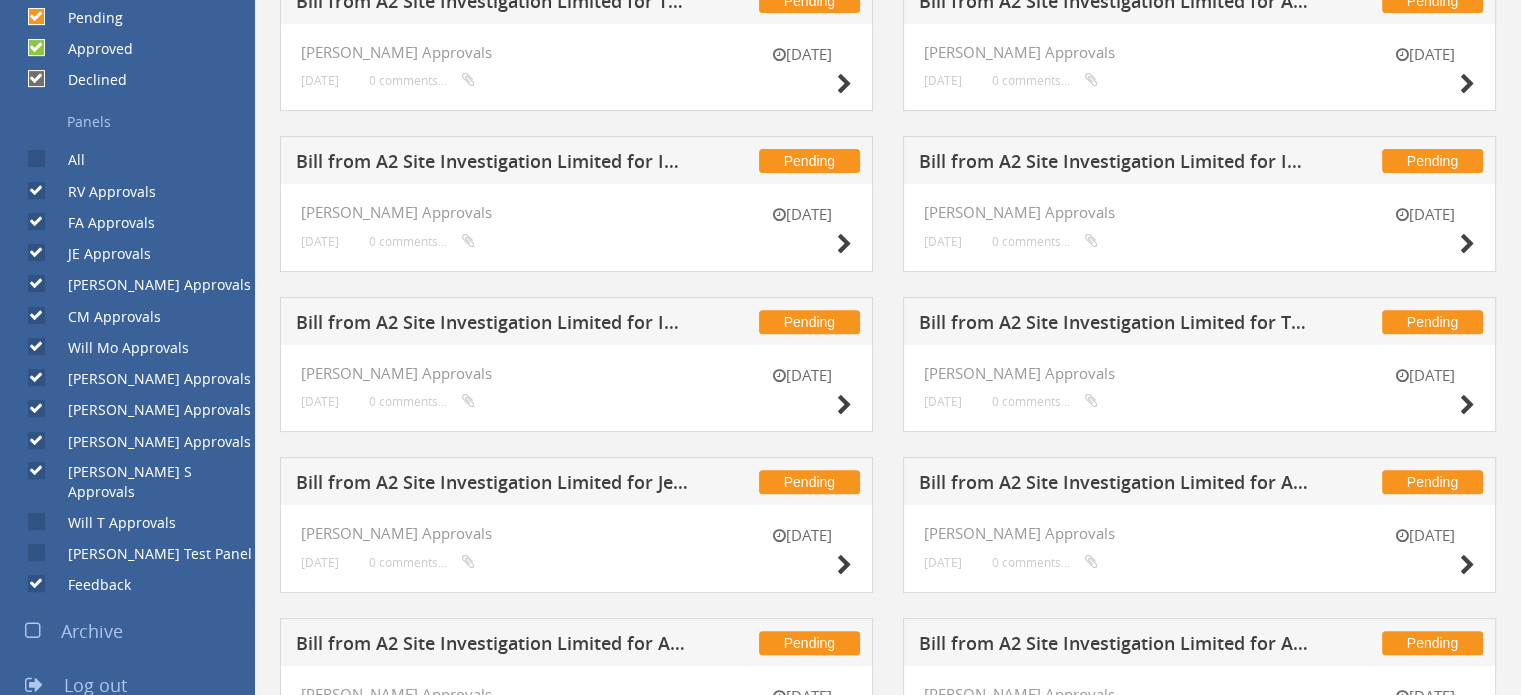 click on "[PERSON_NAME] S Approvals" at bounding box center (34, 472) 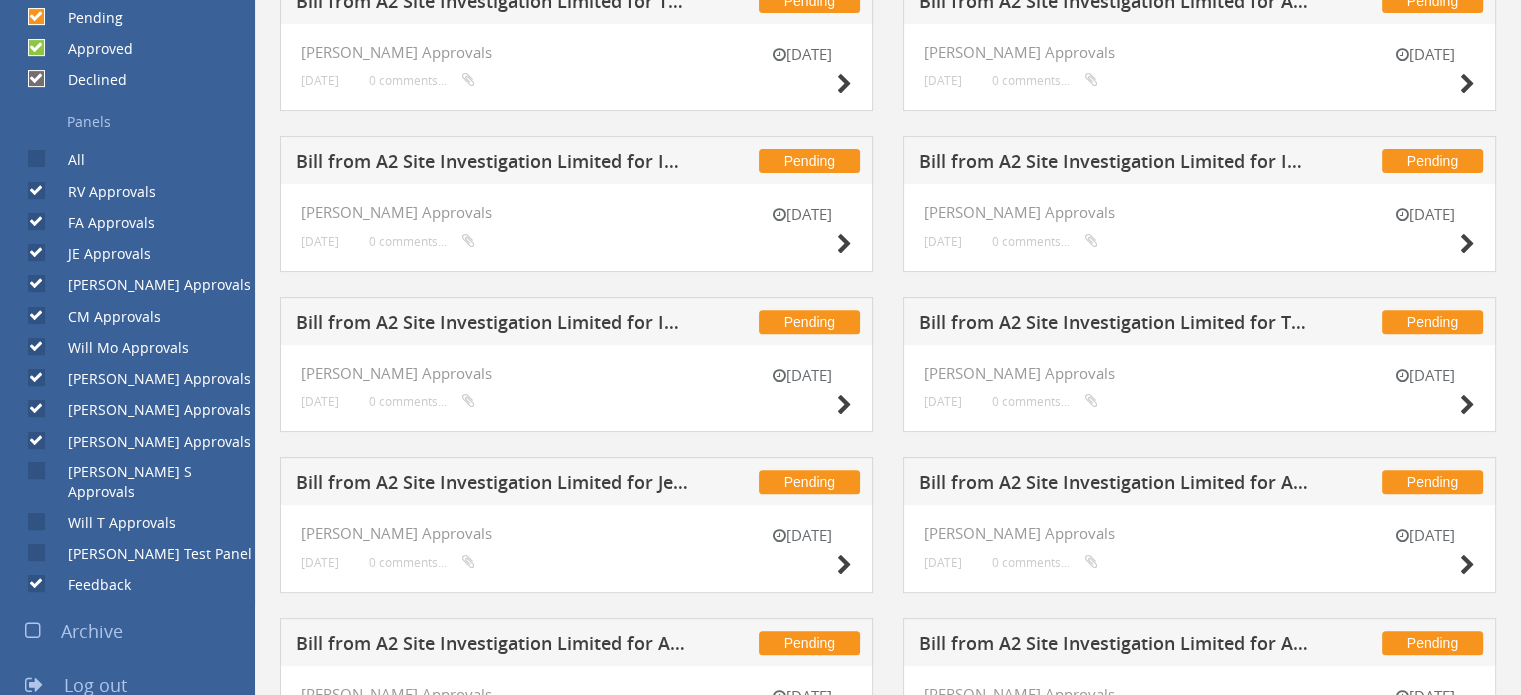 click on "[PERSON_NAME] Approvals" at bounding box center [34, 440] 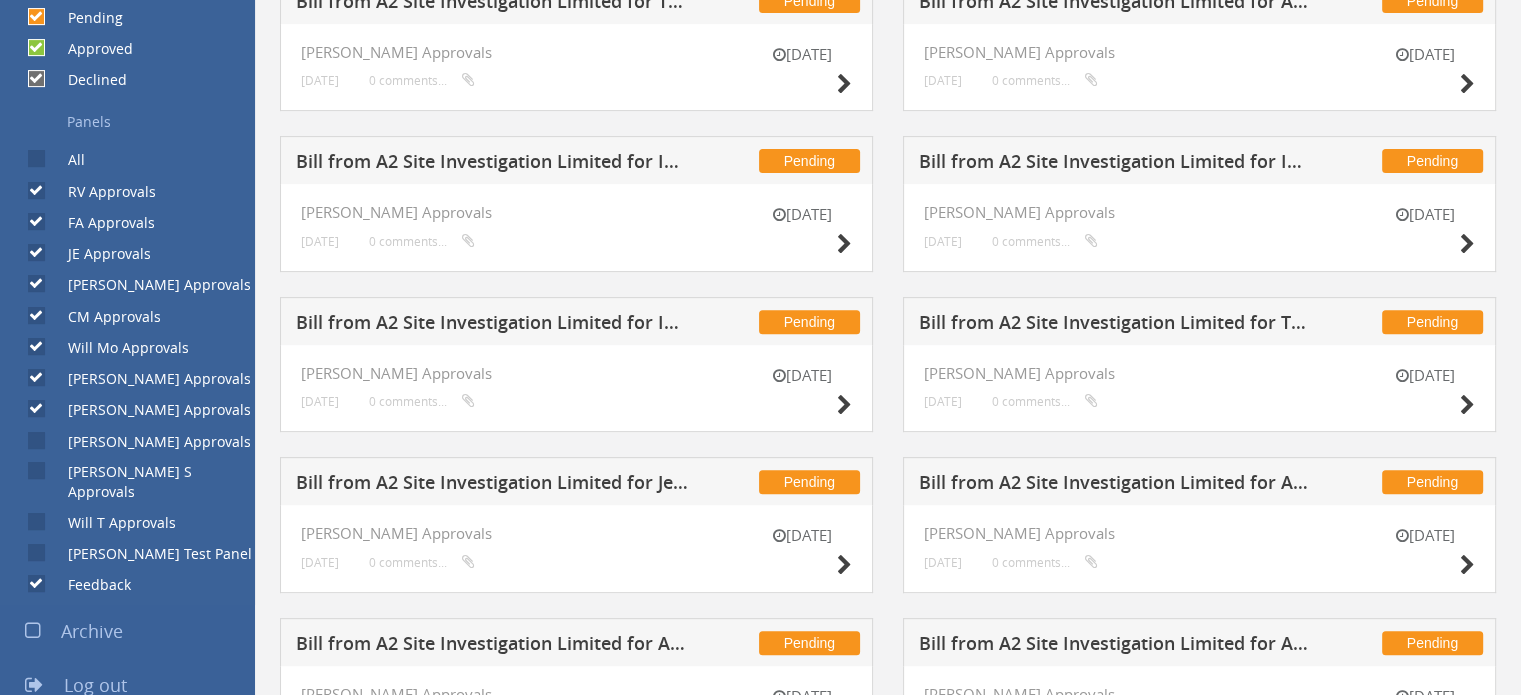 click on "[PERSON_NAME] Approvals" at bounding box center (34, 409) 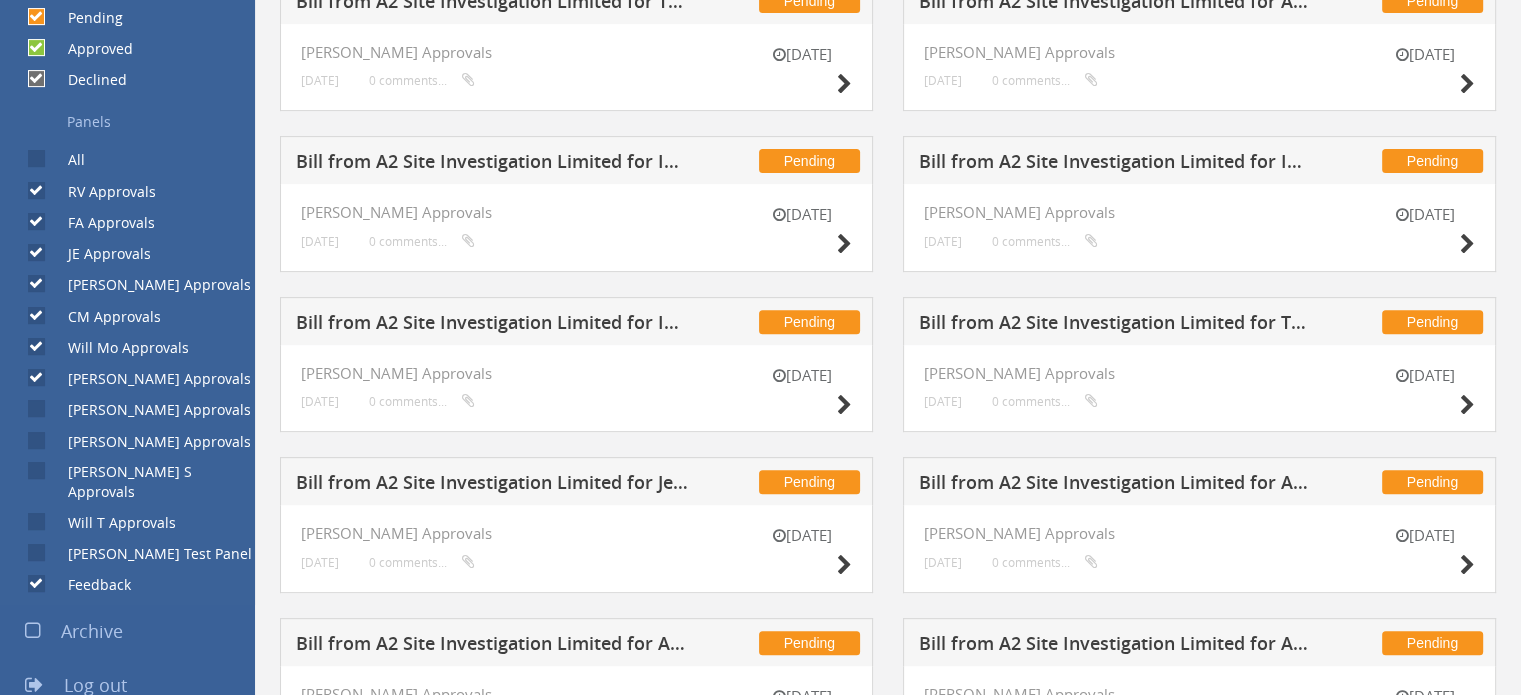 click on "[PERSON_NAME] Approvals" at bounding box center (34, 378) 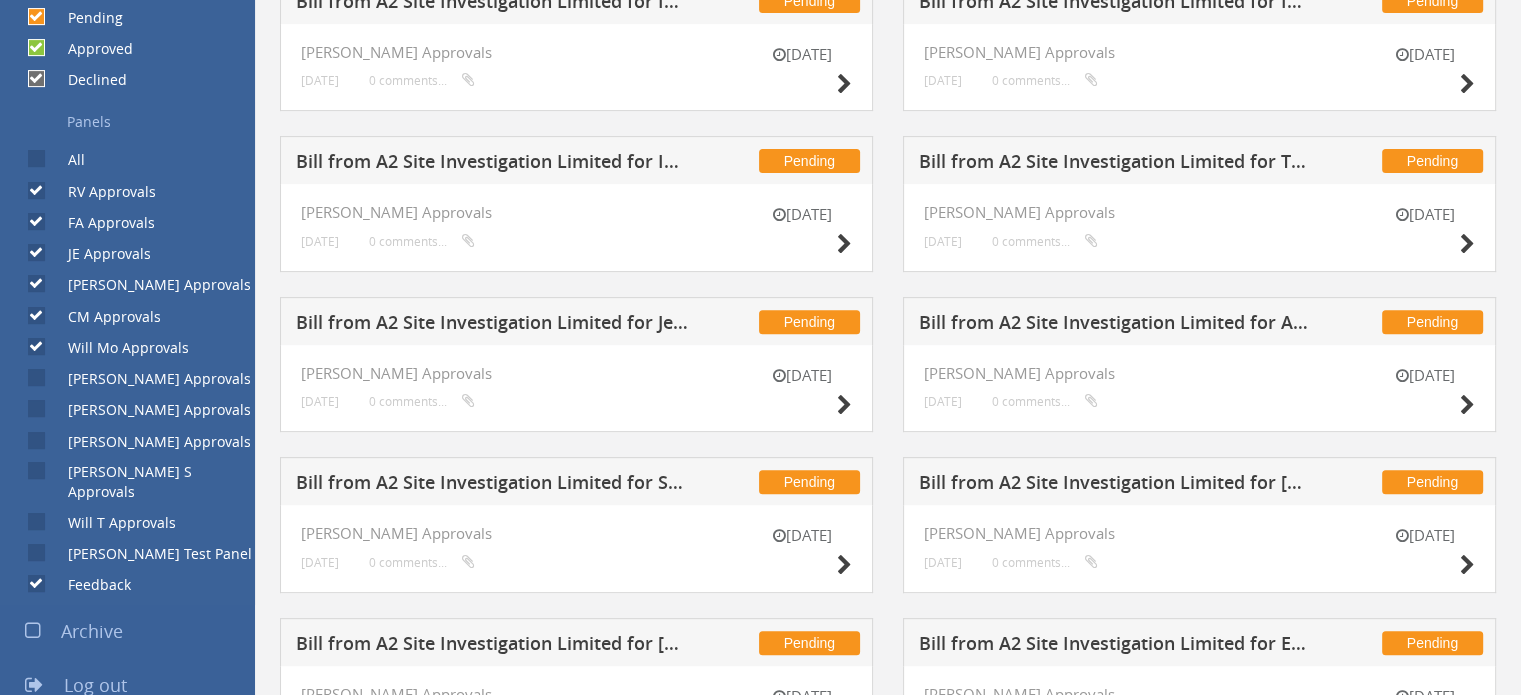 click on "Will Mo Approvals" at bounding box center (34, 347) 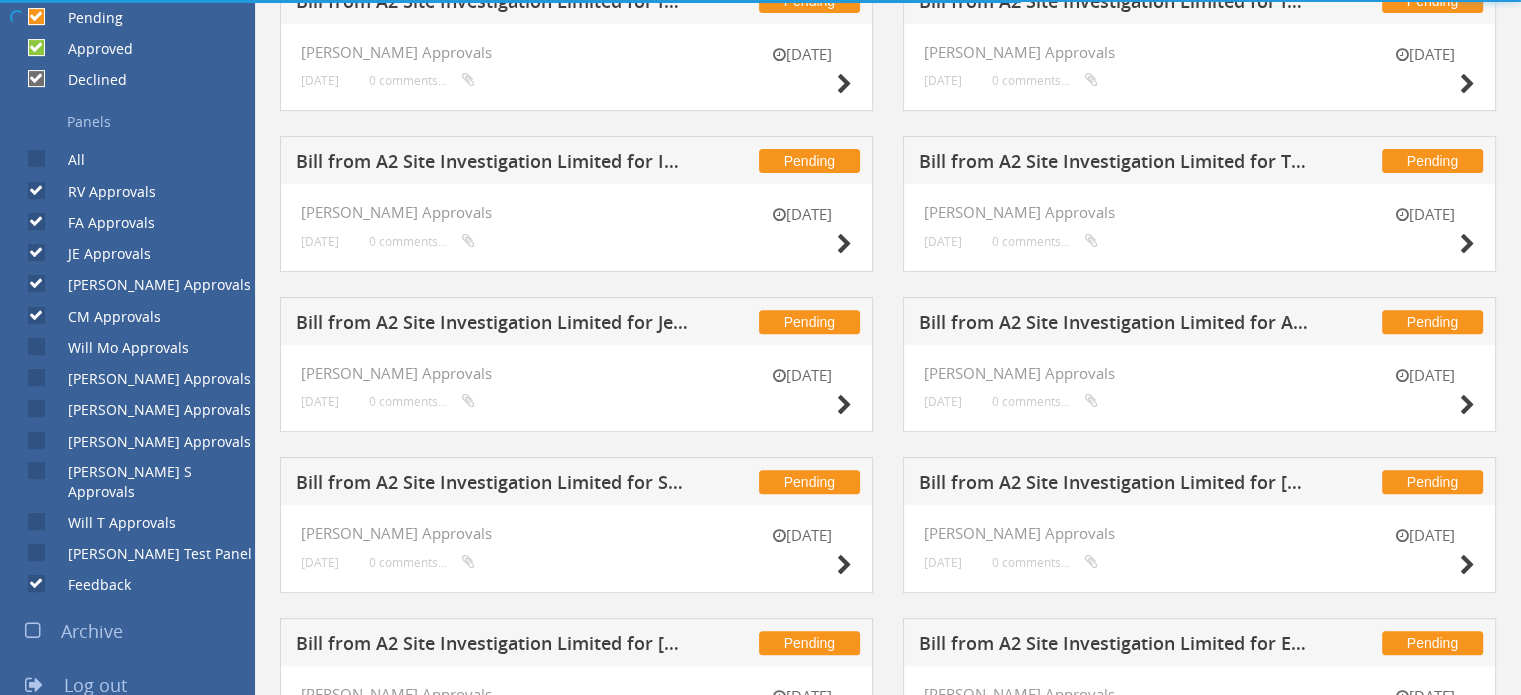click on "CM Approvals" at bounding box center [34, 315] 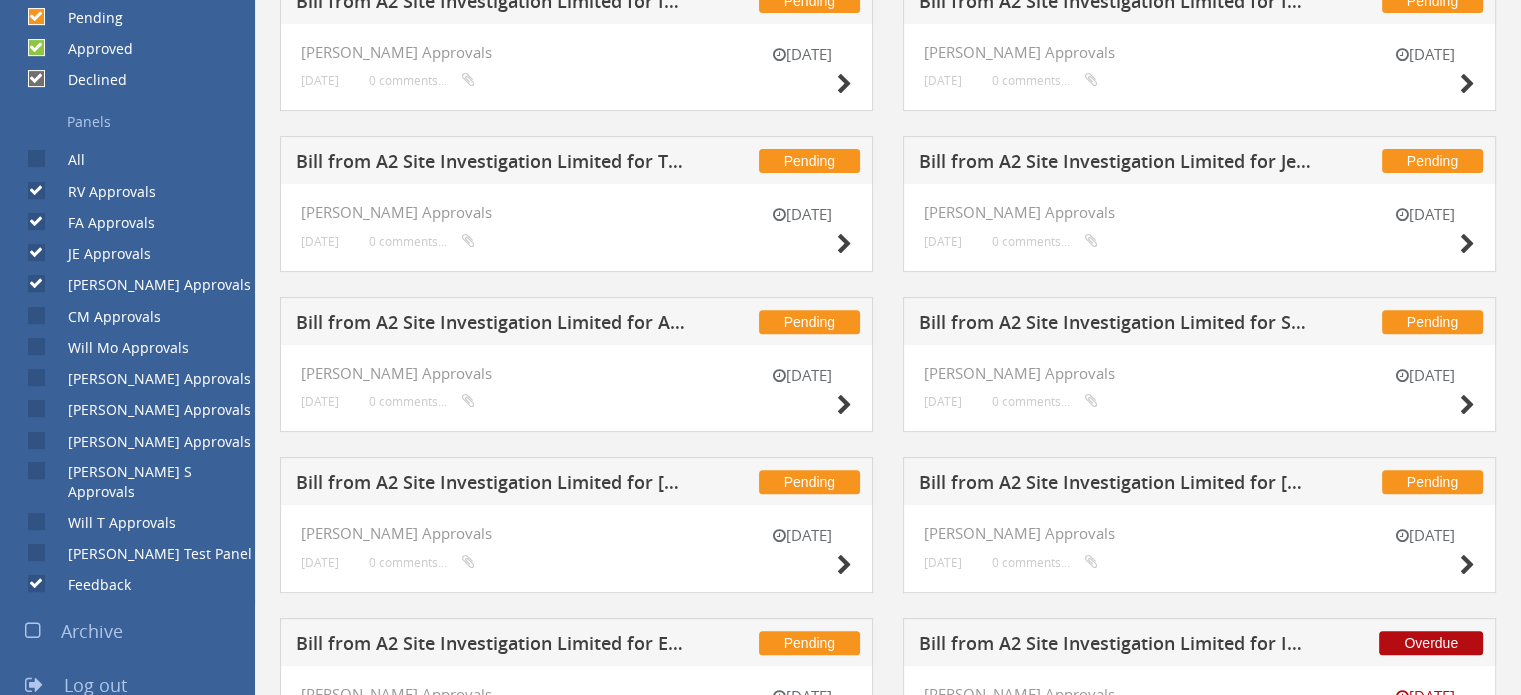 click on "[PERSON_NAME] Approvals" at bounding box center (34, 284) 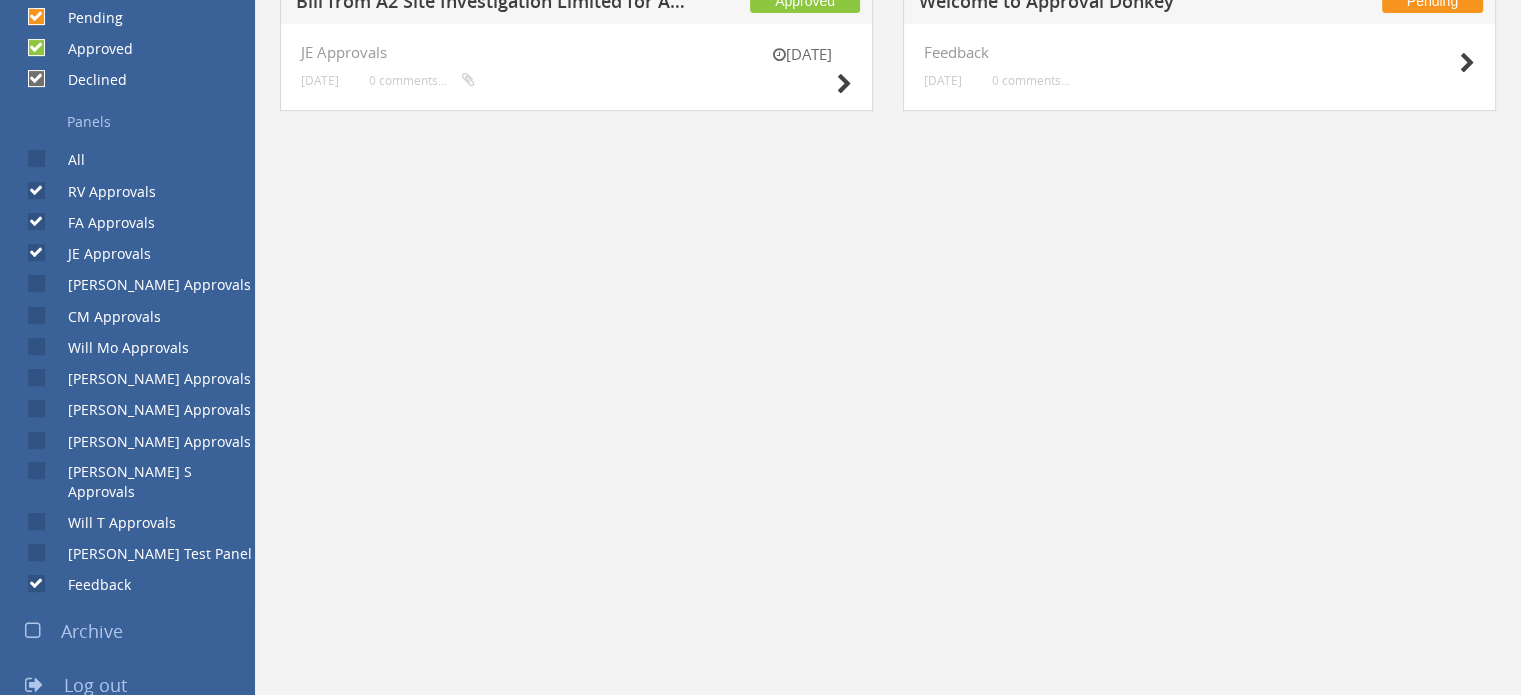 click on "JE Approvals" at bounding box center [34, 253] 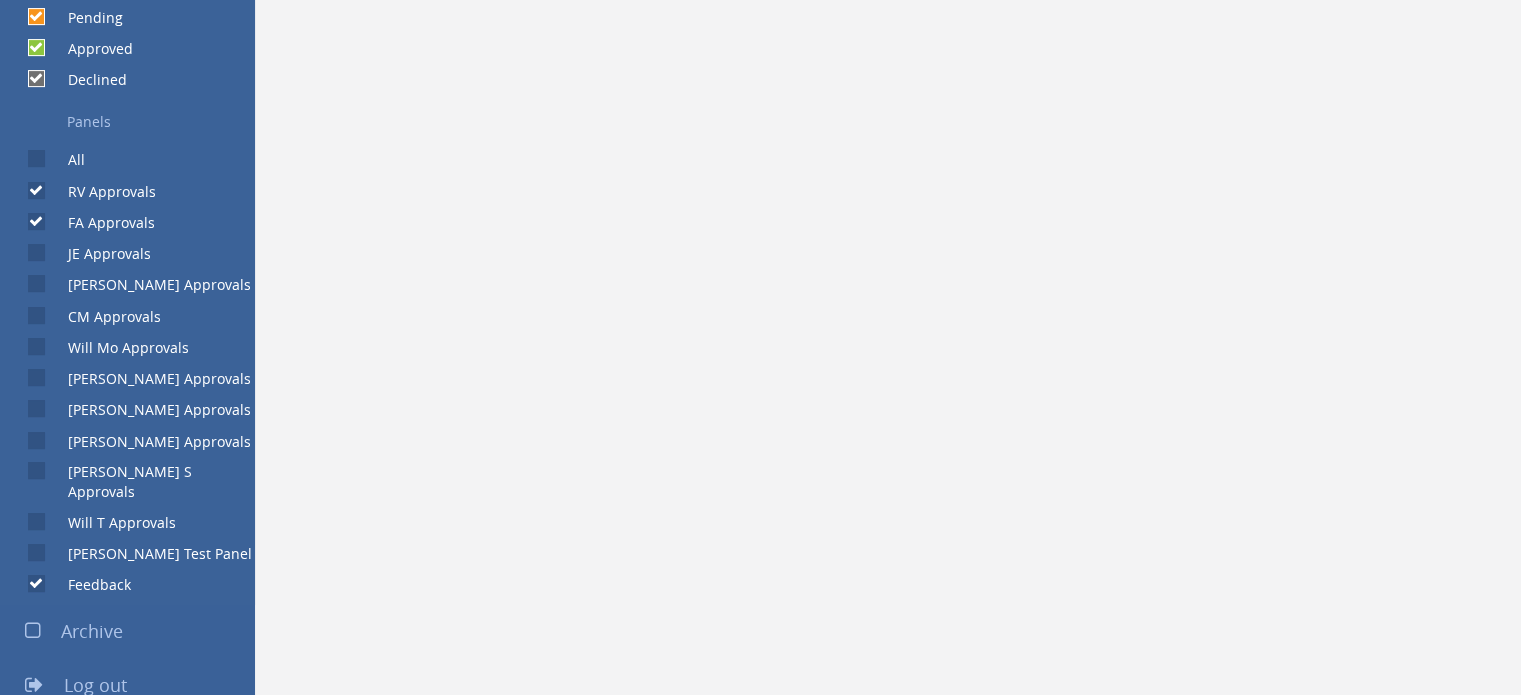 click on "FA Approvals" at bounding box center (34, 222) 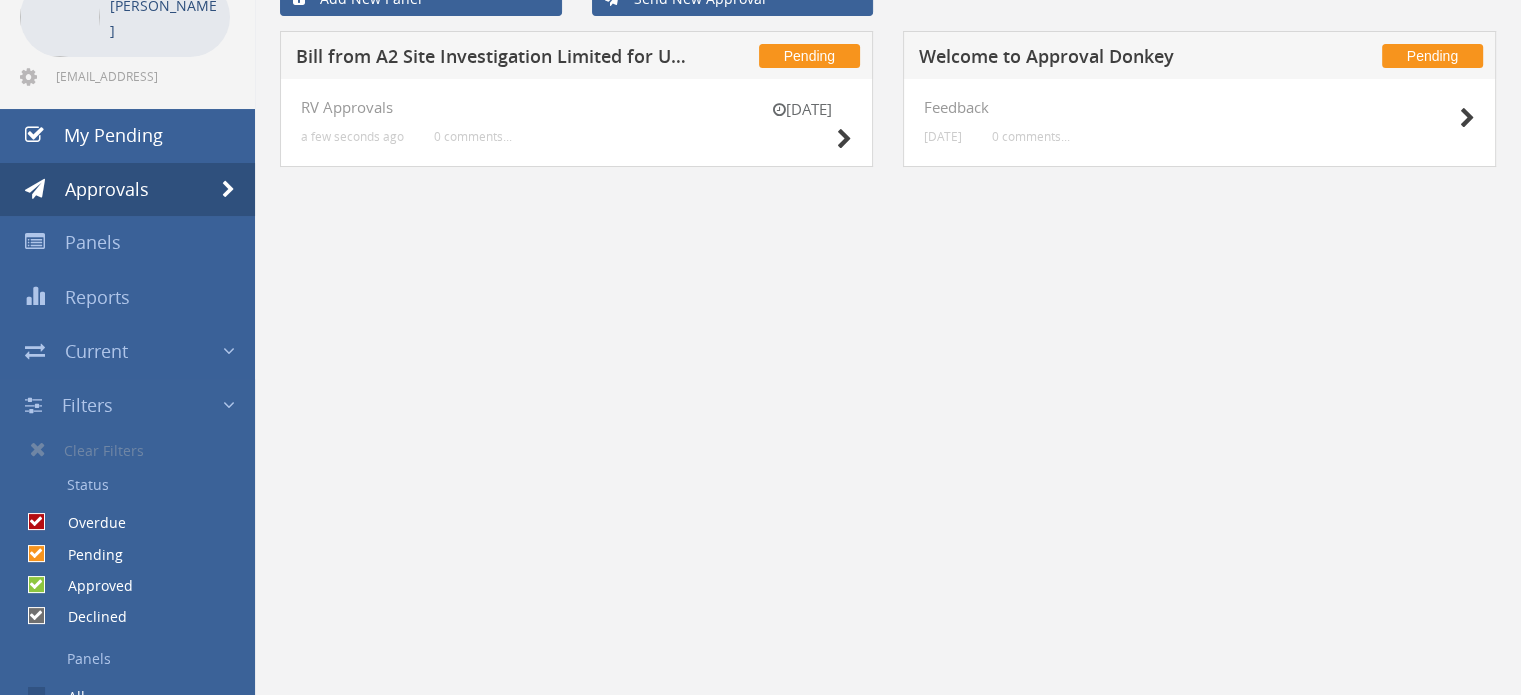 scroll, scrollTop: 124, scrollLeft: 0, axis: vertical 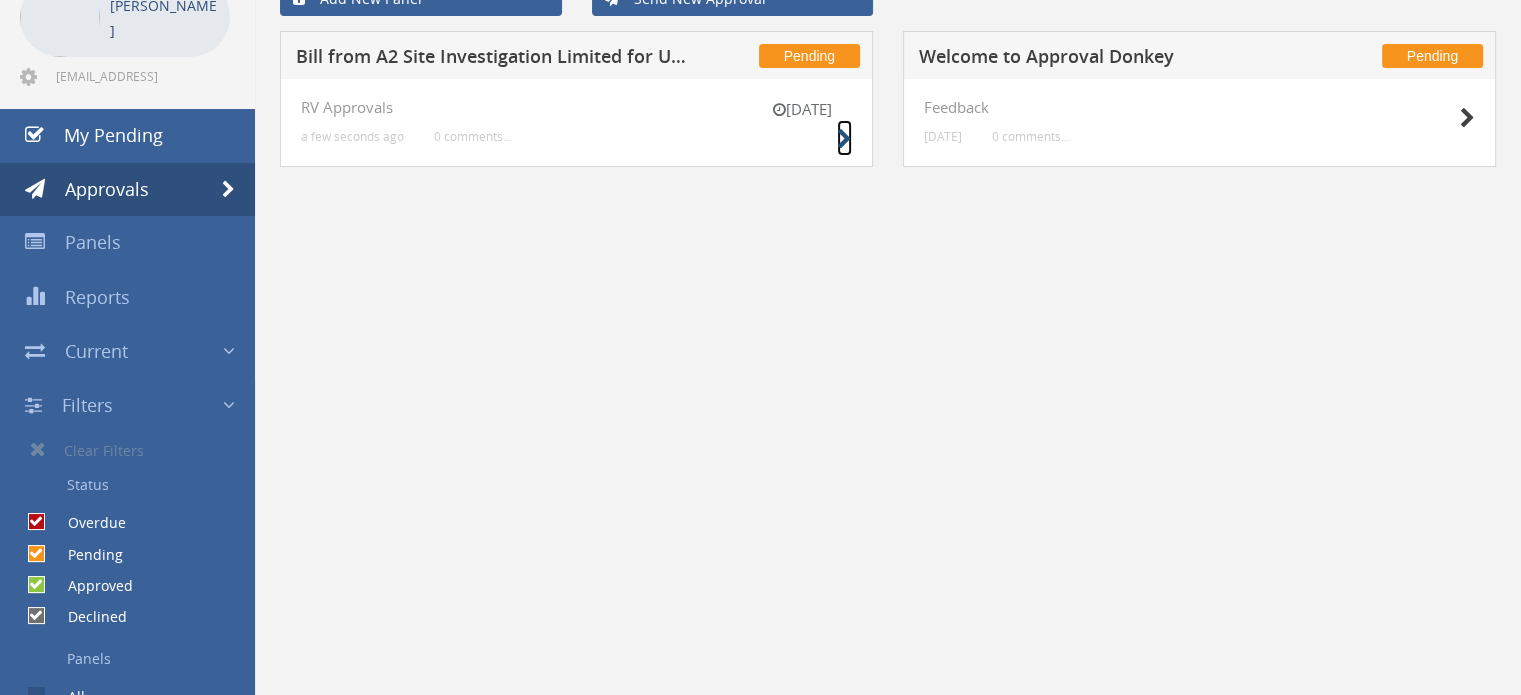 click at bounding box center (844, 139) 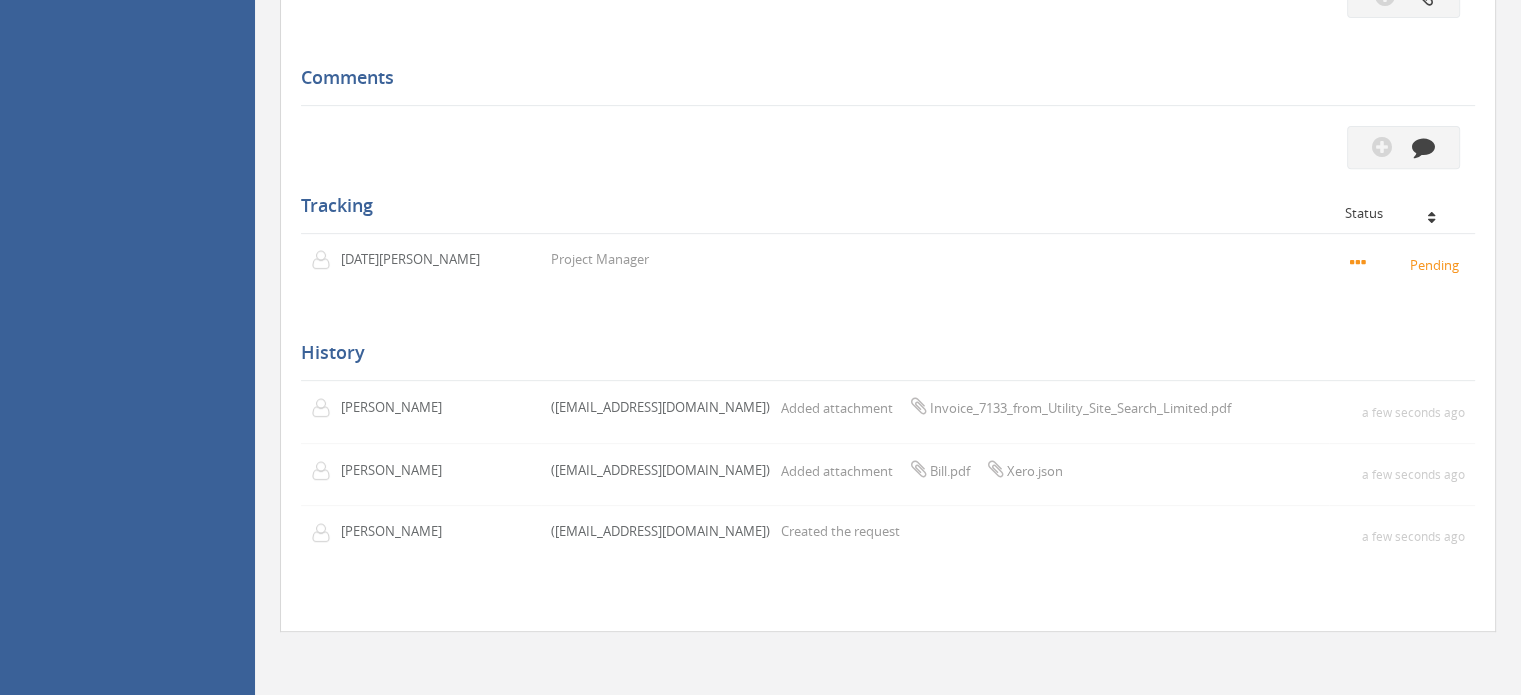 scroll, scrollTop: 0, scrollLeft: 0, axis: both 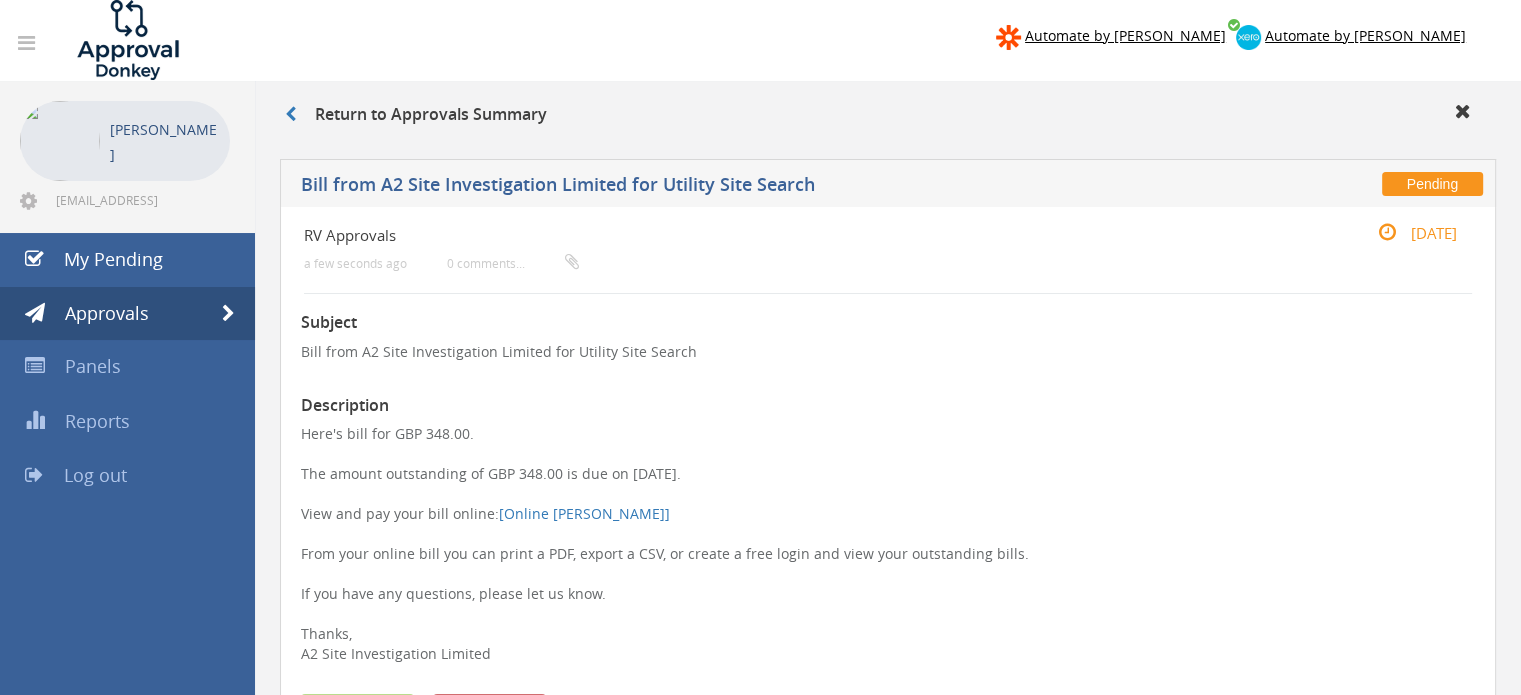 click on "Subject
Bill from A2 Site Investigation Limited for Utility Site Search
Description
Here's bill for GBP 348.00.
The amount outstanding of GBP 348.00 is due on [DATE].
View and pay your bill online:  [Online Bill Link]
From your online bill you can print a PDF, export a CSV, or create a free login and view your outstanding bills.
If you have any questions, please let us know.
Thanks,
A2 Site Investigation Limited
Approve
Decline
Deadline [DATE]" at bounding box center (888, 848) 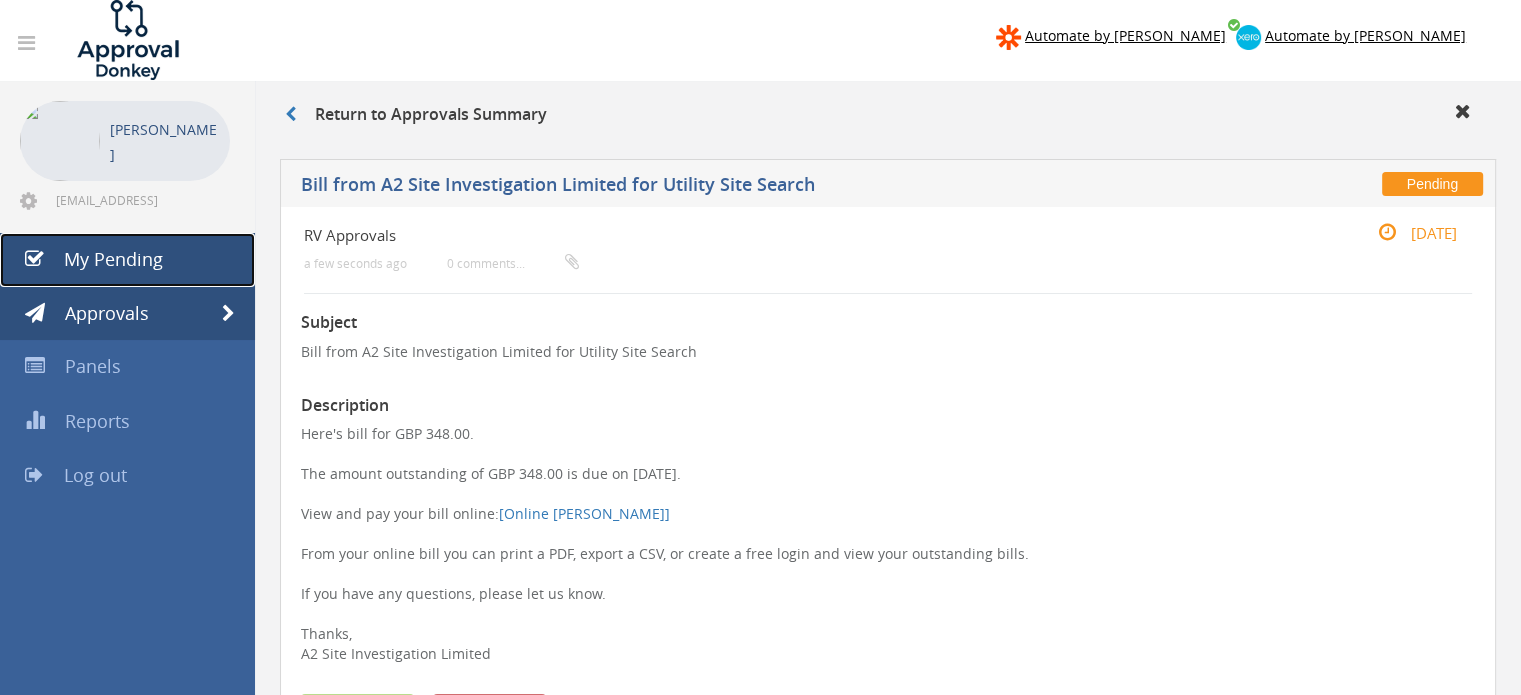 click on "My Pending" at bounding box center [127, 260] 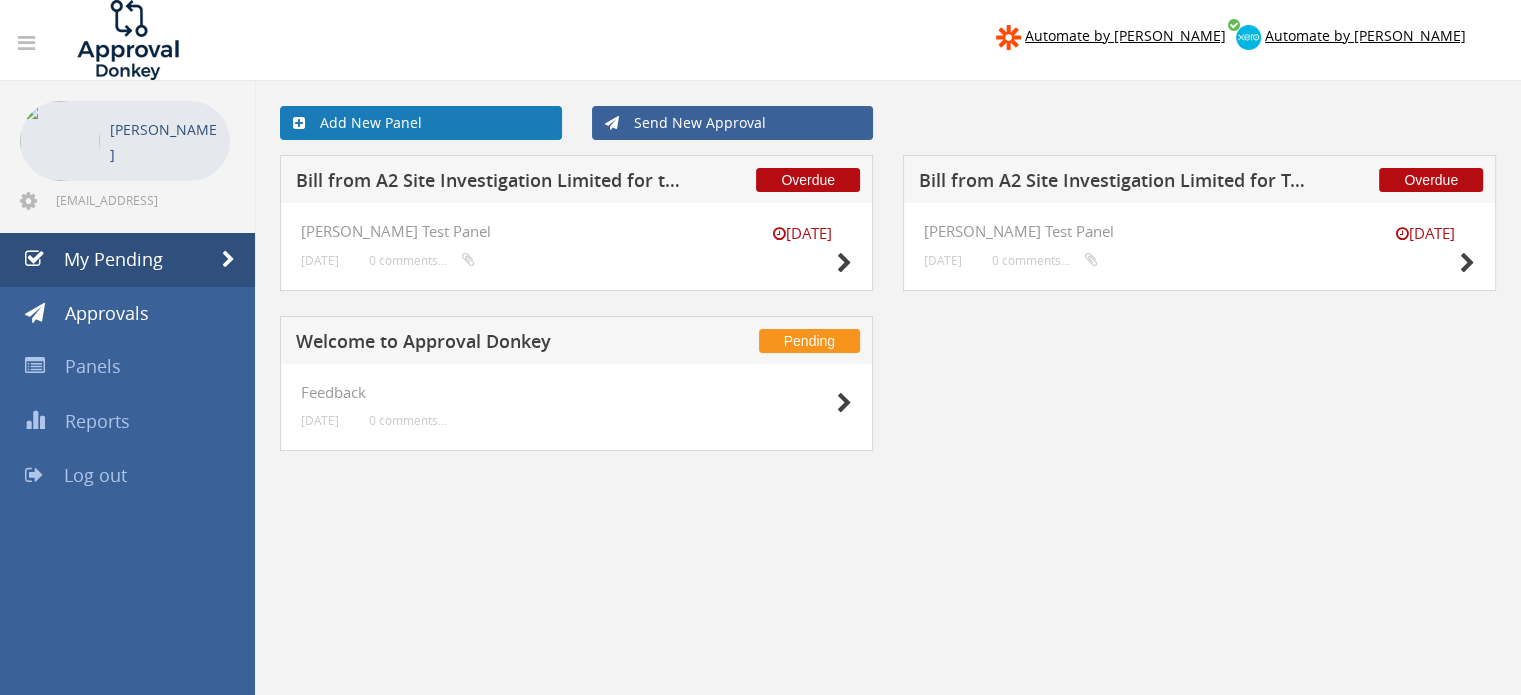 click on "Add New Panel" at bounding box center (421, 123) 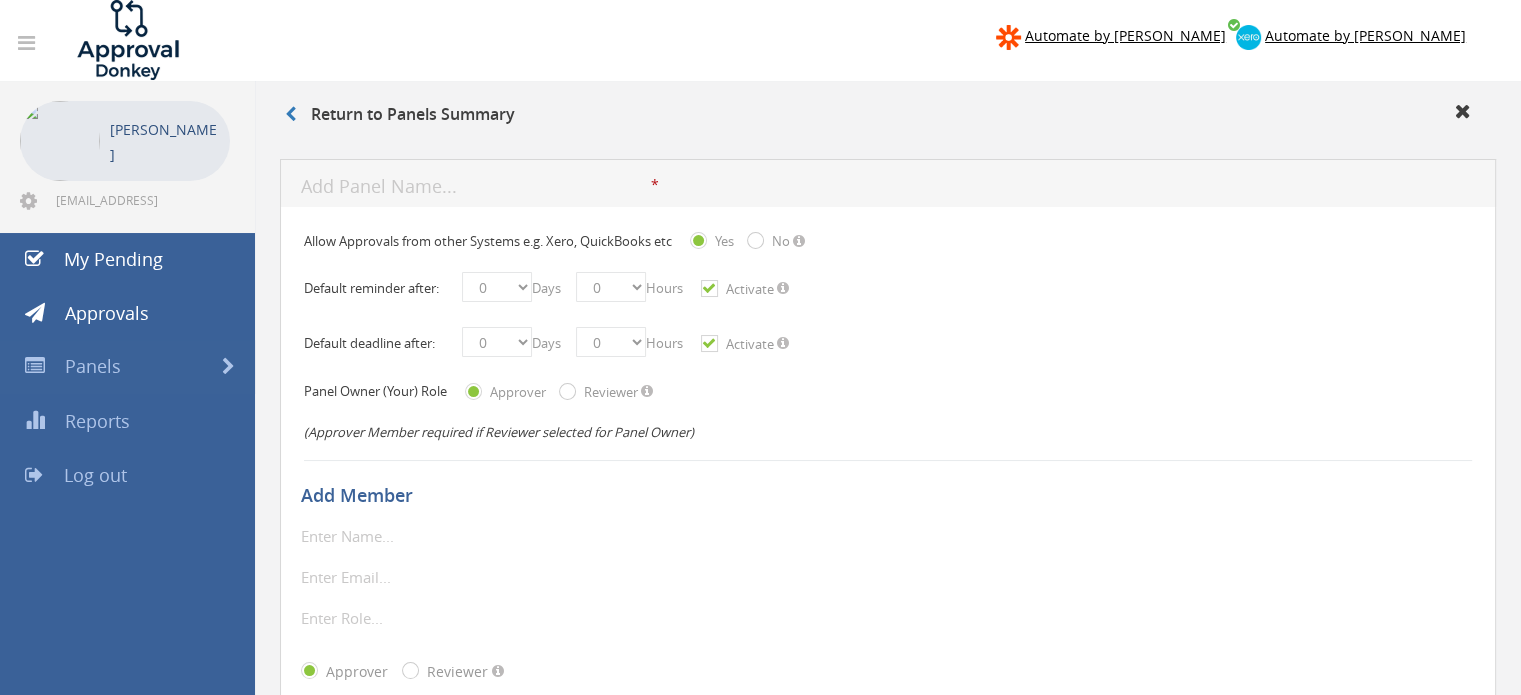 click on "Default deadline after:
0 1 2 3 4 5 6 7 8 9 10 11 12 13 14 15 16 17 18 19 20 21 22 23 24 25 26 27 28 29 30 31 32 33 34 35 36 37 38 39 40 41 42 43 44 45 46 47 48 49 50 51 52 53 54 55 56 57 58 59 60 61 62 63 64 65 66 67 68 69 70 71 72 73 74 75 76 77 78 79 80 81 82 83 84 85 86 87 88 89 90 91 92 93 94 95 96 97 98 99  Days
0 1 2 3 4 5 6 7 8 9 10 11 12 13 14 15 16 17 18 19 20 21 22 23  Hours
Activate
The deadline for the default hours or days at least one greater than zero." at bounding box center [888, 344] 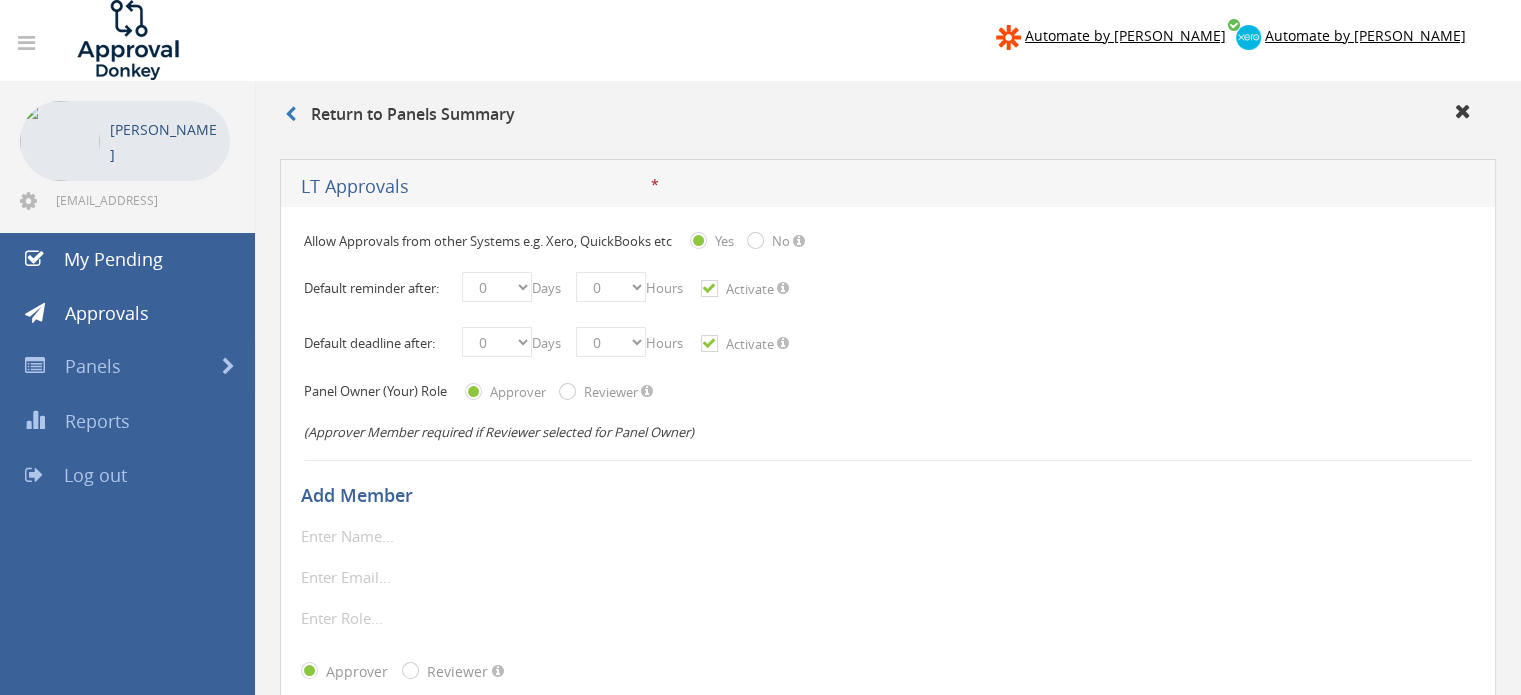 type on "LT Approvals" 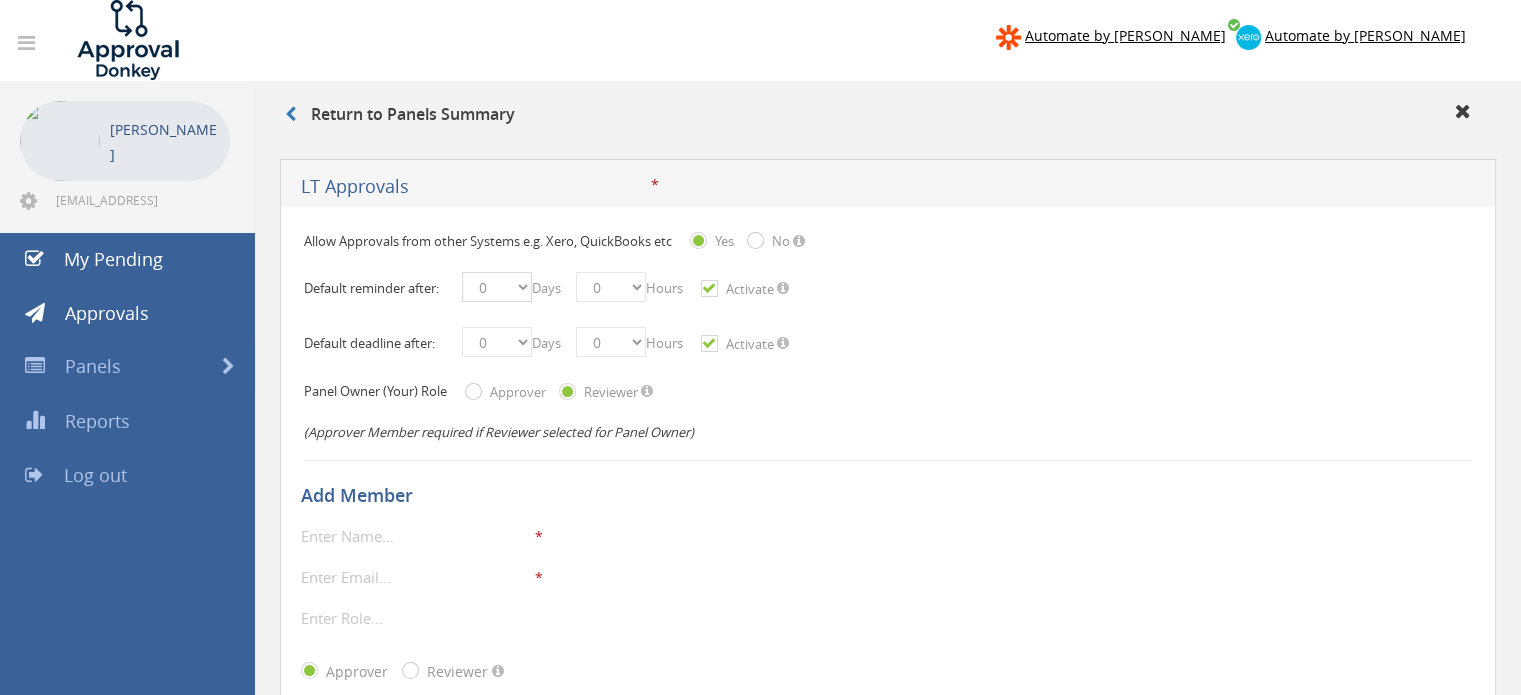 click on "0 1 2 3 4 5 6 7 8 9 10 11 12 13 14 15 16 17 18 19 20 21 22 23 24 25 26 27 28 29 30 31 32 33 34 35 36 37 38 39 40 41 42 43 44 45 46 47 48 49 50 51 52 53 54 55 56 57 58 59 60 61 62 63 64 65 66 67 68 69 70 71 72 73 74 75 76 77 78 79 80 81 82 83 84 85 86 87 88 89 90 91 92 93 94 95 96 97 98 99" at bounding box center [497, 287] 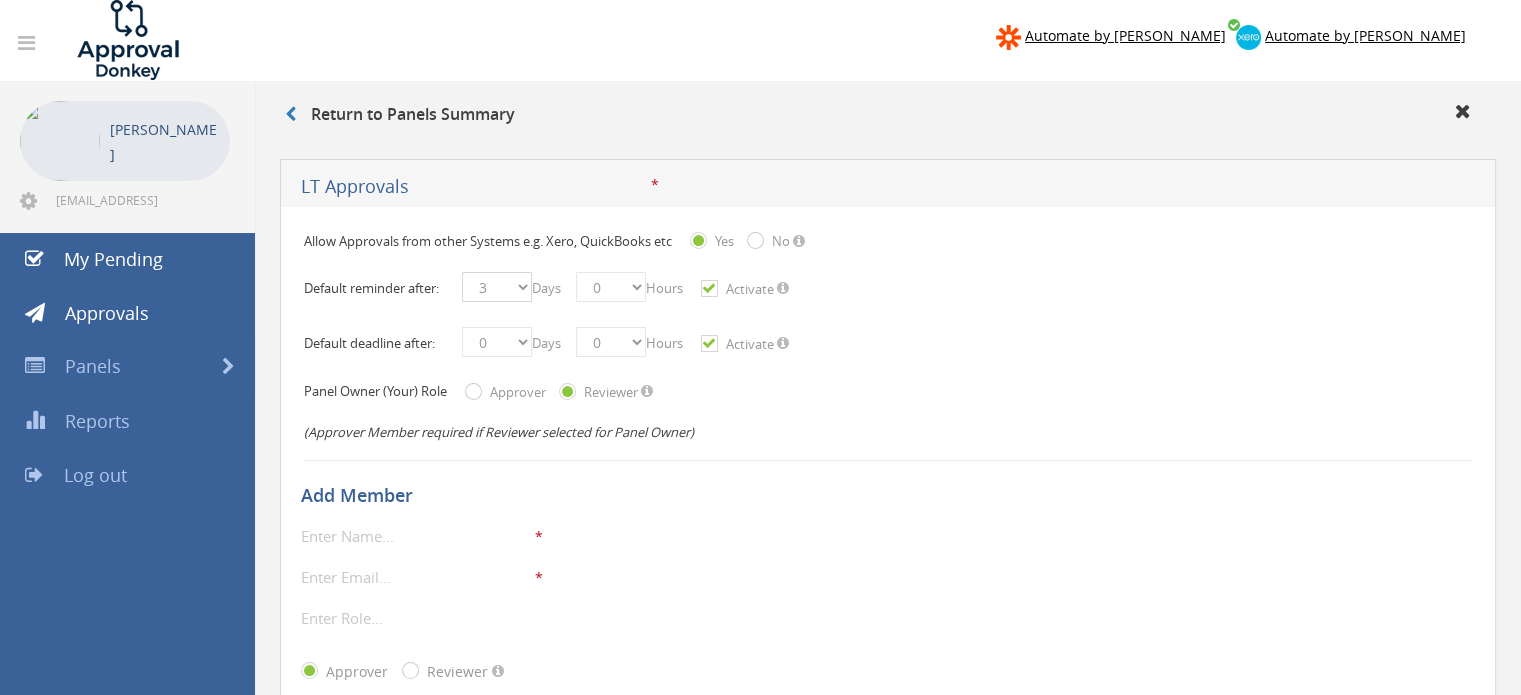 click on "0 1 2 3 4 5 6 7 8 9 10 11 12 13 14 15 16 17 18 19 20 21 22 23 24 25 26 27 28 29 30 31 32 33 34 35 36 37 38 39 40 41 42 43 44 45 46 47 48 49 50 51 52 53 54 55 56 57 58 59 60 61 62 63 64 65 66 67 68 69 70 71 72 73 74 75 76 77 78 79 80 81 82 83 84 85 86 87 88 89 90 91 92 93 94 95 96 97 98 99" at bounding box center [497, 287] 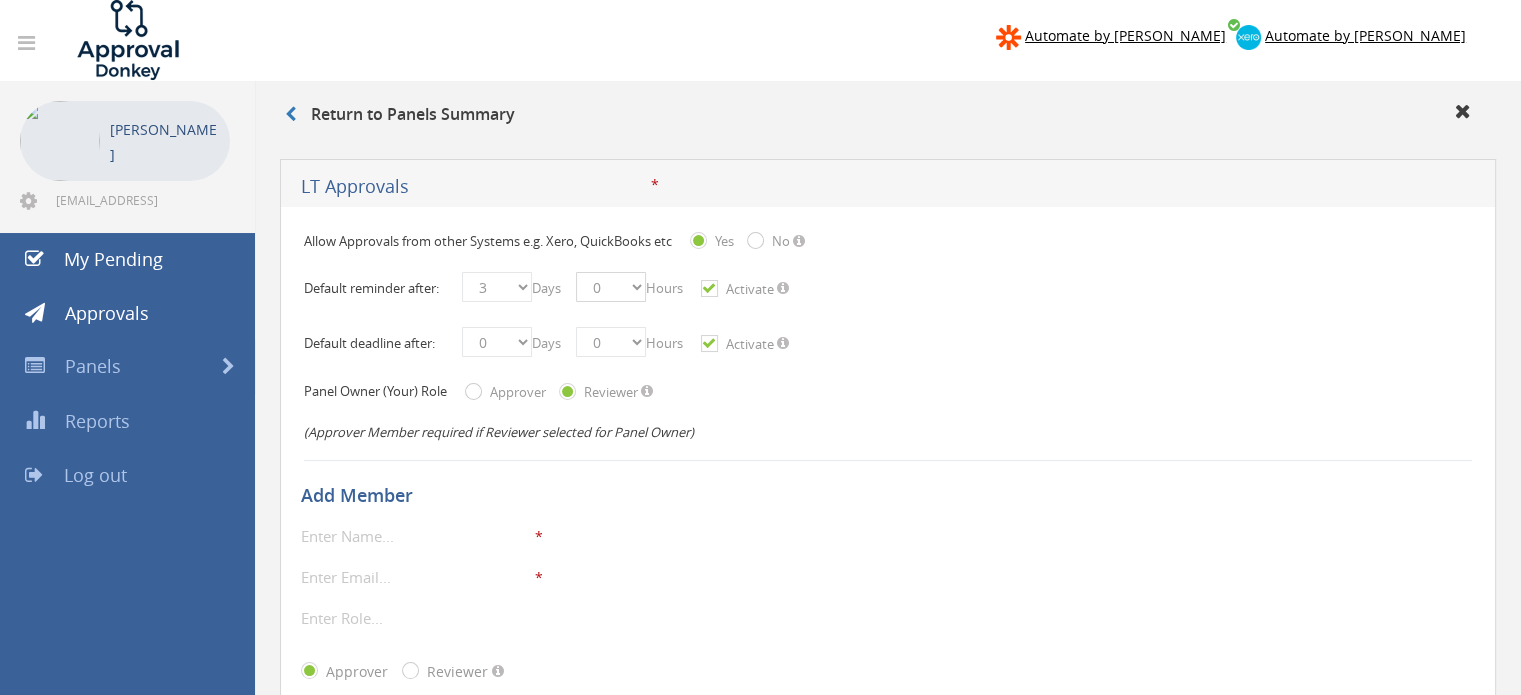 click on "0 1 2 3 4 5 6 7 8 9 10 11 12 13 14 15 16 17 18 19 20 21 22 23" at bounding box center [611, 287] 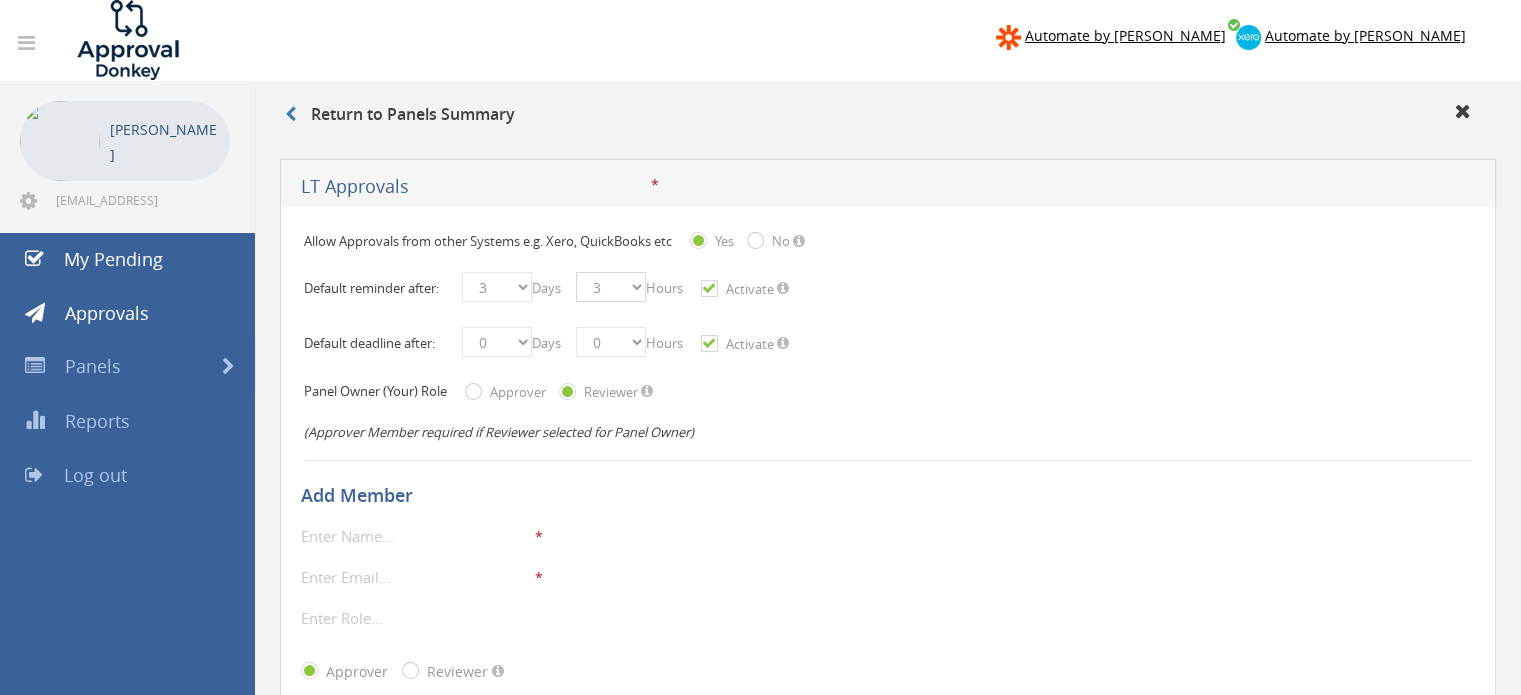 click on "0 1 2 3 4 5 6 7 8 9 10 11 12 13 14 15 16 17 18 19 20 21 22 23" at bounding box center (611, 287) 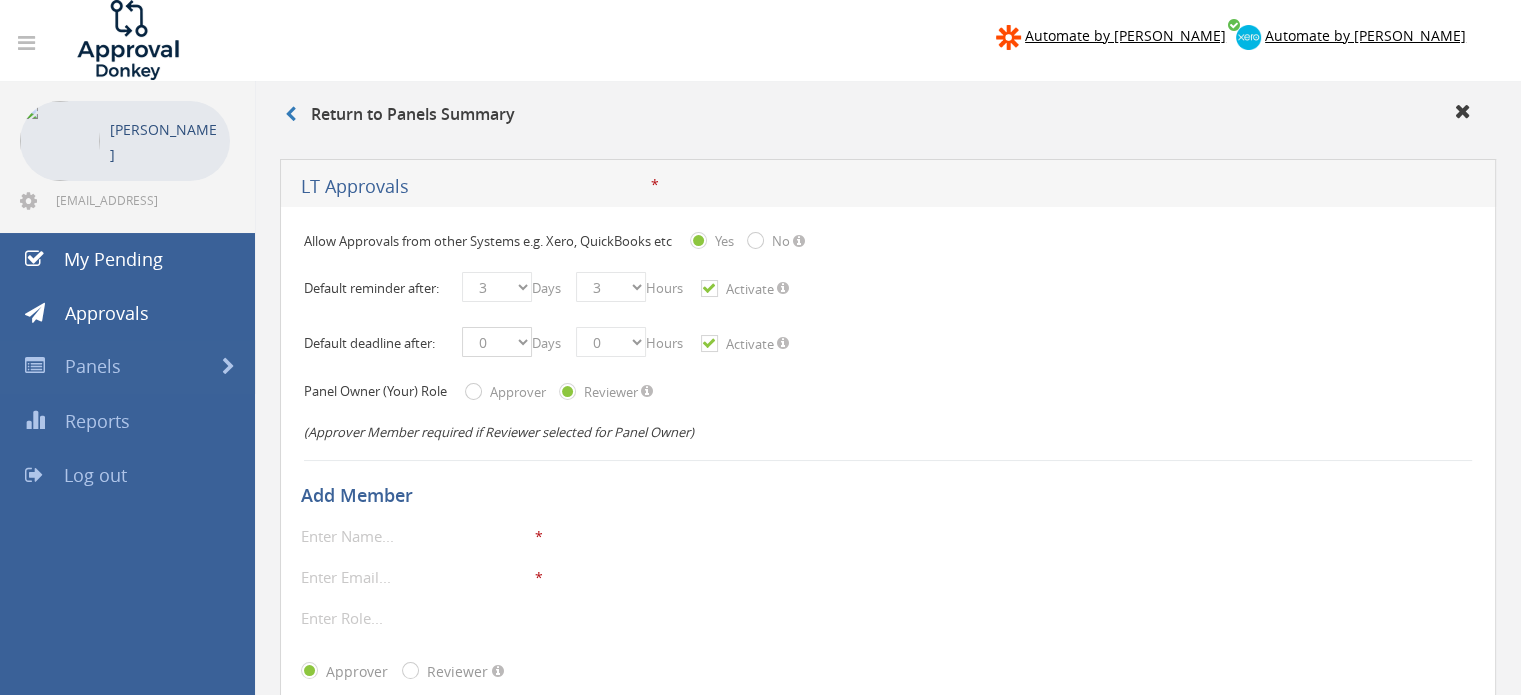click on "0 1 2 3 4 5 6 7 8 9 10 11 12 13 14 15 16 17 18 19 20 21 22 23 24 25 26 27 28 29 30 31 32 33 34 35 36 37 38 39 40 41 42 43 44 45 46 47 48 49 50 51 52 53 54 55 56 57 58 59 60 61 62 63 64 65 66 67 68 69 70 71 72 73 74 75 76 77 78 79 80 81 82 83 84 85 86 87 88 89 90 91 92 93 94 95 96 97 98 99" at bounding box center (497, 342) 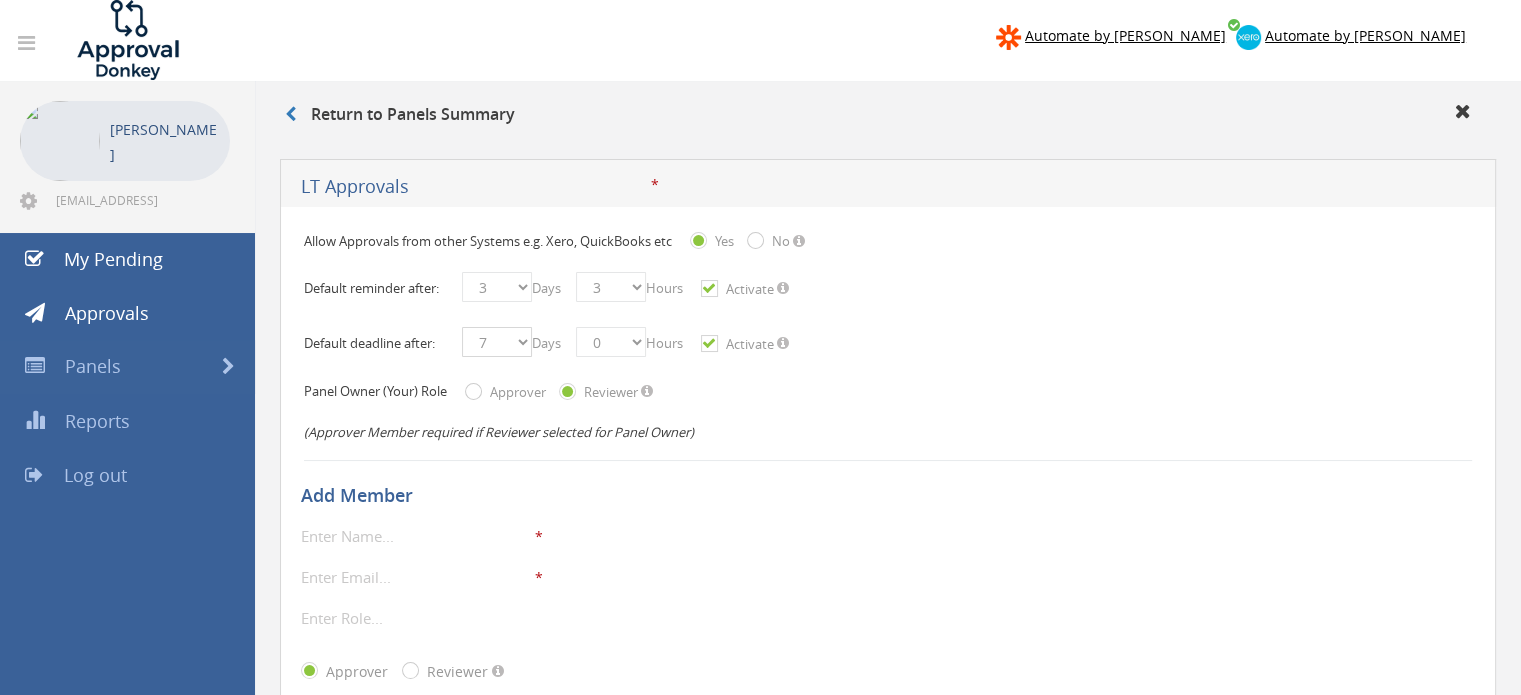 click on "0 1 2 3 4 5 6 7 8 9 10 11 12 13 14 15 16 17 18 19 20 21 22 23 24 25 26 27 28 29 30 31 32 33 34 35 36 37 38 39 40 41 42 43 44 45 46 47 48 49 50 51 52 53 54 55 56 57 58 59 60 61 62 63 64 65 66 67 68 69 70 71 72 73 74 75 76 77 78 79 80 81 82 83 84 85 86 87 88 89 90 91 92 93 94 95 96 97 98 99" at bounding box center [497, 342] 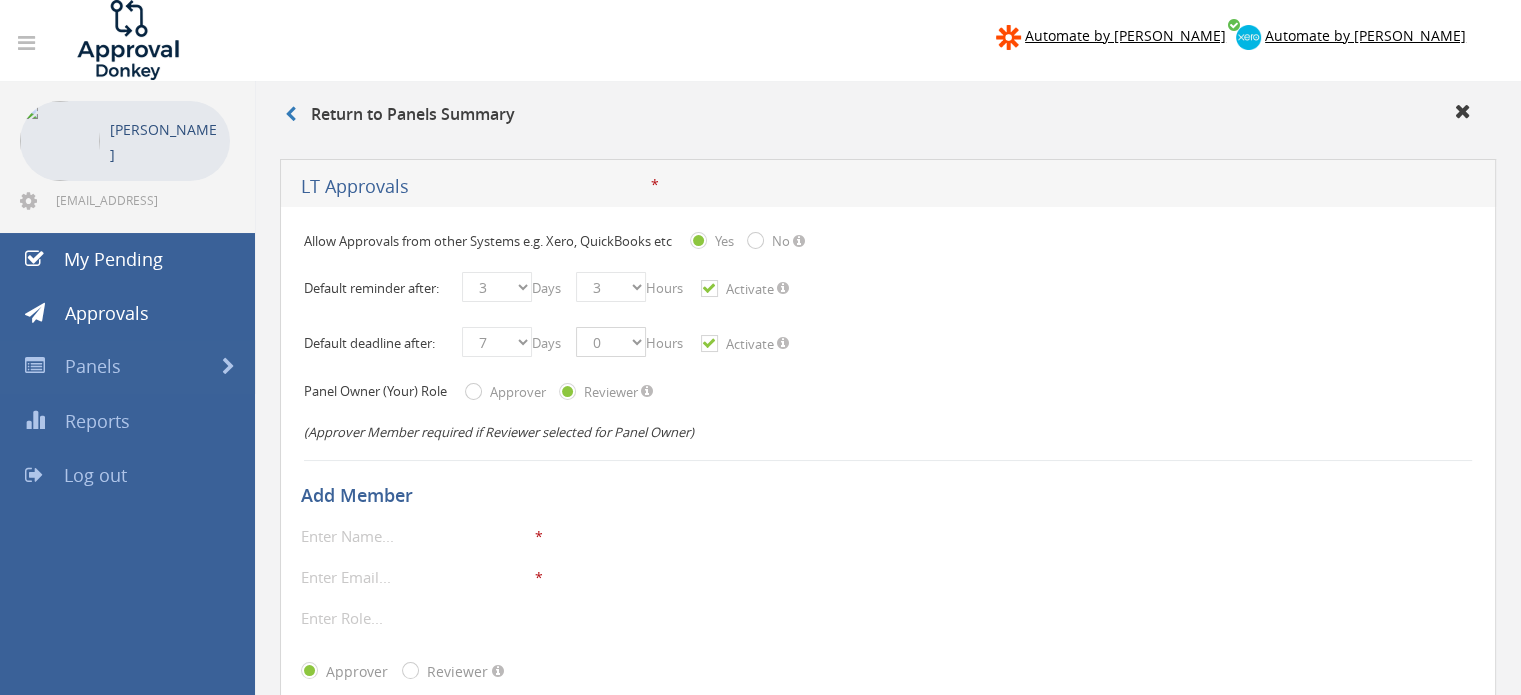 click on "0 1 2 3 4 5 6 7 8 9 10 11 12 13 14 15 16 17 18 19 20 21 22 23" at bounding box center (611, 342) 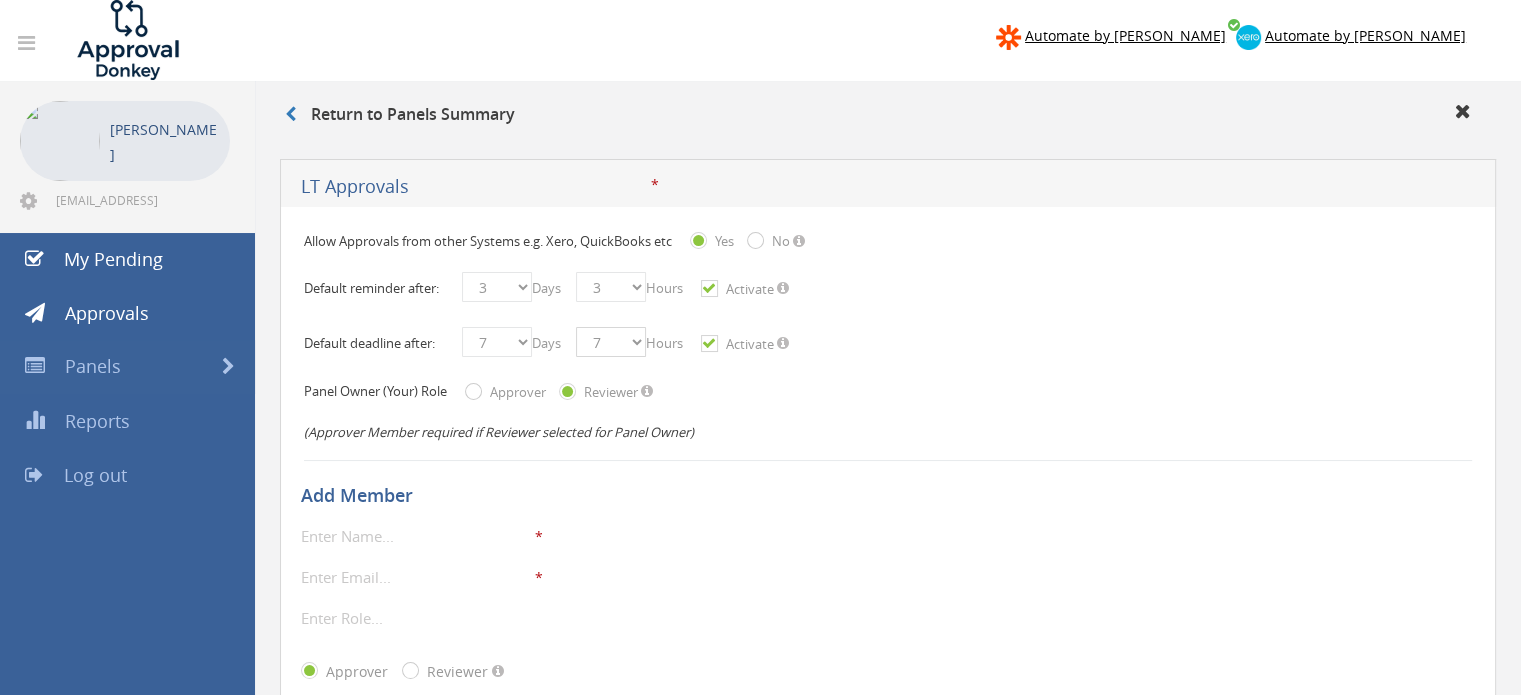 click on "0 1 2 3 4 5 6 7 8 9 10 11 12 13 14 15 16 17 18 19 20 21 22 23" at bounding box center (611, 342) 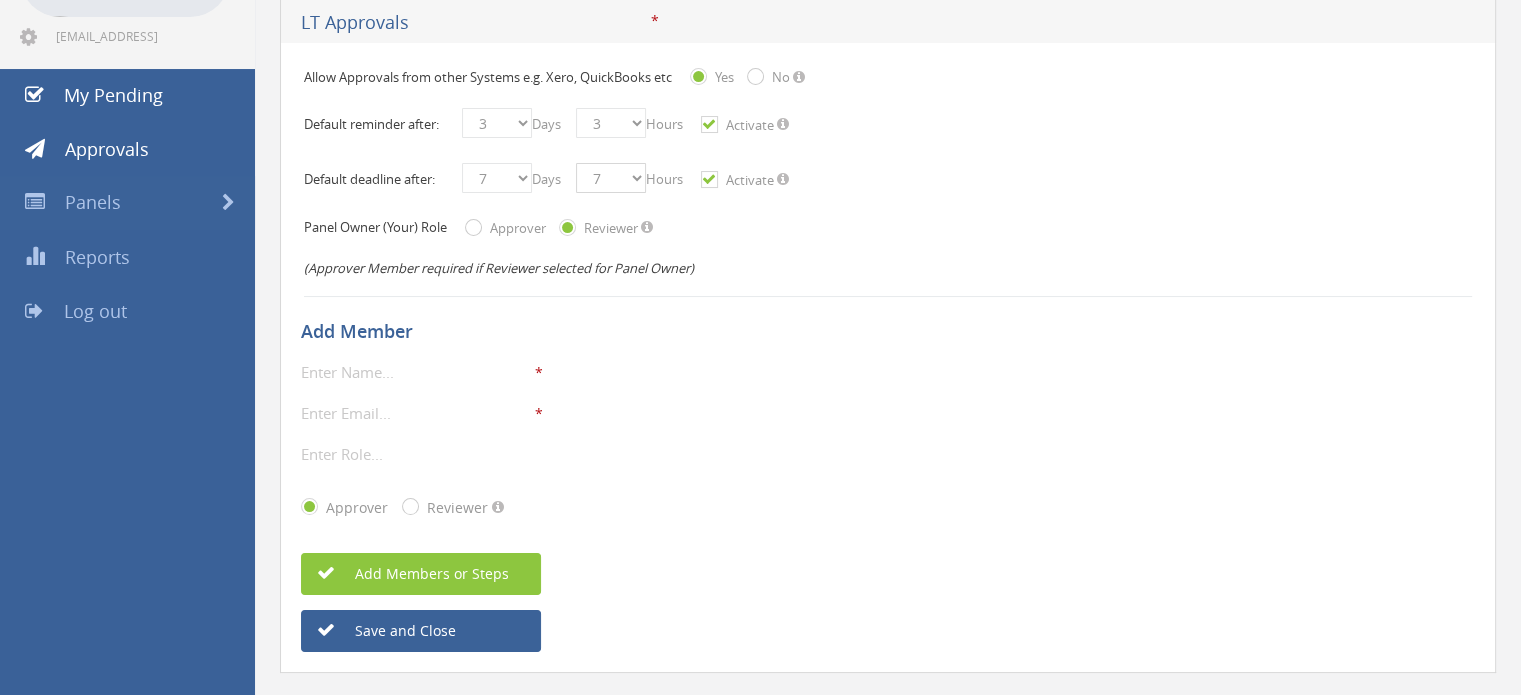 scroll, scrollTop: 205, scrollLeft: 0, axis: vertical 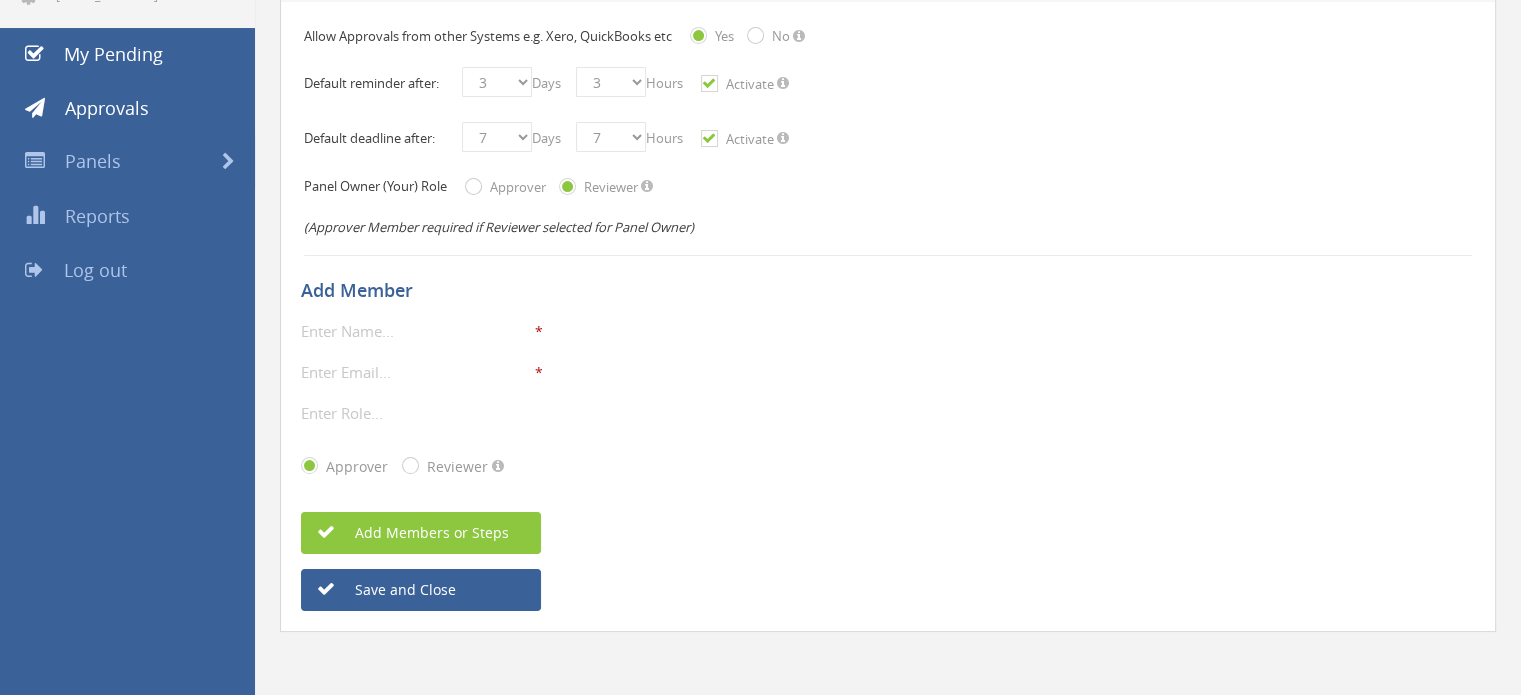 click at bounding box center (416, 331) 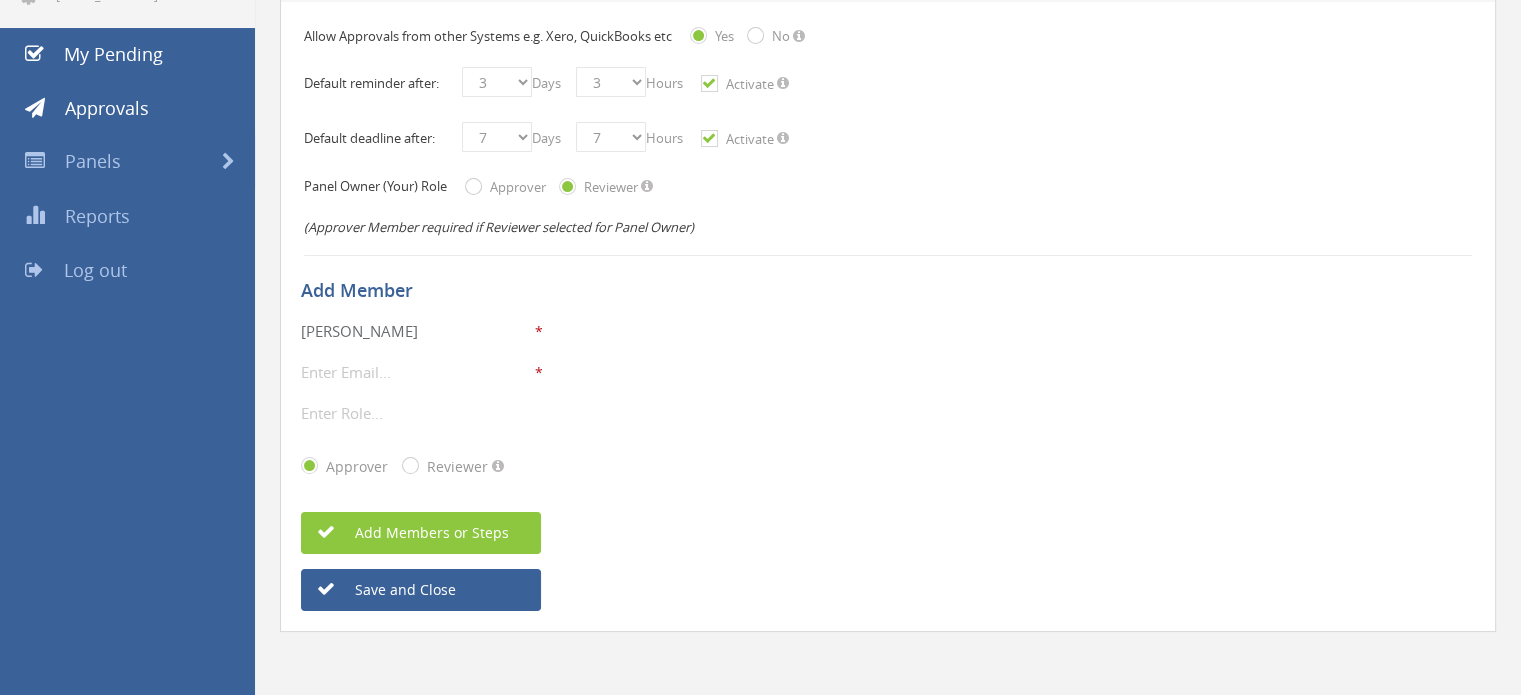 type on "[PERSON_NAME]" 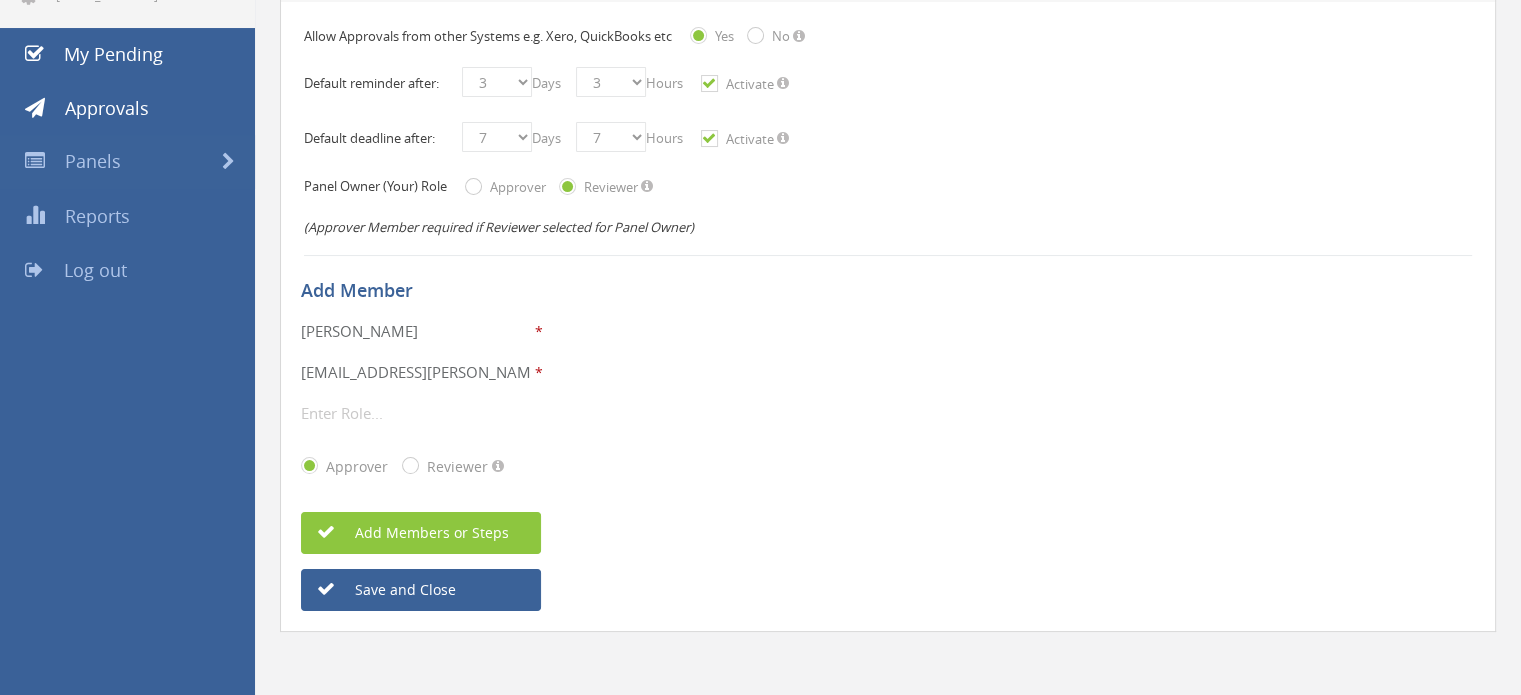 type on "[EMAIL_ADDRESS][PERSON_NAME][DOMAIN_NAME]" 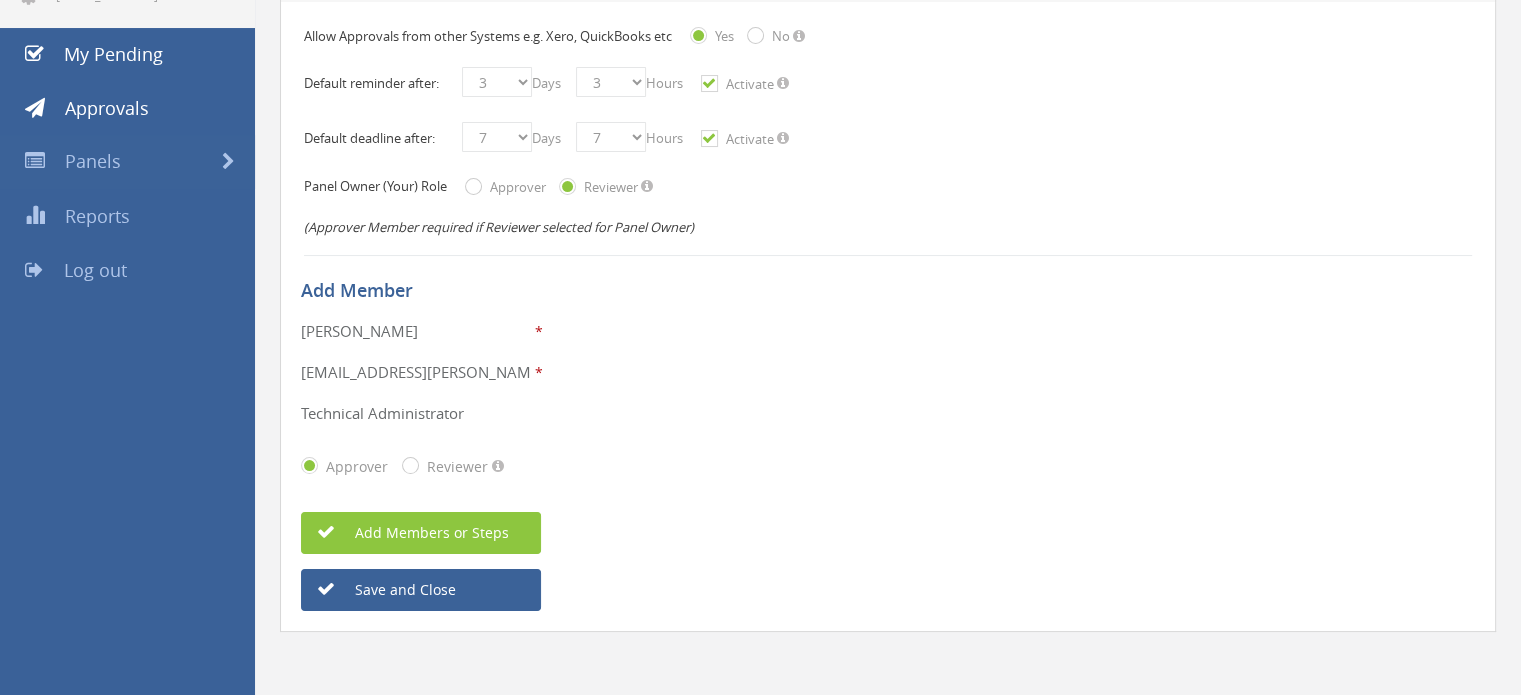 type on "Technical Administrator" 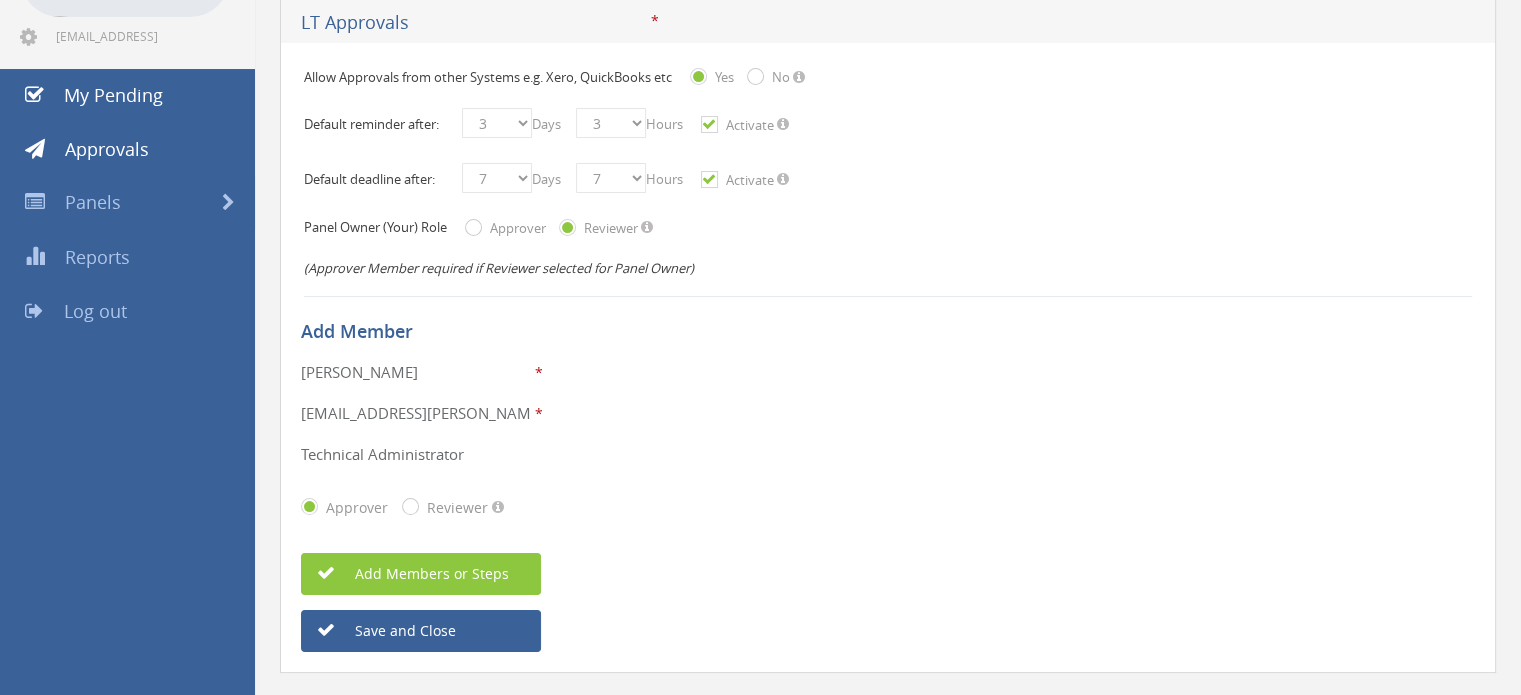scroll, scrollTop: 205, scrollLeft: 0, axis: vertical 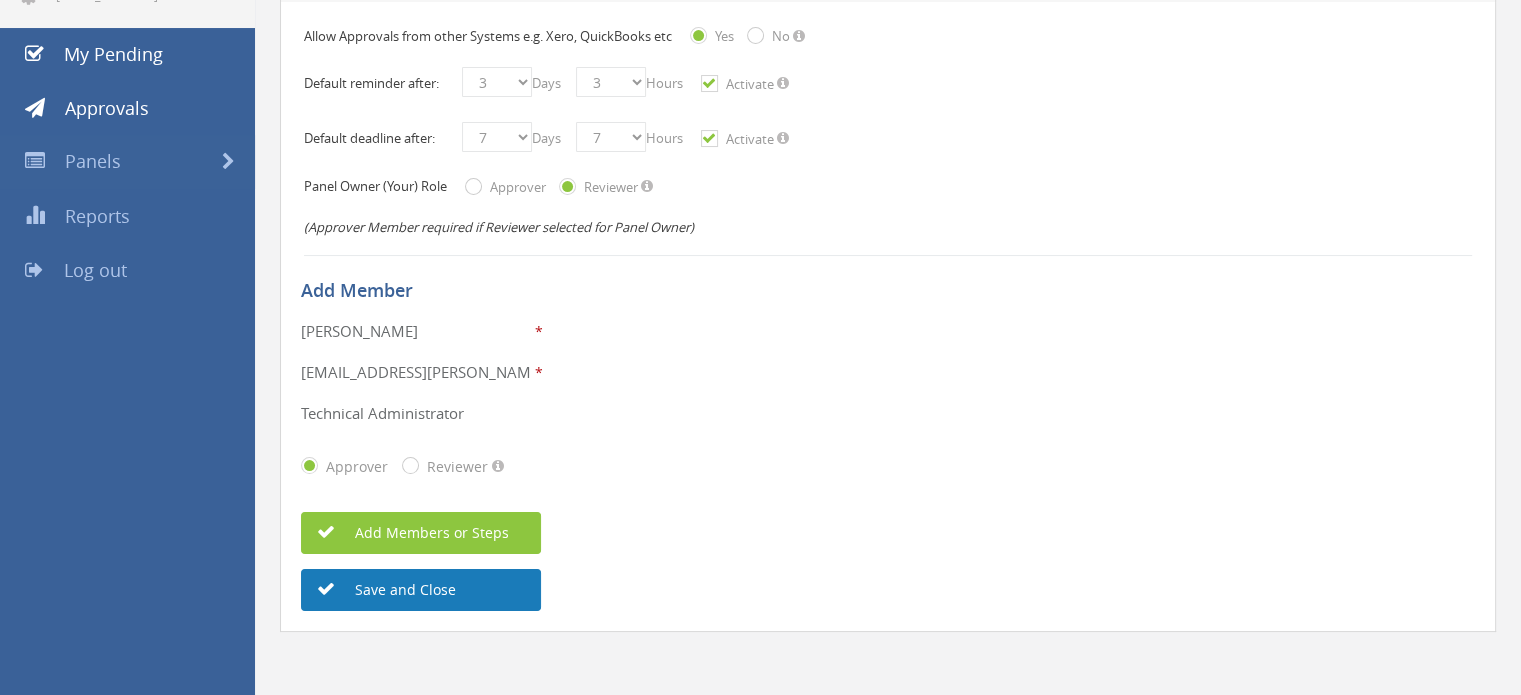 click on "Save and Close" at bounding box center (421, 590) 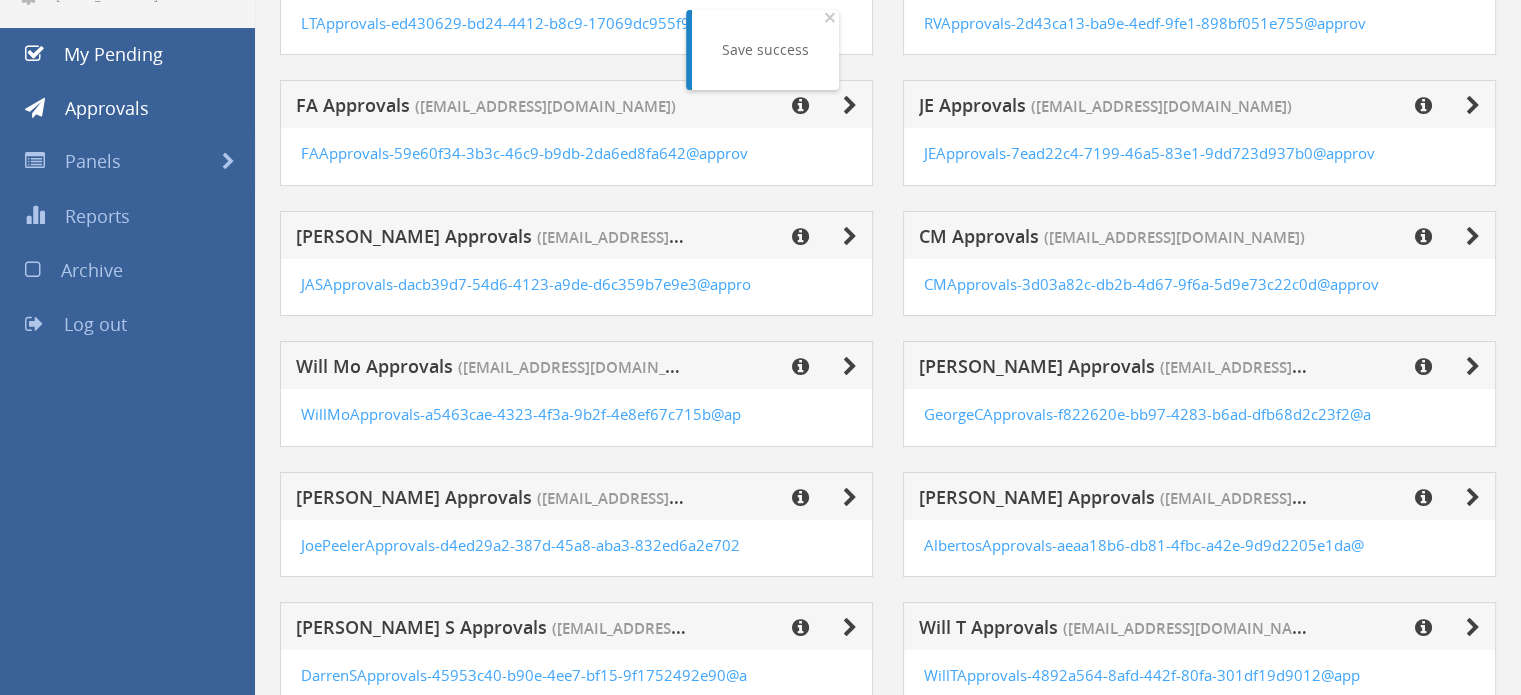 scroll, scrollTop: 0, scrollLeft: 0, axis: both 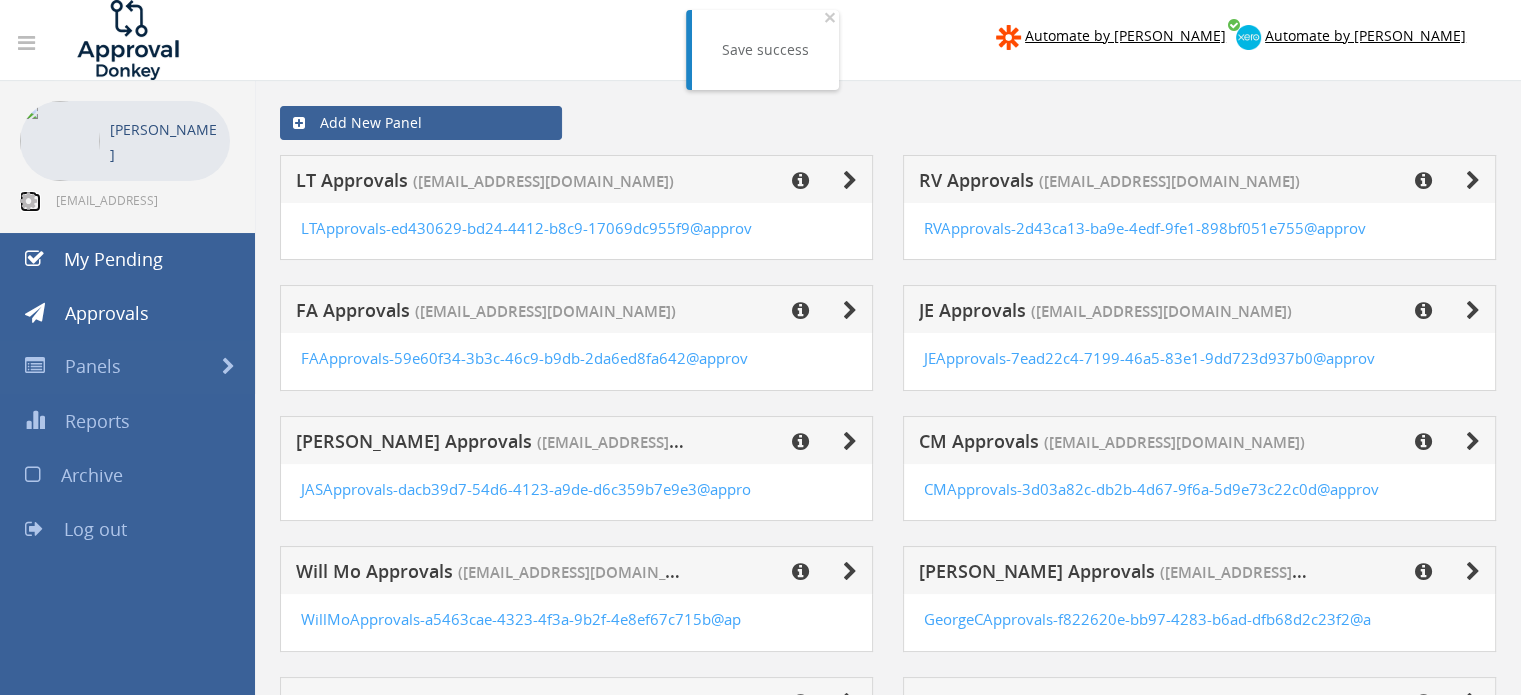 click at bounding box center [28, 201] 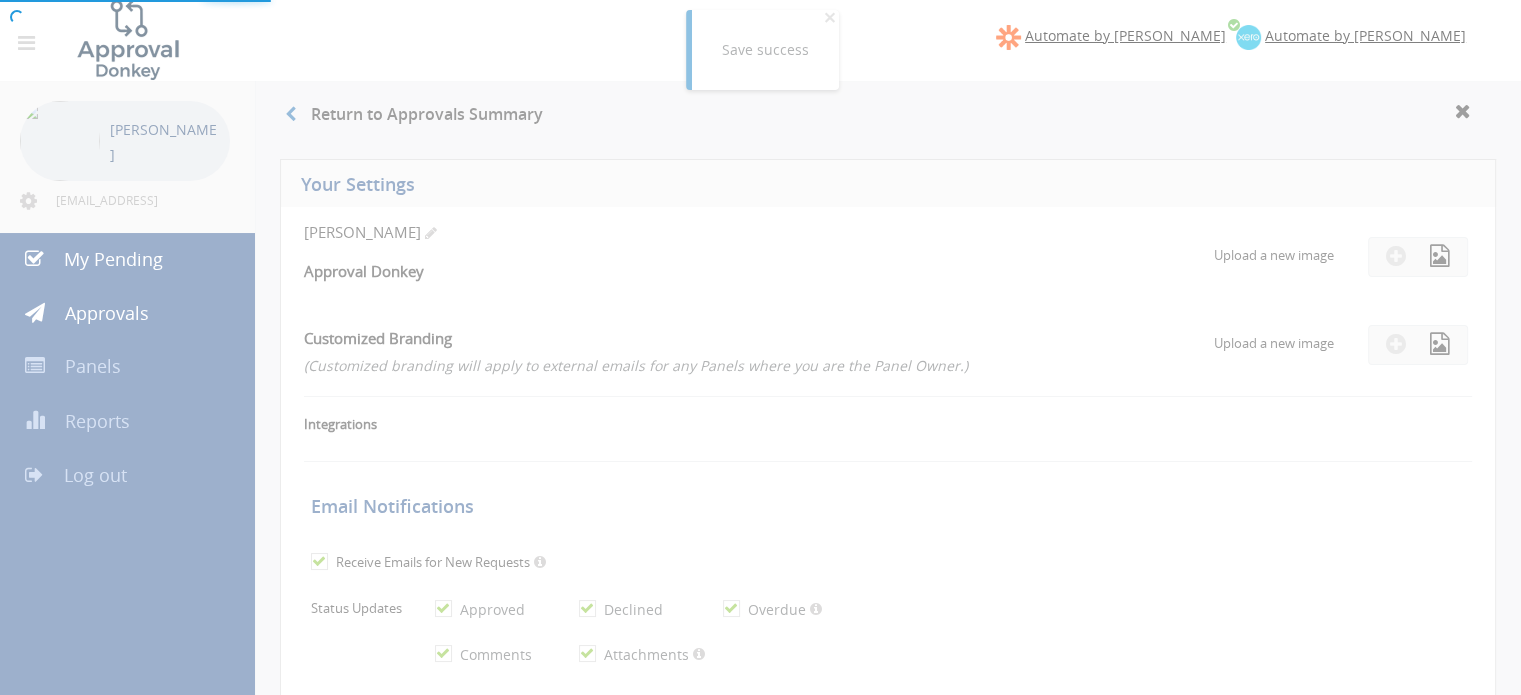 checkbox on "true" 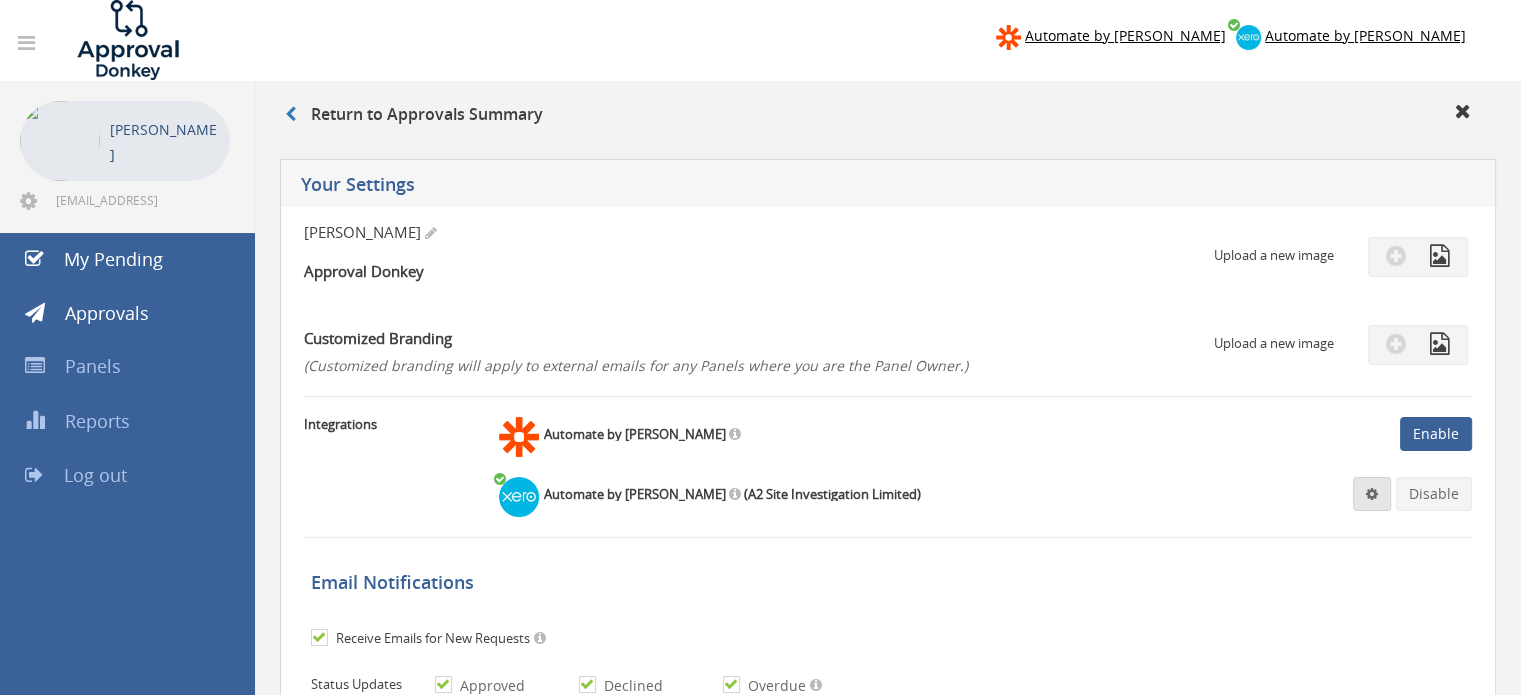 click at bounding box center [1372, 494] 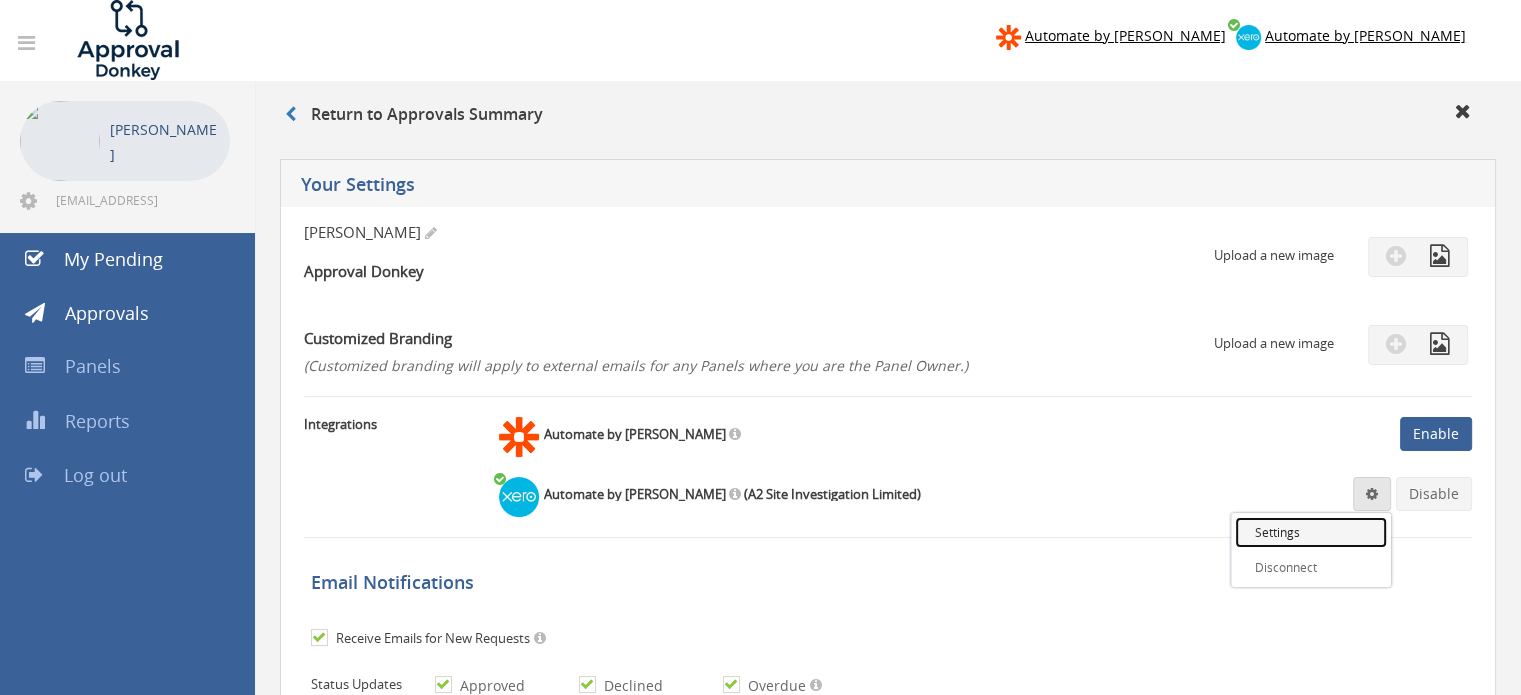 click on "Settings" at bounding box center [1311, 532] 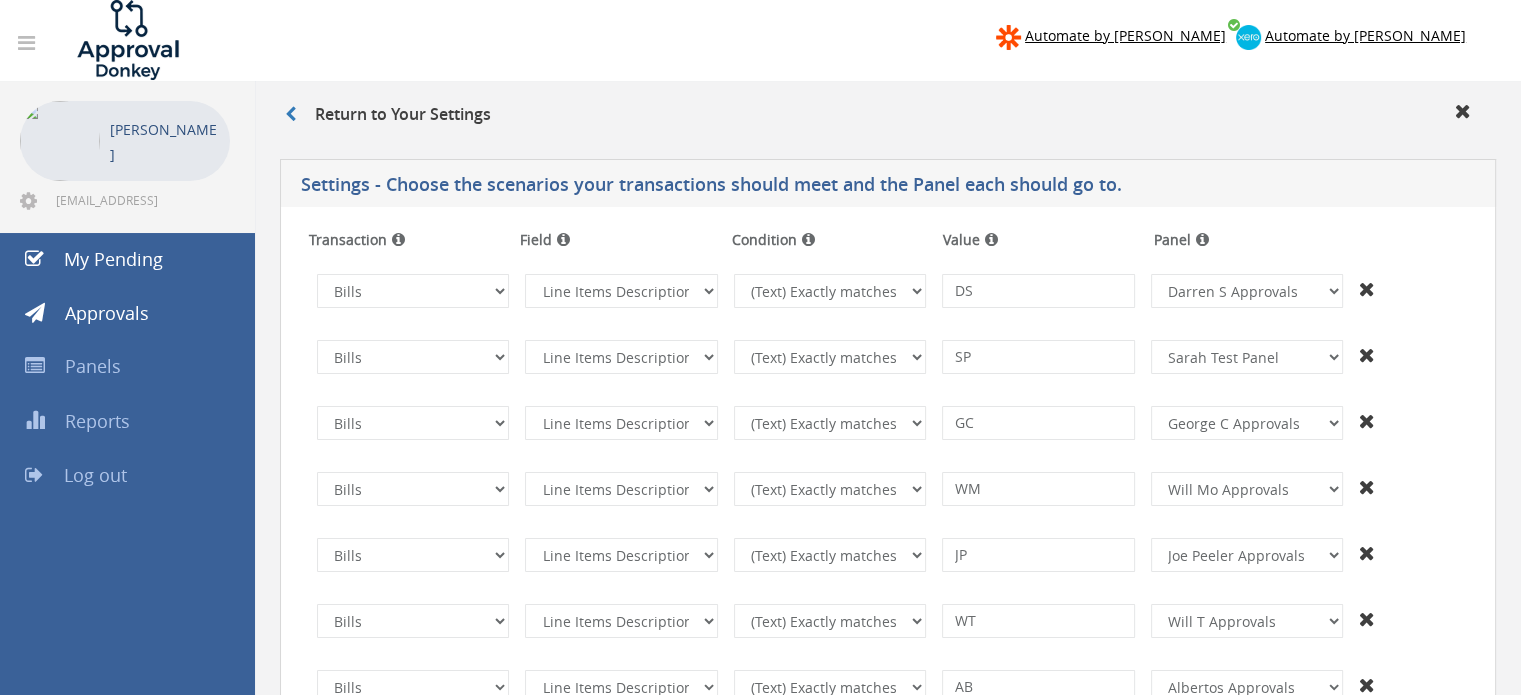 scroll, scrollTop: 572, scrollLeft: 0, axis: vertical 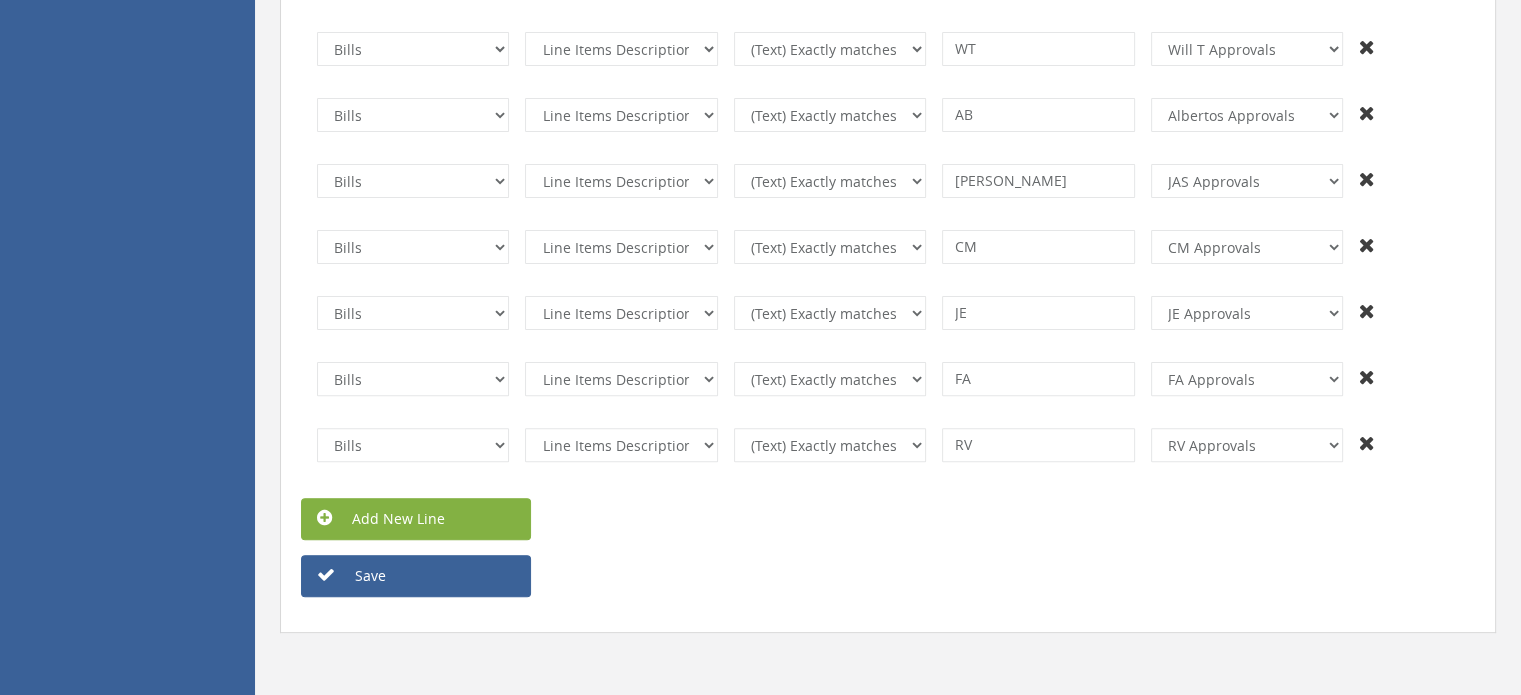 click on "Add New Line" at bounding box center [416, 519] 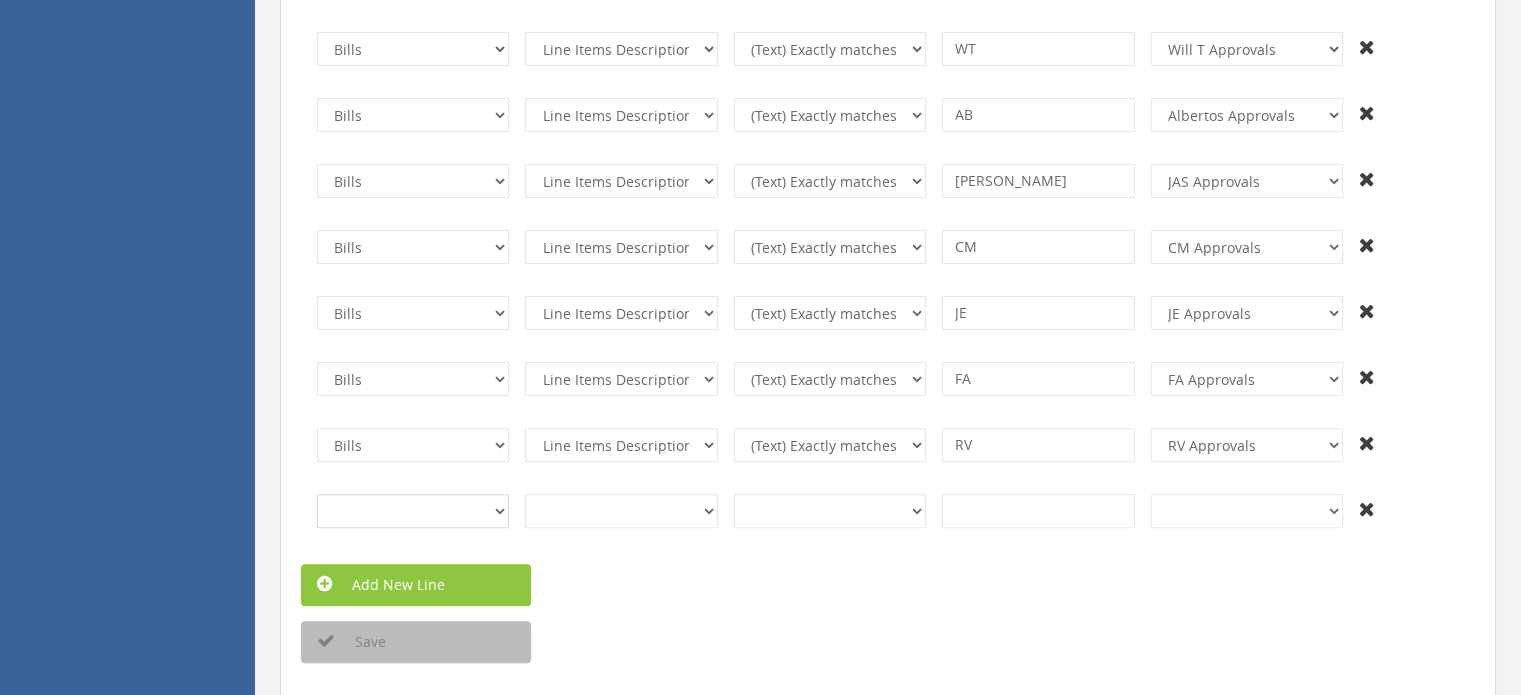 click on "Invoices Bills Credit Notes Purchase Orders" at bounding box center (413, 511) 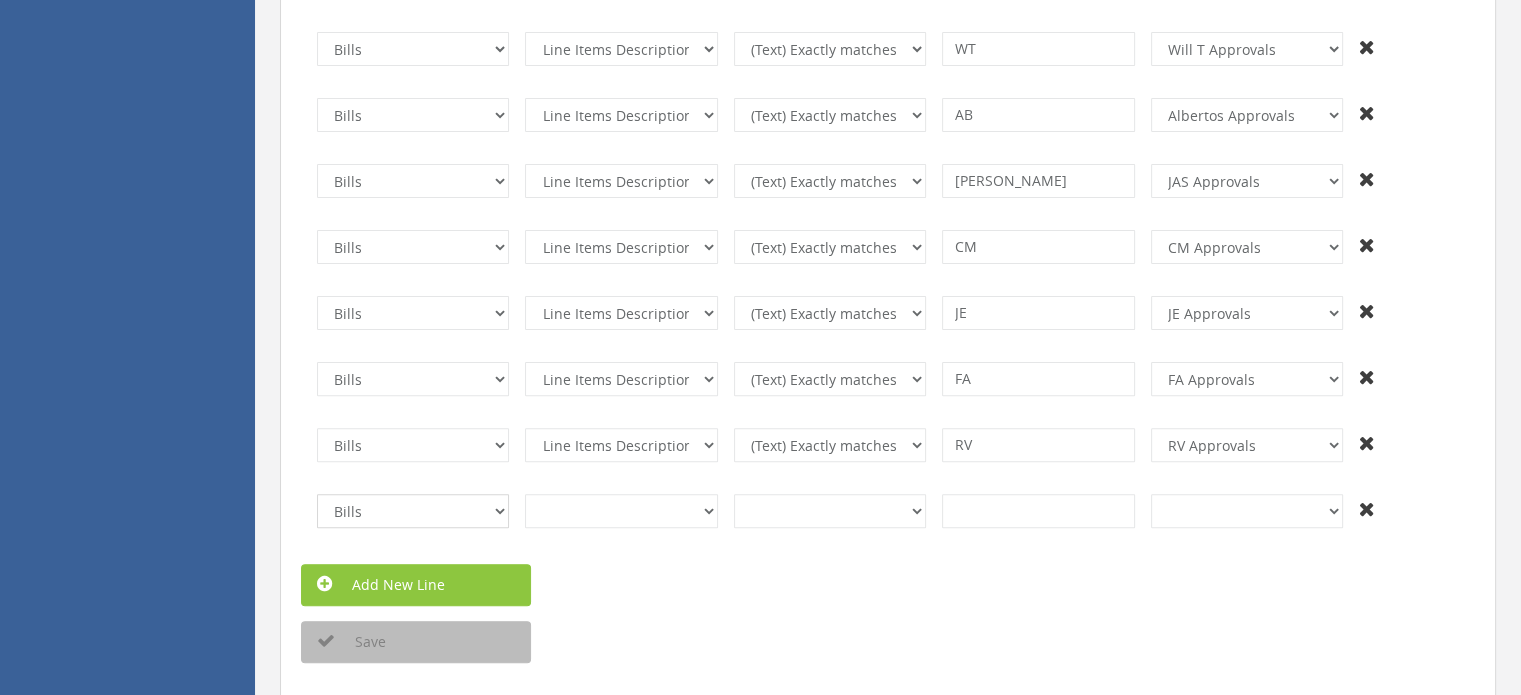 click on "Invoices Bills Credit Notes Purchase Orders" at bounding box center [413, 511] 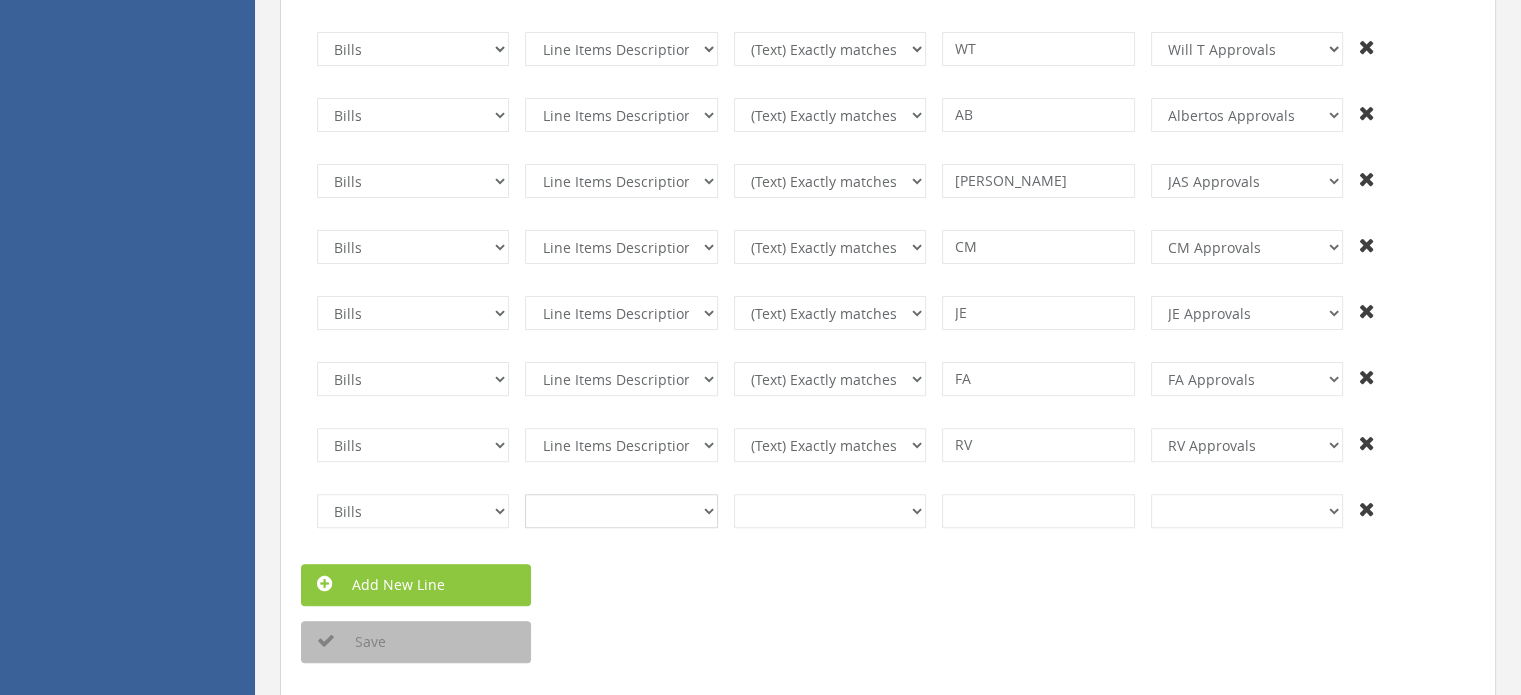 click on "InvoiceID  -  (92f08561-bd65-469b-93fb-65dd1552c678) InvoiceNumber  -  (null) Contact ContactID  -  (92f08561-bd65-469b-93fb-65dd1552c678) Contact ContactStatus  -  (Active) Contact Name  -  (ABC Limited) Contact ContactNumber  -  (ID001) Contact FirstName  -  ([PERSON_NAME]) Contact LastName  -  ([PERSON_NAME]) Contact EmailAddress  -  ([PERSON_NAME][EMAIL_ADDRESS][PERSON_NAME][DOMAIN_NAME]) Contact IsSupplier  -  (true) Contact IsCustomer  -  (true) Contact HasAttachments  -  (true) Contact PurchasesDefaultAccountCode  -  (01234) Contact SalesDefaultAccountCode  -  (01234) Contact AccountNumber  -  (ID002) Contact UpdatedDateUTC  -  ([DATE] 12:00:00 AM) Type  -  (AccountsPayable) Status  -  (Submitted) LineAmountTypes  -  (Inclusive) Date  -  ([DATE] 12:00:00 AM) DueDate  -  ([DATE] 12:00:00 AM) SubTotal  -  (55.38) TotalTax  -  (55.38) Total  -  (55.38) CurrencyCode  -  (NZD) CurrencyRate  -  (55.38) AmountDue  -  (55.38) AmountPaid  -  (55.38) AmountCredited  -  (55.38) HasAttachments  -  (true) Reference  -  (AA) SentToContact  -  (true)" at bounding box center (621, 511) 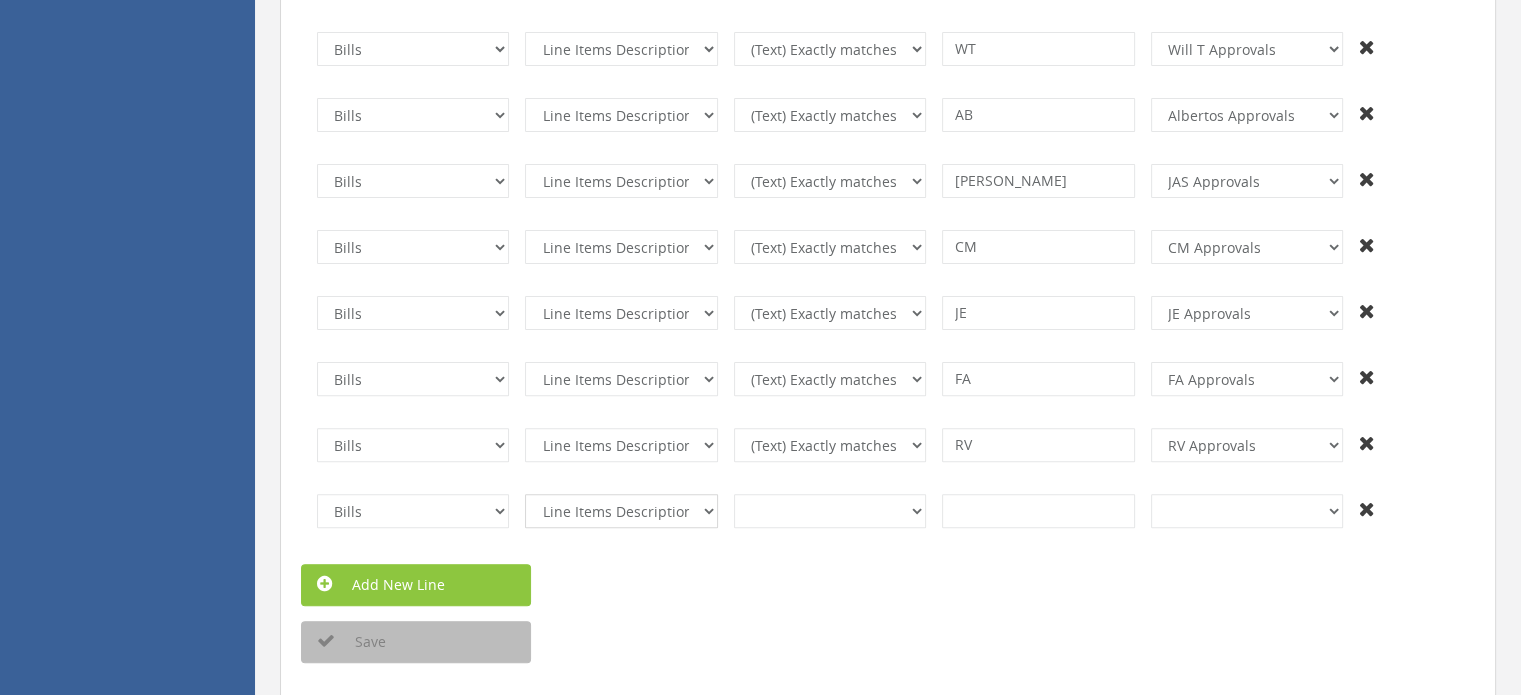 click on "InvoiceID  -  (92f08561-bd65-469b-93fb-65dd1552c678) InvoiceNumber  -  (null) Contact ContactID  -  (92f08561-bd65-469b-93fb-65dd1552c678) Contact ContactStatus  -  (Active) Contact Name  -  (ABC Limited) Contact ContactNumber  -  (ID001) Contact FirstName  -  ([PERSON_NAME]) Contact LastName  -  ([PERSON_NAME]) Contact EmailAddress  -  ([PERSON_NAME][EMAIL_ADDRESS][PERSON_NAME][DOMAIN_NAME]) Contact IsSupplier  -  (true) Contact IsCustomer  -  (true) Contact HasAttachments  -  (true) Contact PurchasesDefaultAccountCode  -  (01234) Contact SalesDefaultAccountCode  -  (01234) Contact AccountNumber  -  (ID002) Contact UpdatedDateUTC  -  ([DATE] 12:00:00 AM) Type  -  (AccountsPayable) Status  -  (Submitted) LineAmountTypes  -  (Inclusive) Date  -  ([DATE] 12:00:00 AM) DueDate  -  ([DATE] 12:00:00 AM) SubTotal  -  (55.38) TotalTax  -  (55.38) Total  -  (55.38) CurrencyCode  -  (NZD) CurrencyRate  -  (55.38) AmountDue  -  (55.38) AmountPaid  -  (55.38) AmountCredited  -  (55.38) HasAttachments  -  (true) Reference  -  (AA) SentToContact  -  (true)" at bounding box center (621, 511) 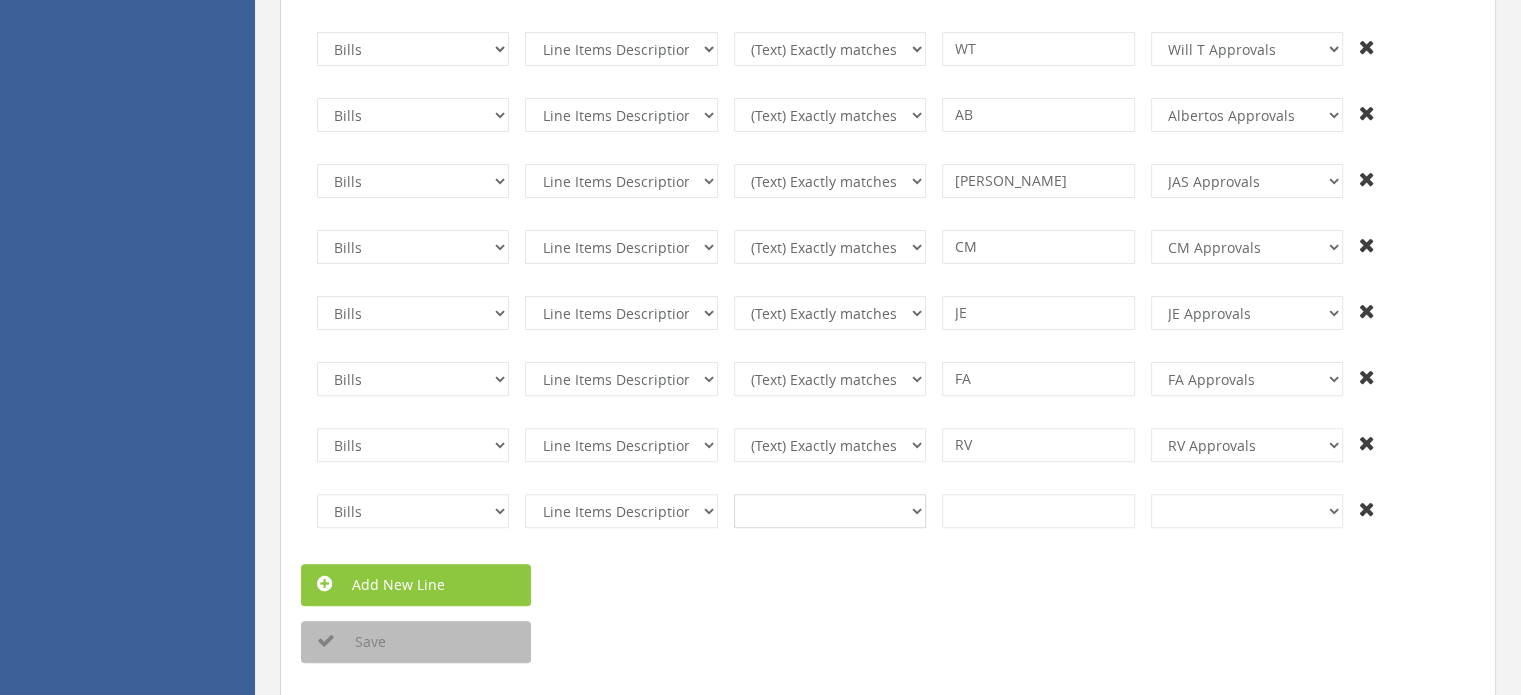 click on "(Text) Contains (Text) Does not contain (Text) Exactly matches (Text) Does not exactly match (Text) Is in (Text) Is not in (Text) Starts with (Text) Does not start with (Text) Ends with (Text) Does not end with (Number) Greater than (Number) Less than (Date/time) After (Date/time) Before (Date/time) Equals (Boolean) Is true (Boolean) Is false Exists Does not exist" at bounding box center (830, 511) 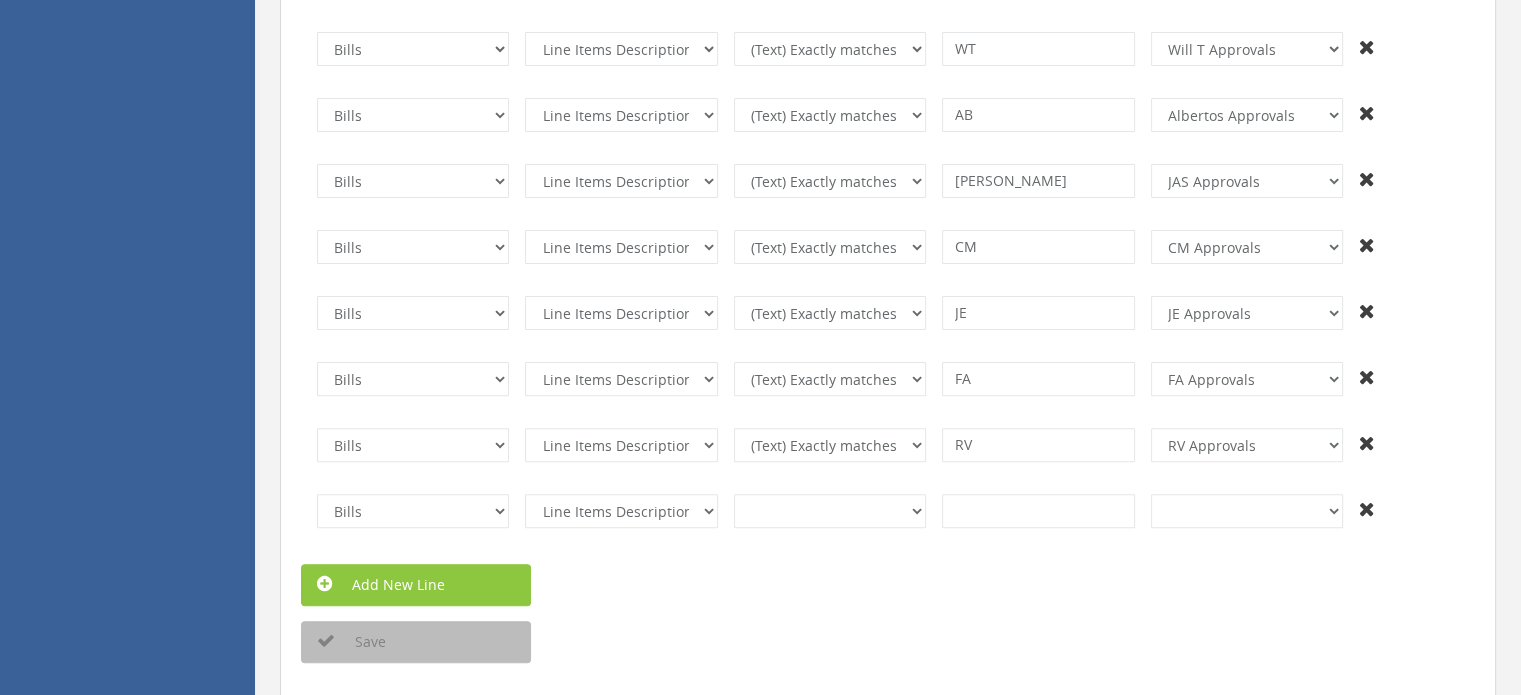 click on "Save" at bounding box center [888, 642] 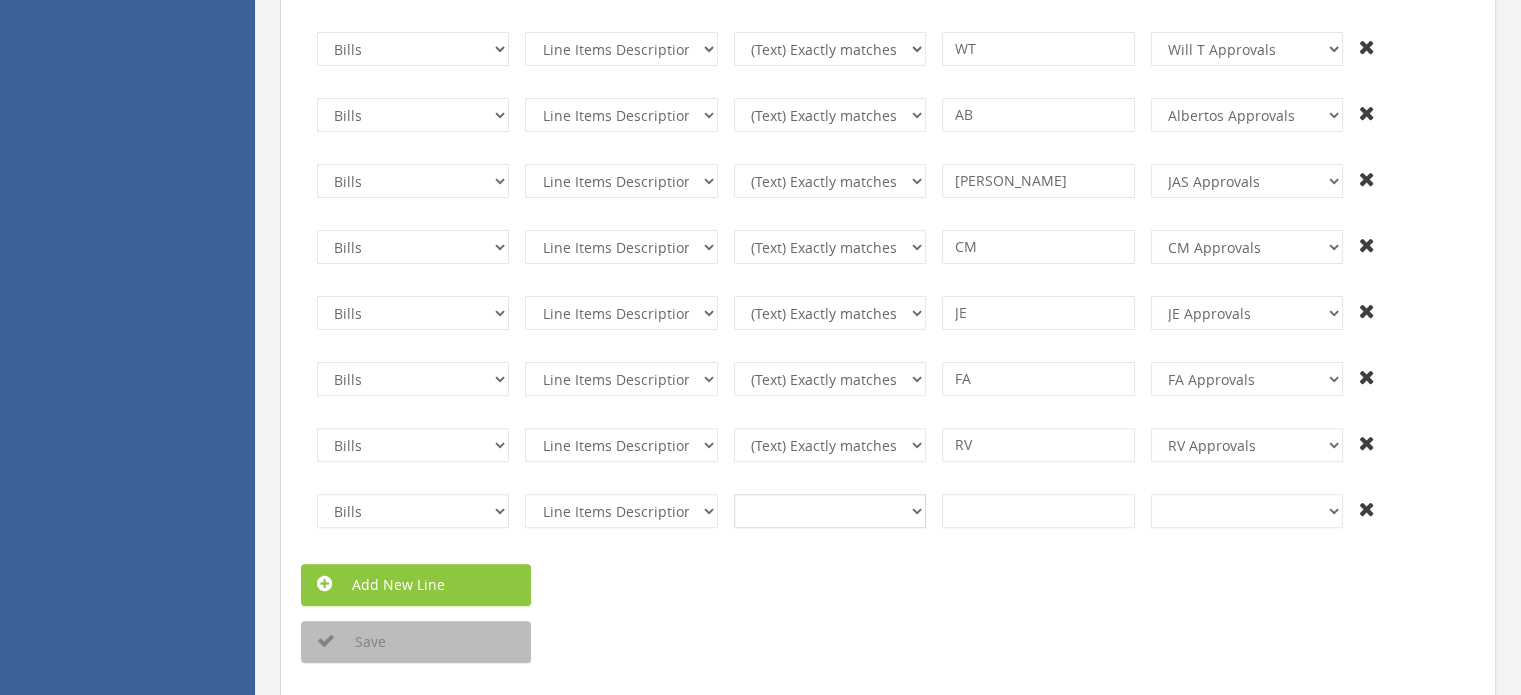 click on "(Text) Contains (Text) Does not contain (Text) Exactly matches (Text) Does not exactly match (Text) Is in (Text) Is not in (Text) Starts with (Text) Does not start with (Text) Ends with (Text) Does not end with (Number) Greater than (Number) Less than (Date/time) After (Date/time) Before (Date/time) Equals (Boolean) Is true (Boolean) Is false Exists Does not exist" at bounding box center (830, 511) 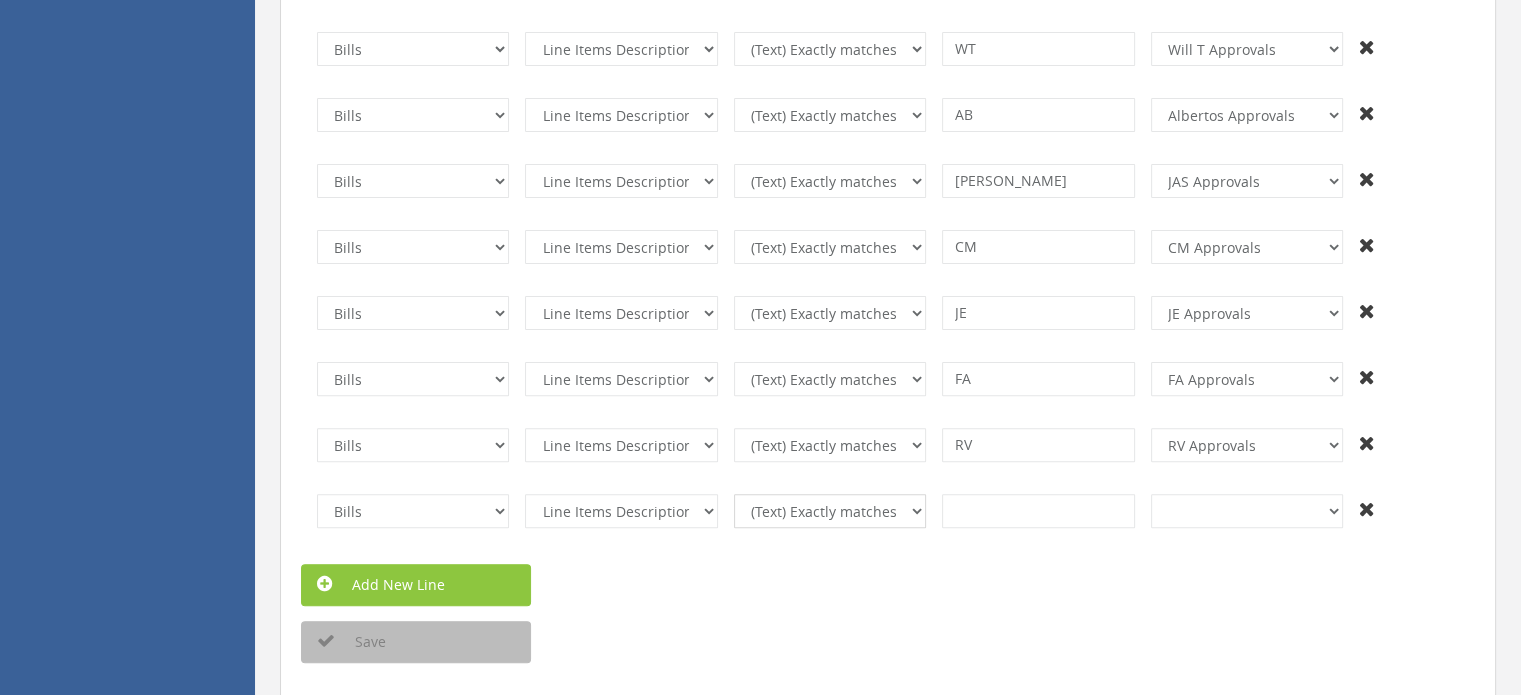 click on "(Text) Contains (Text) Does not contain (Text) Exactly matches (Text) Does not exactly match (Text) Is in (Text) Is not in (Text) Starts with (Text) Does not start with (Text) Ends with (Text) Does not end with (Number) Greater than (Number) Less than (Date/time) After (Date/time) Before (Date/time) Equals (Boolean) Is true (Boolean) Is false Exists Does not exist" at bounding box center (830, 511) 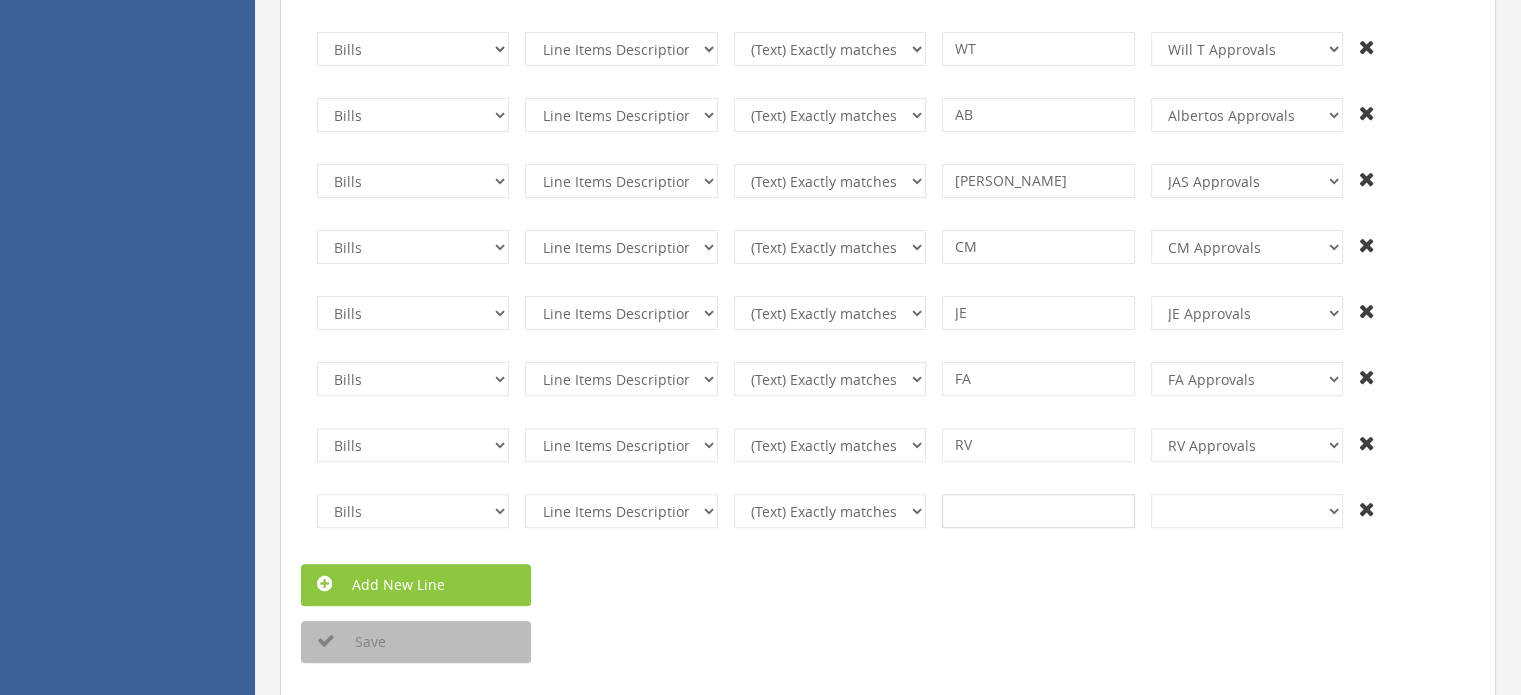click at bounding box center (1038, 511) 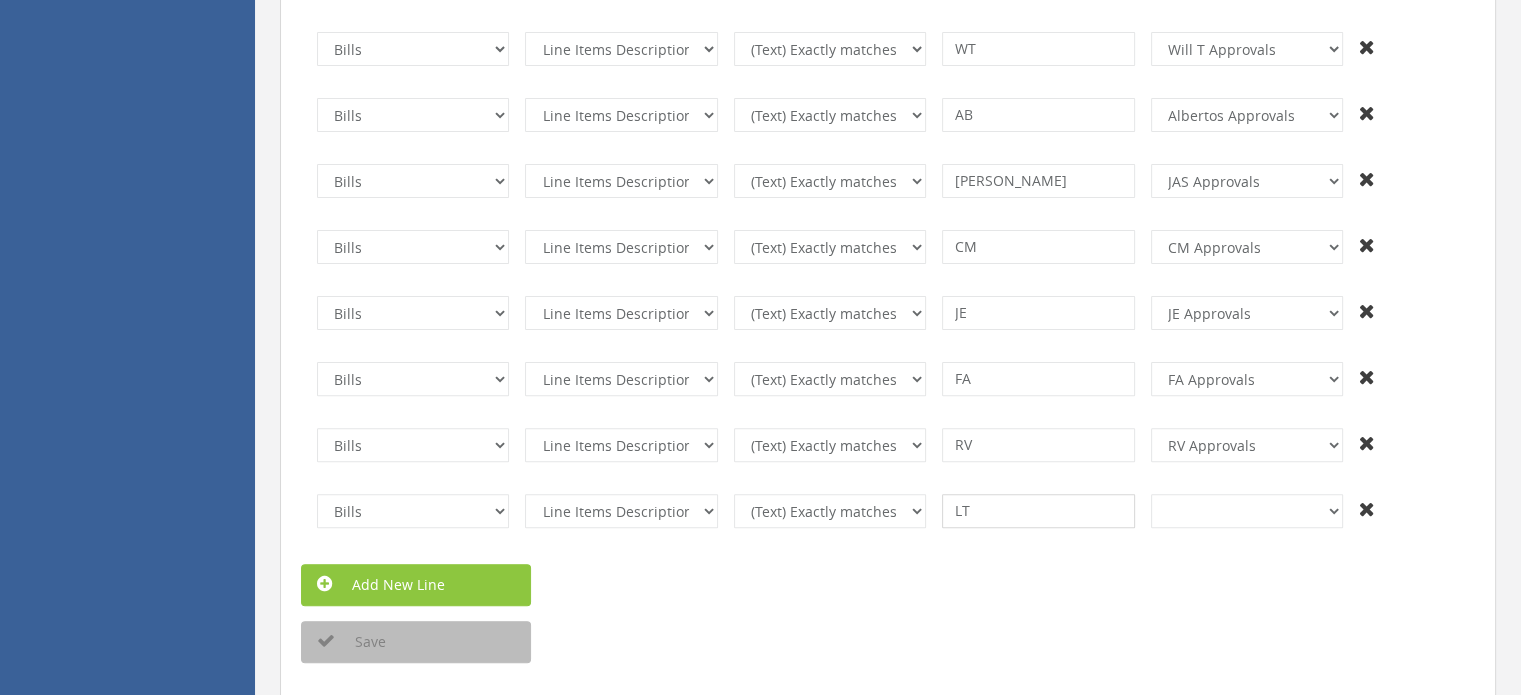 type on "LT" 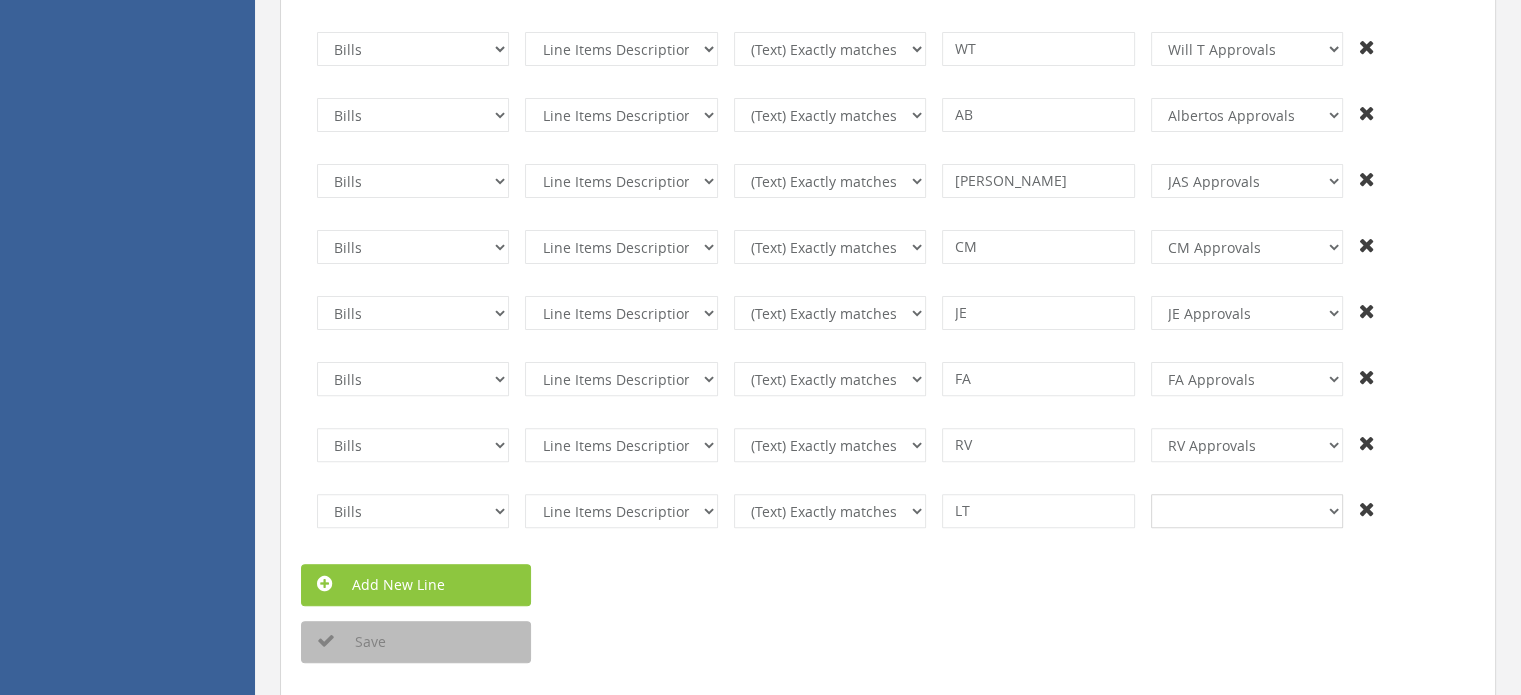 click on "+And LT Approvals RV Approvals FA Approvals JE Approvals [PERSON_NAME] Approvals CM Approvals Will Mo Approvals [PERSON_NAME] C Approvals [PERSON_NAME] Approvals [PERSON_NAME] Approvals [PERSON_NAME] S Approvals Will T Approvals [PERSON_NAME] Test Panel" at bounding box center (1247, 511) 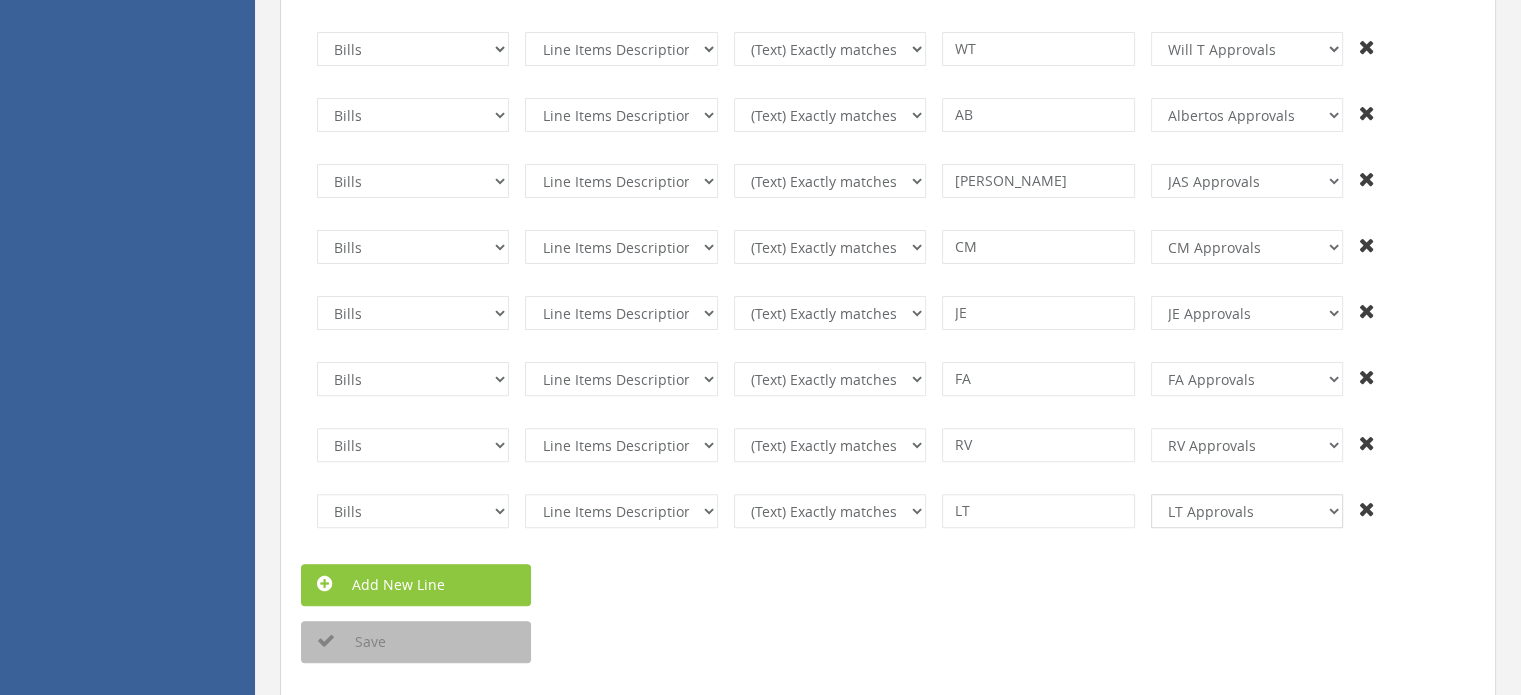 click on "+And LT Approvals RV Approvals FA Approvals JE Approvals [PERSON_NAME] Approvals CM Approvals Will Mo Approvals [PERSON_NAME] C Approvals [PERSON_NAME] Approvals [PERSON_NAME] Approvals [PERSON_NAME] S Approvals Will T Approvals [PERSON_NAME] Test Panel" at bounding box center [1247, 511] 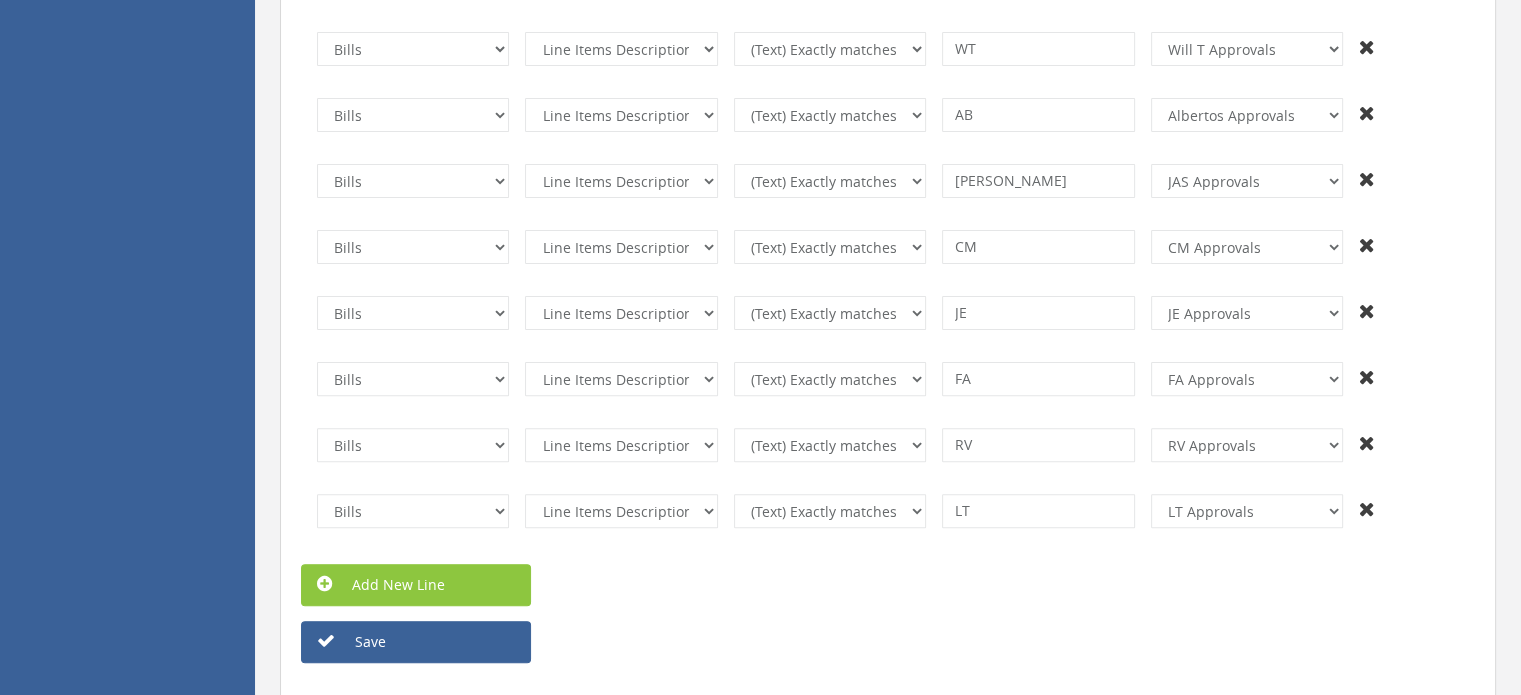 click on "Save" at bounding box center [888, 642] 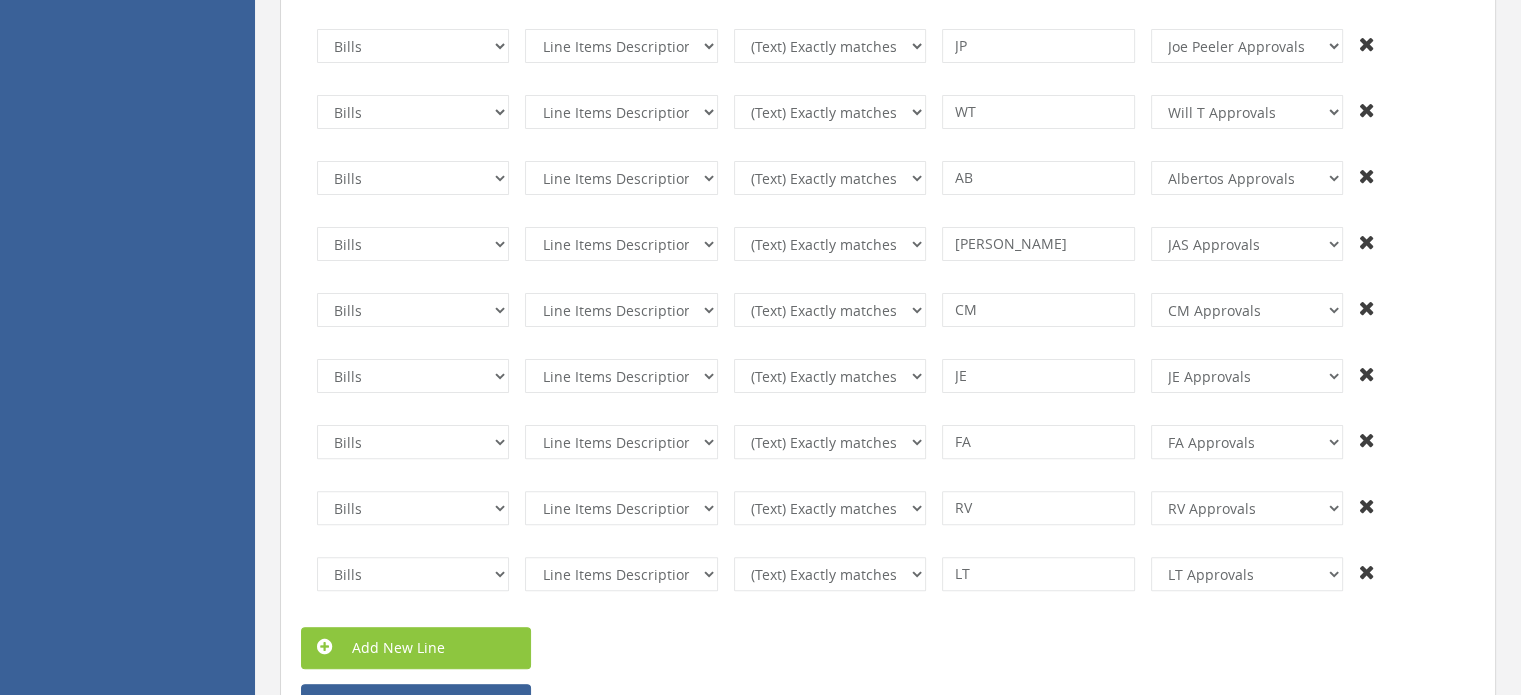 scroll, scrollTop: 639, scrollLeft: 0, axis: vertical 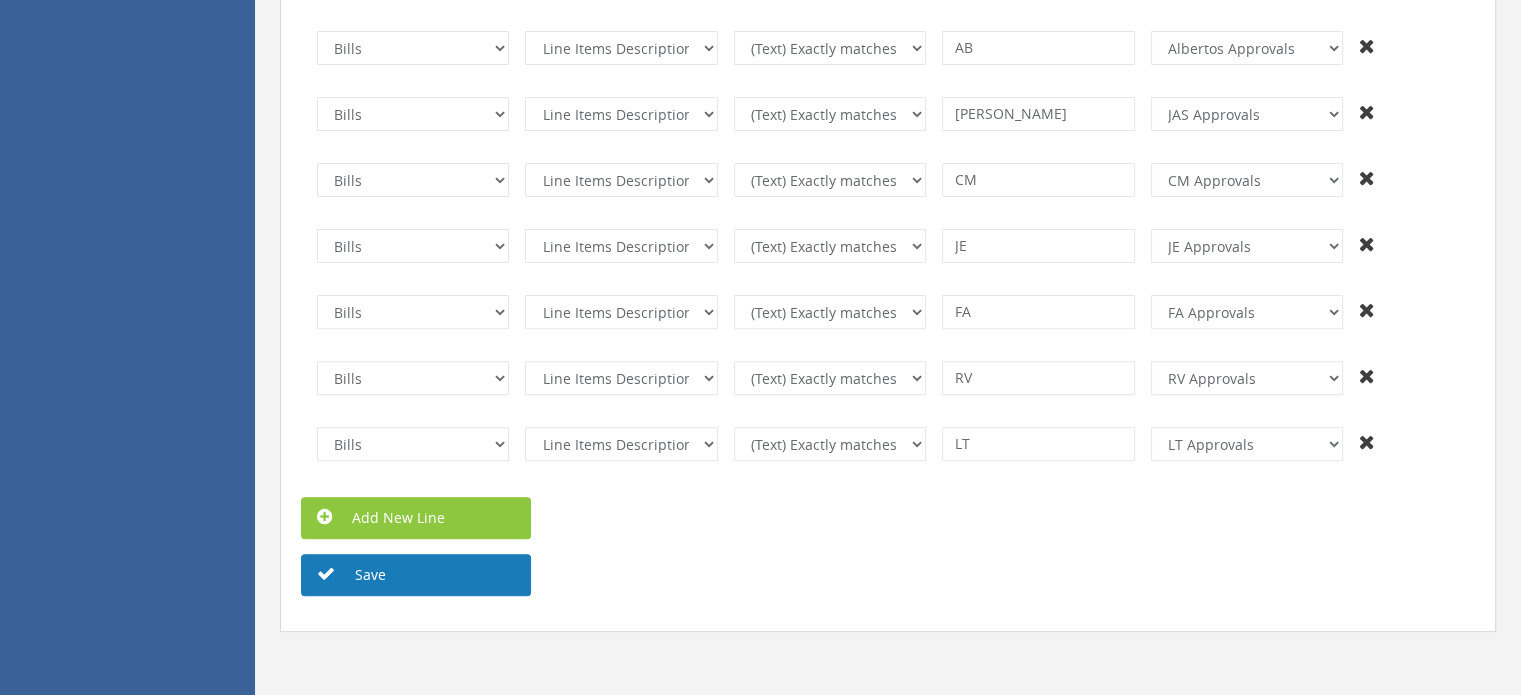 click on "Save" at bounding box center (416, 575) 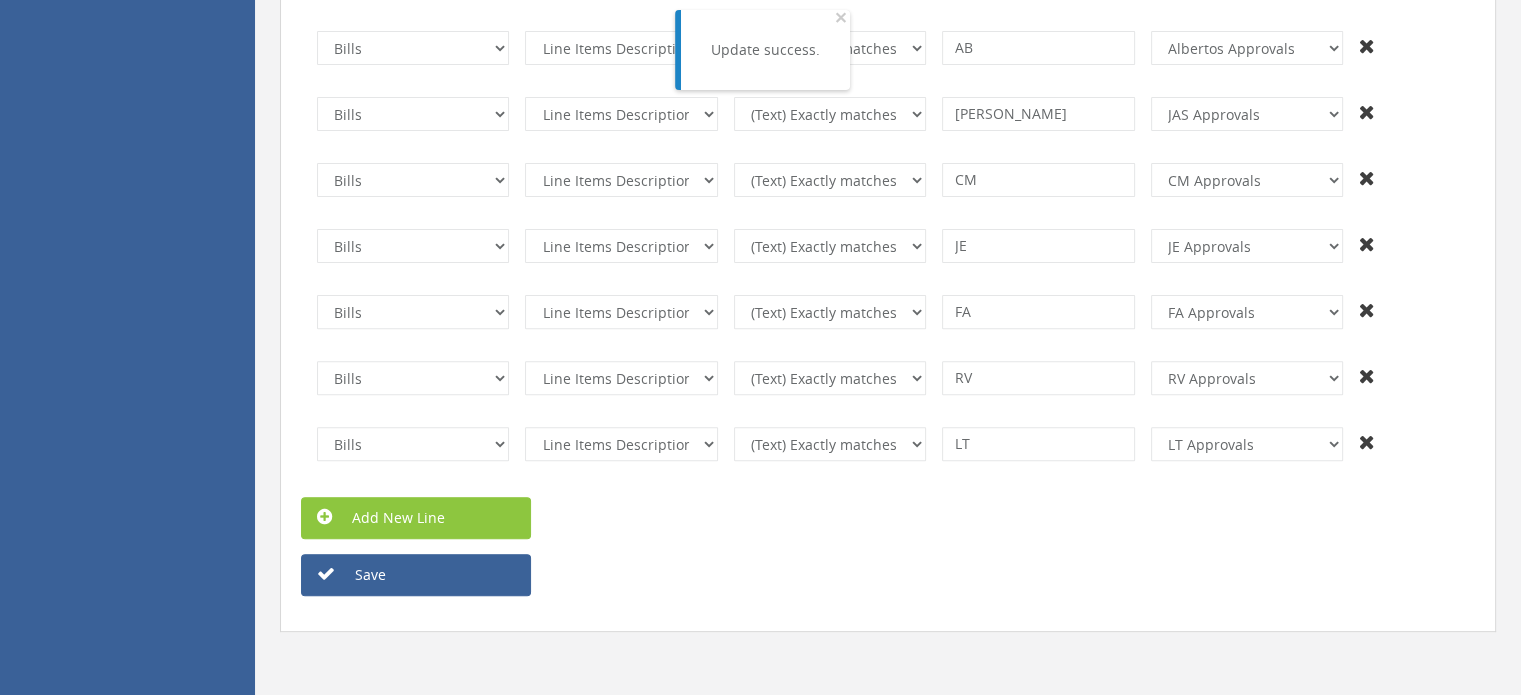scroll, scrollTop: 0, scrollLeft: 0, axis: both 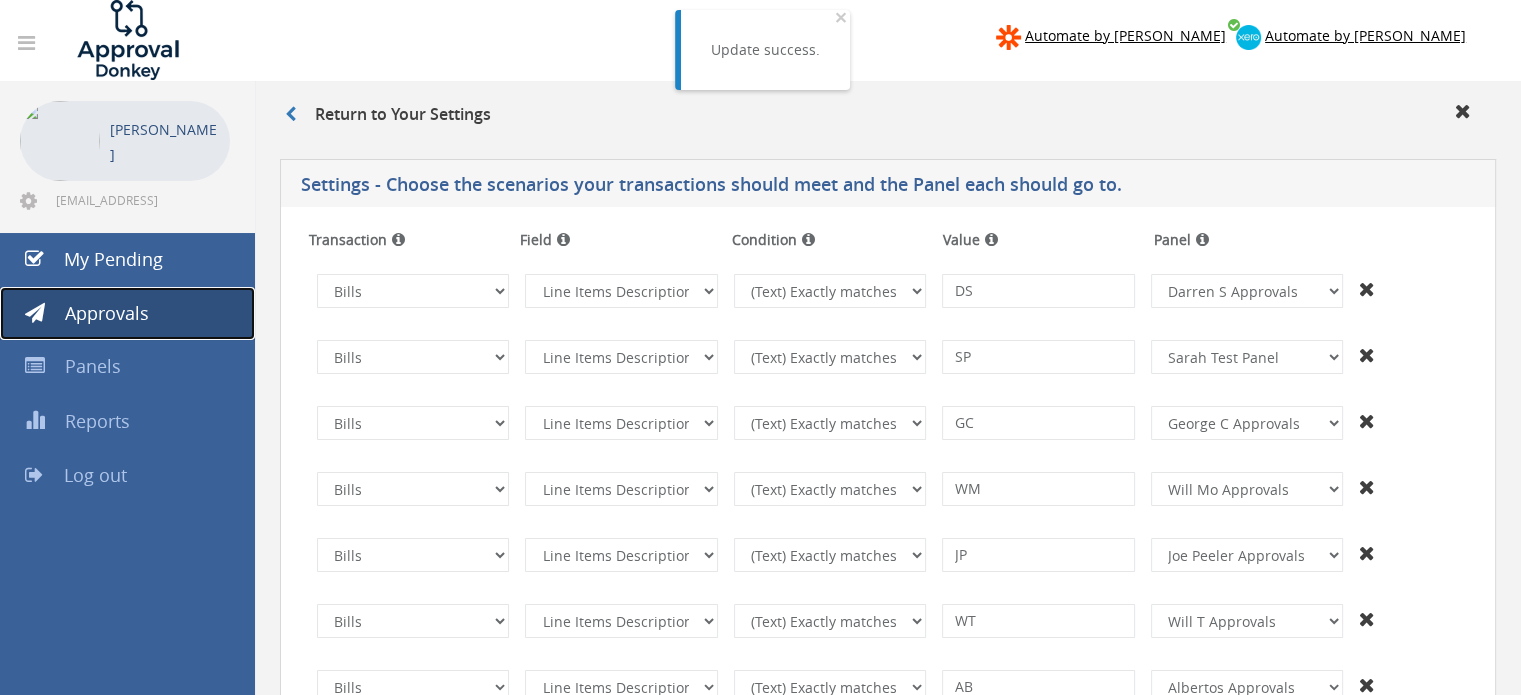 click on "Approvals" at bounding box center (107, 313) 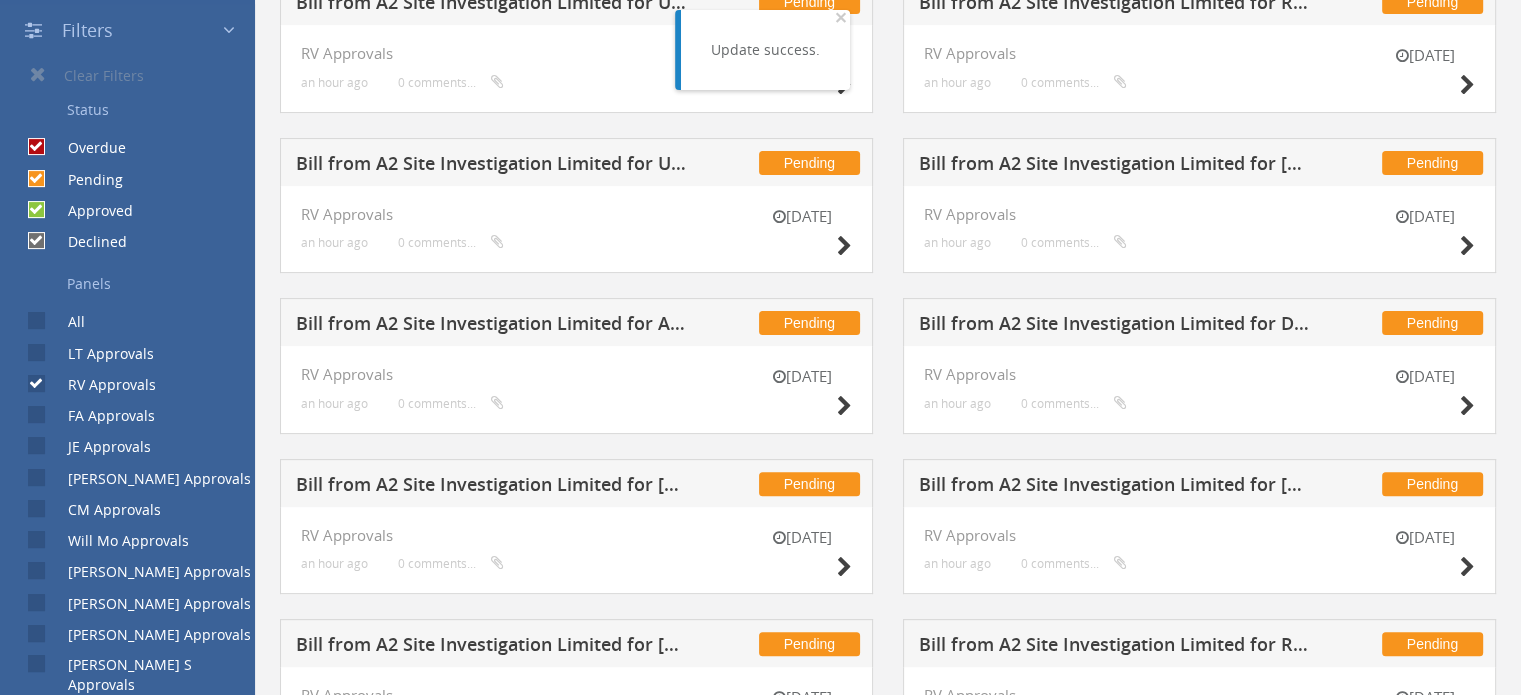 scroll, scrollTop: 500, scrollLeft: 0, axis: vertical 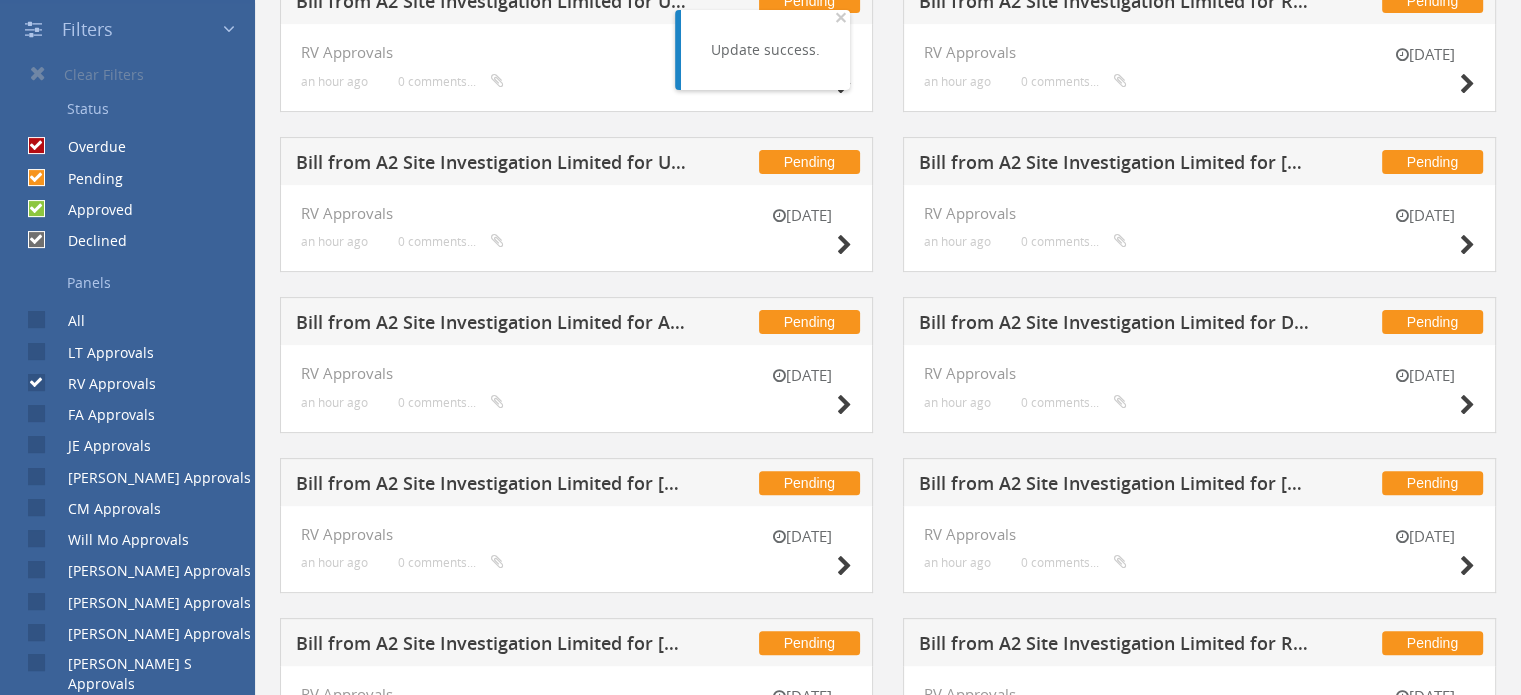 click on "All" at bounding box center (34, 320) 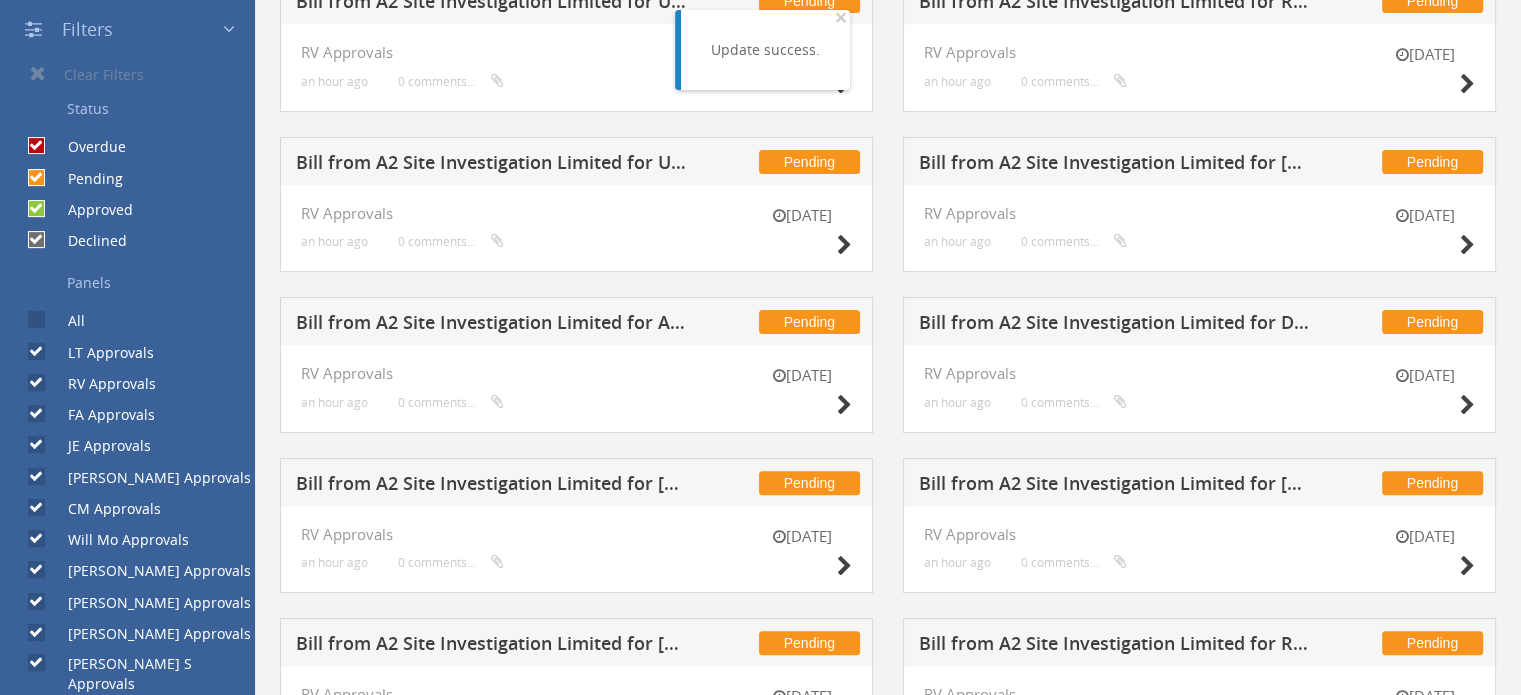 checkbox on "true" 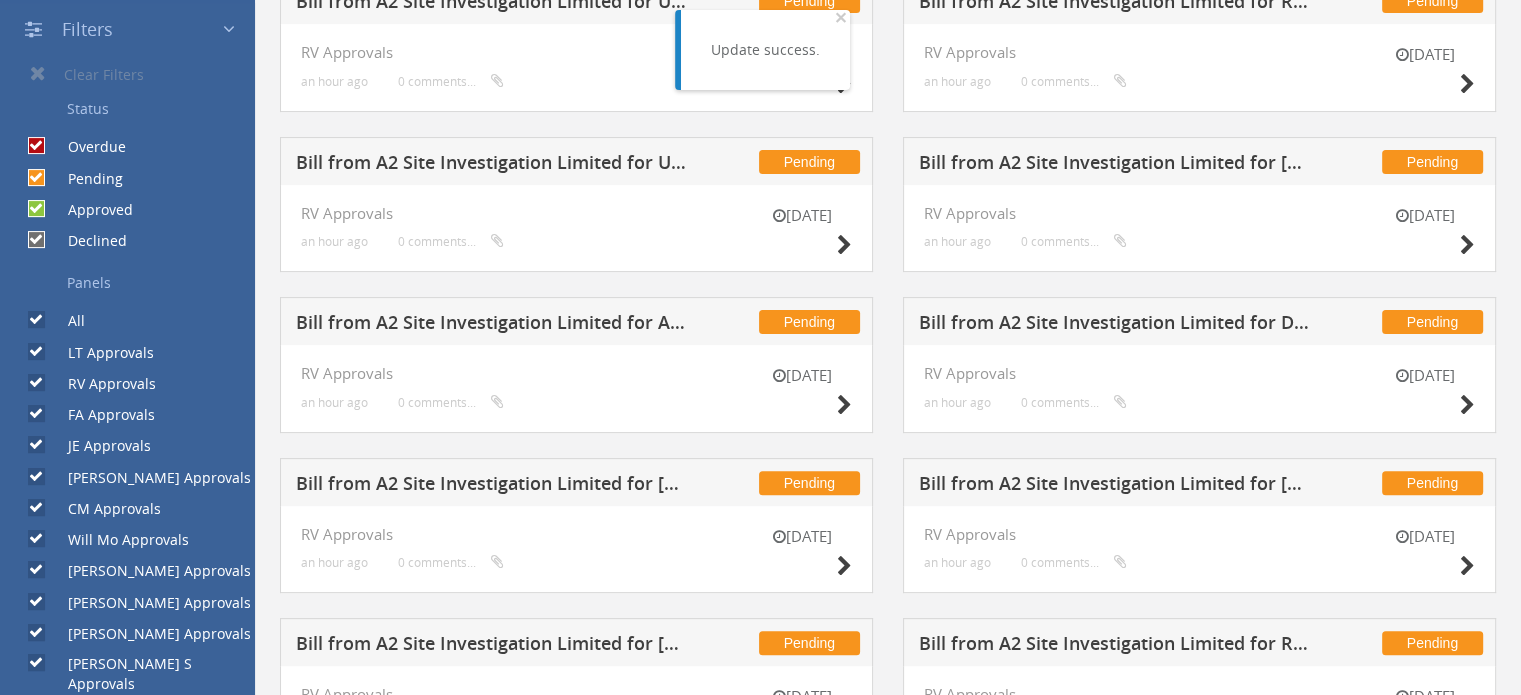 checkbox on "true" 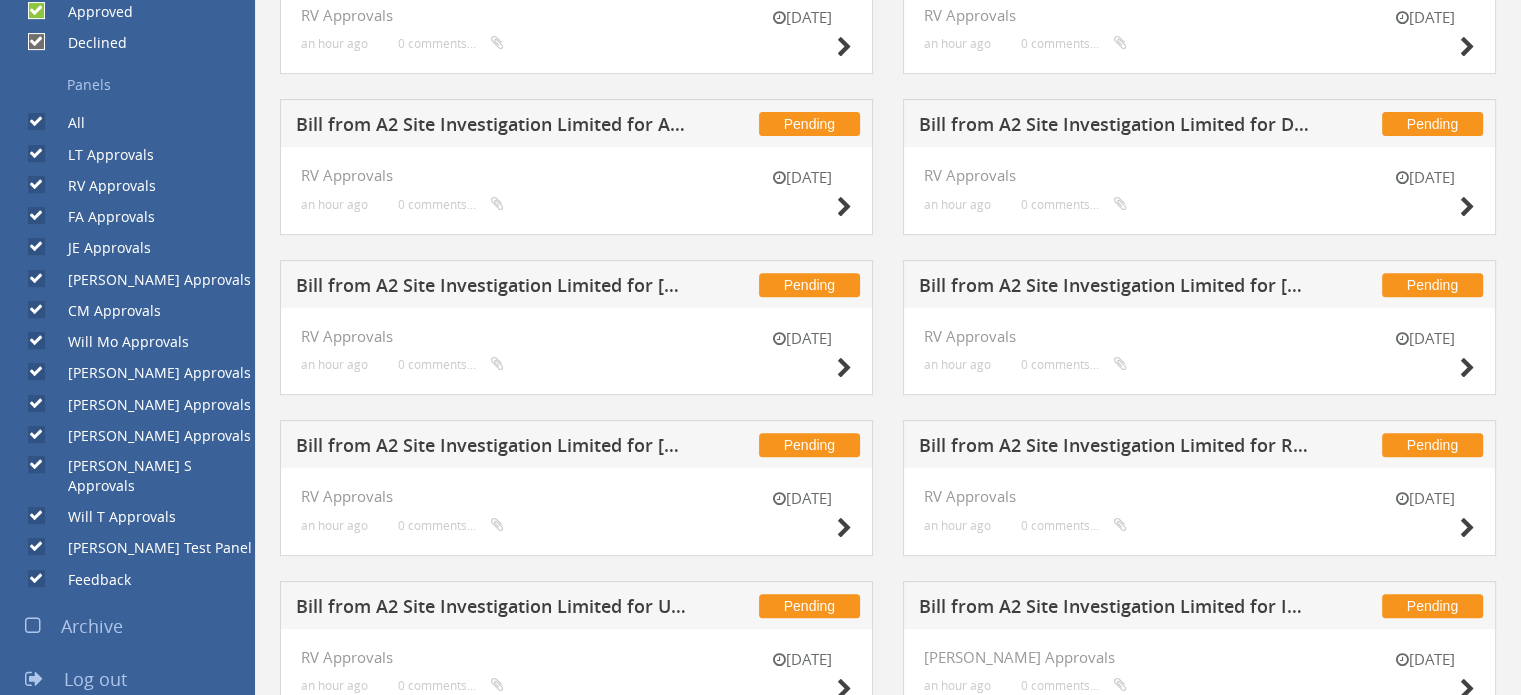 scroll, scrollTop: 692, scrollLeft: 0, axis: vertical 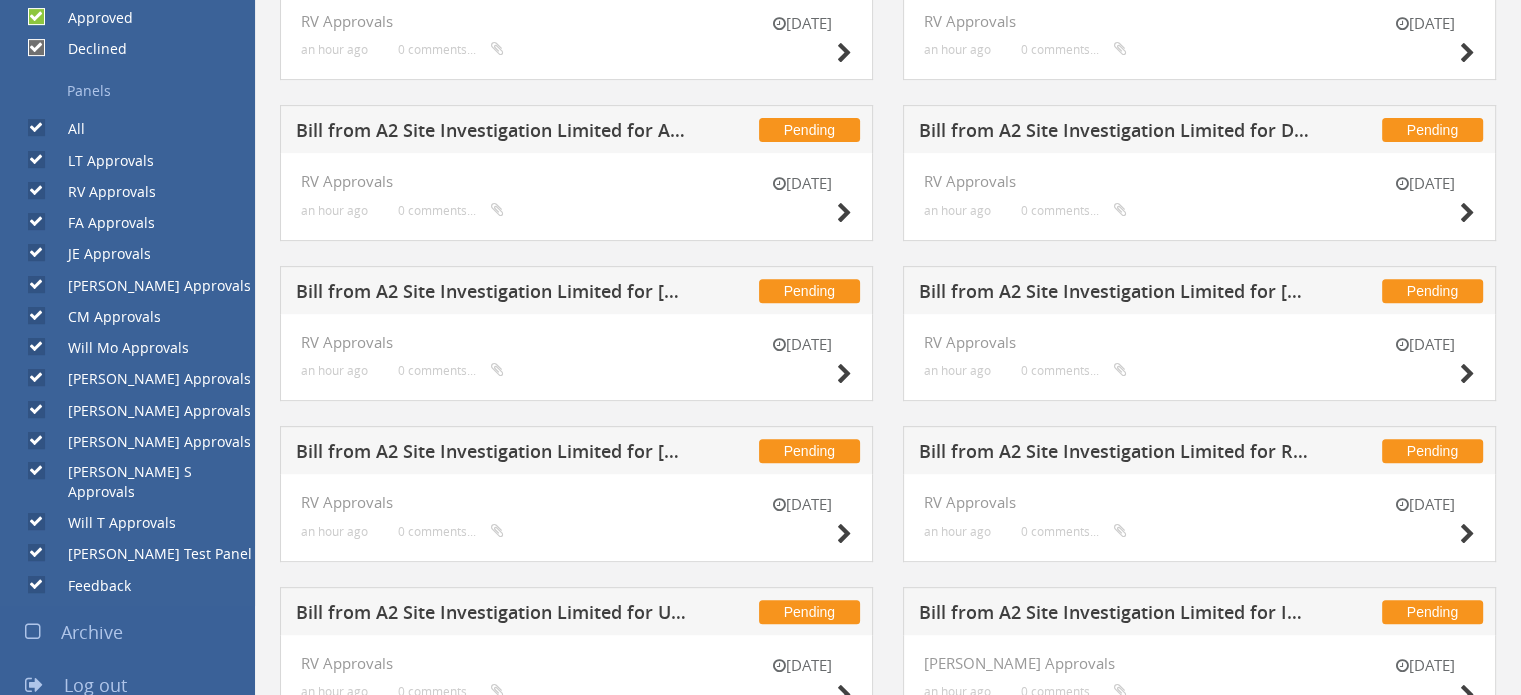 click on "All" at bounding box center (34, 128) 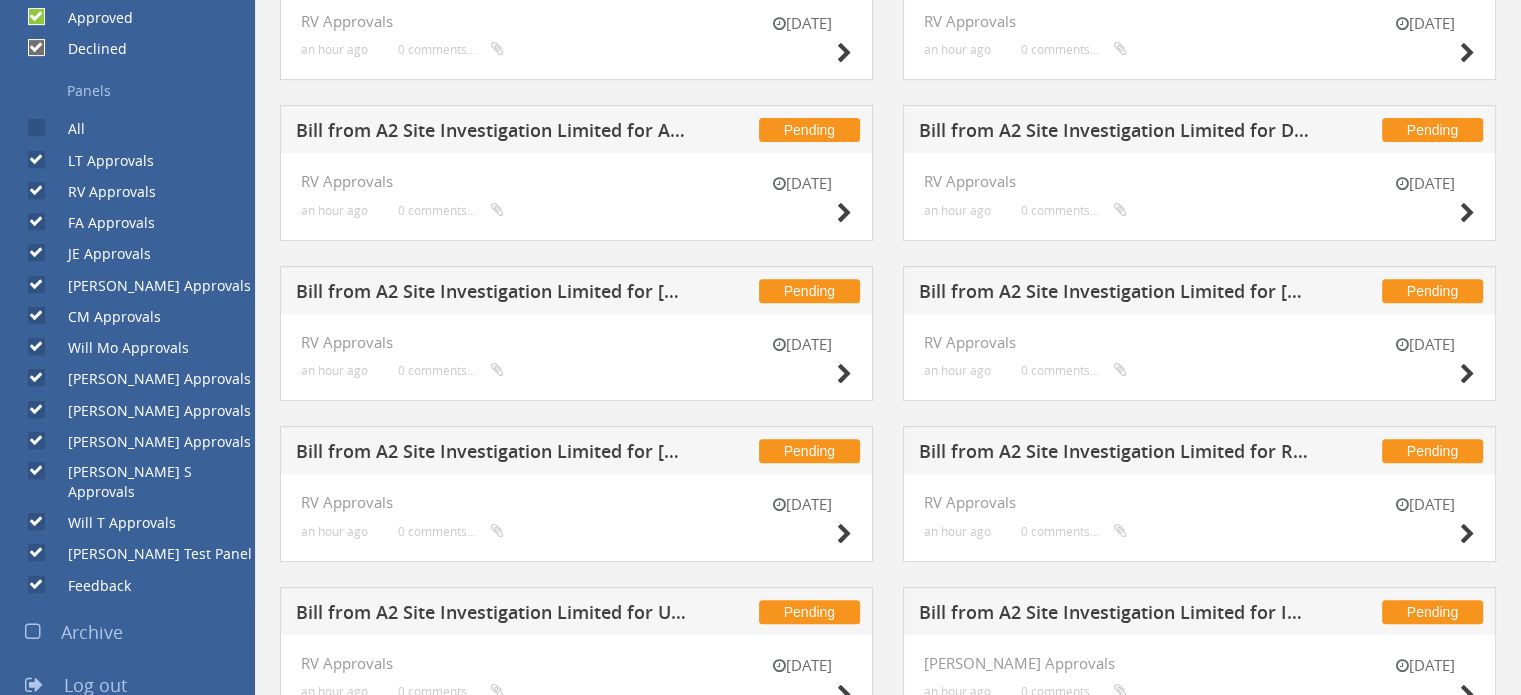 click on "LT Approvals" at bounding box center (34, 159) 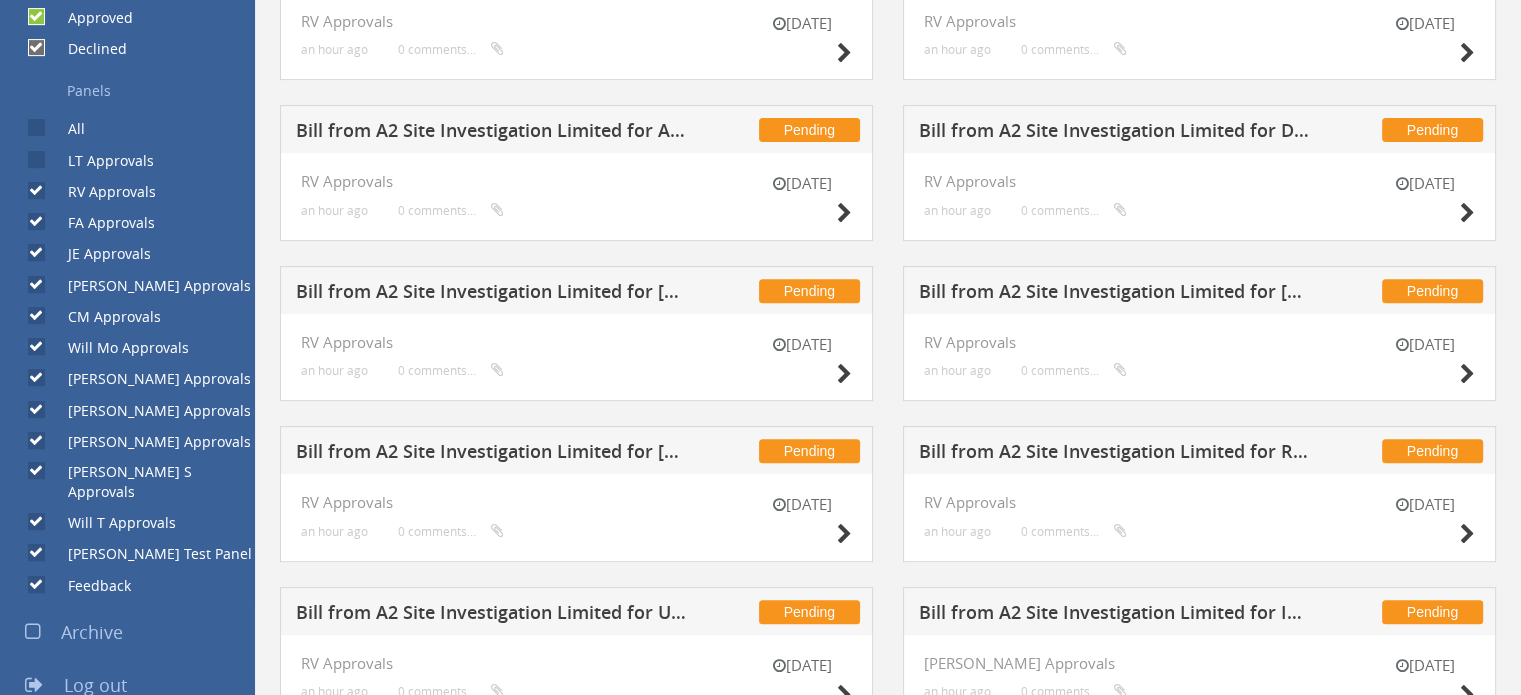 click on "RV Approvals" at bounding box center (34, 191) 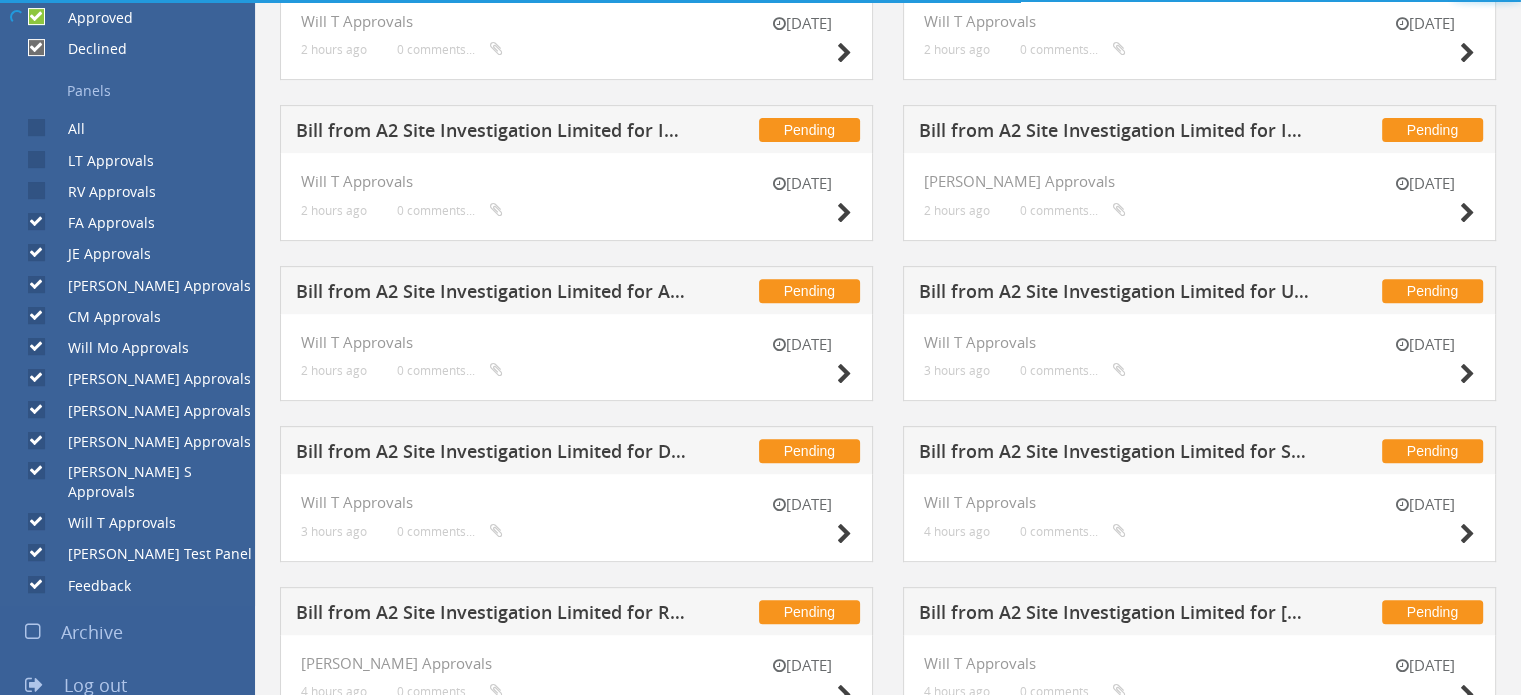 click on "FA Approvals" at bounding box center (34, 222) 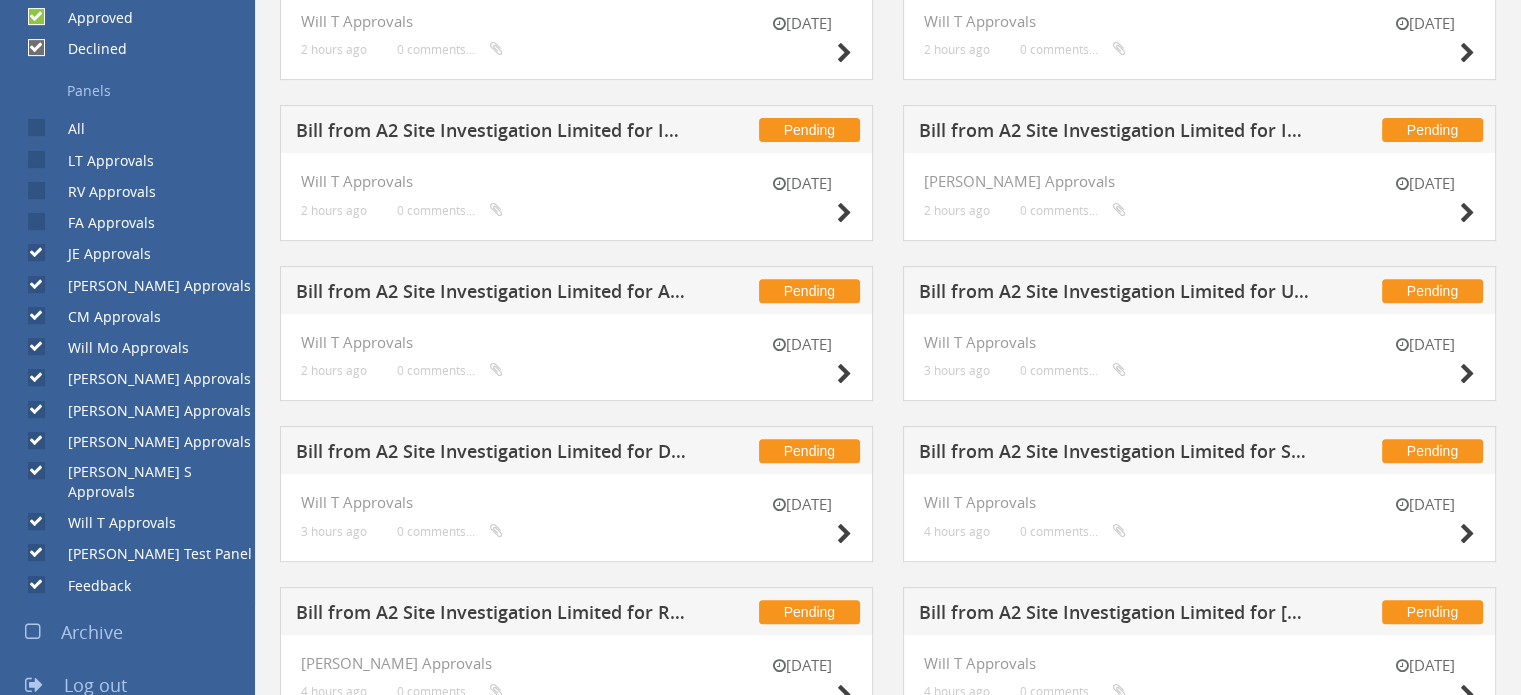 click on "JE Approvals" at bounding box center [34, 253] 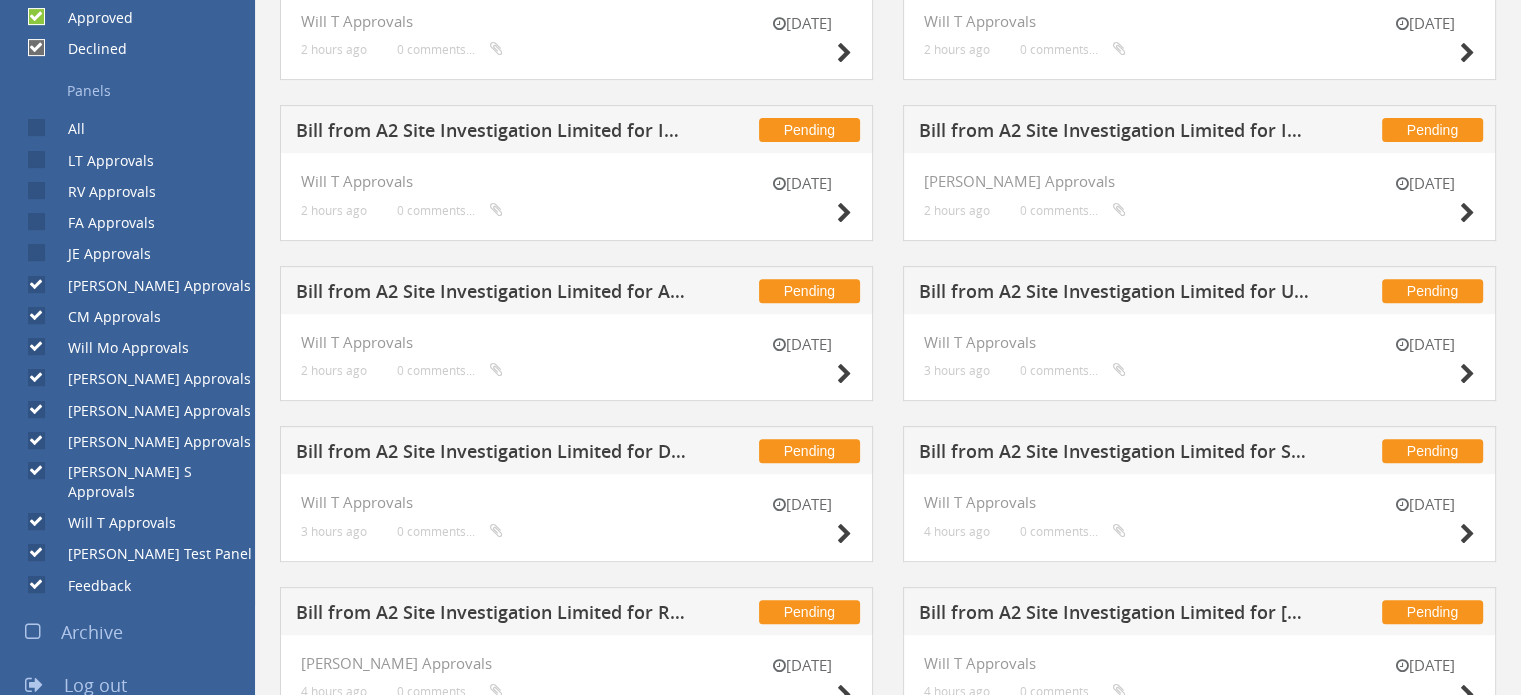 click on "CM Approvals" at bounding box center (34, 316) 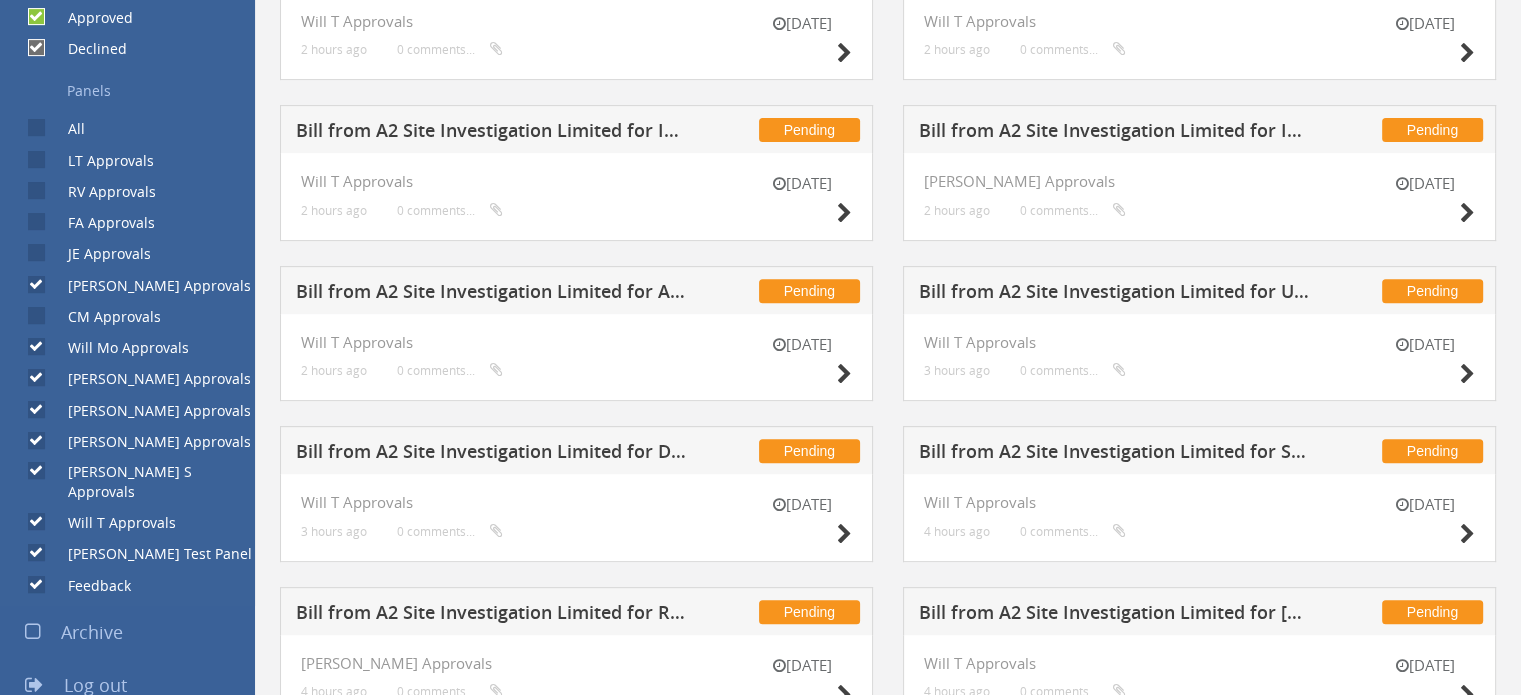 click on "Will Mo Approvals" at bounding box center [34, 347] 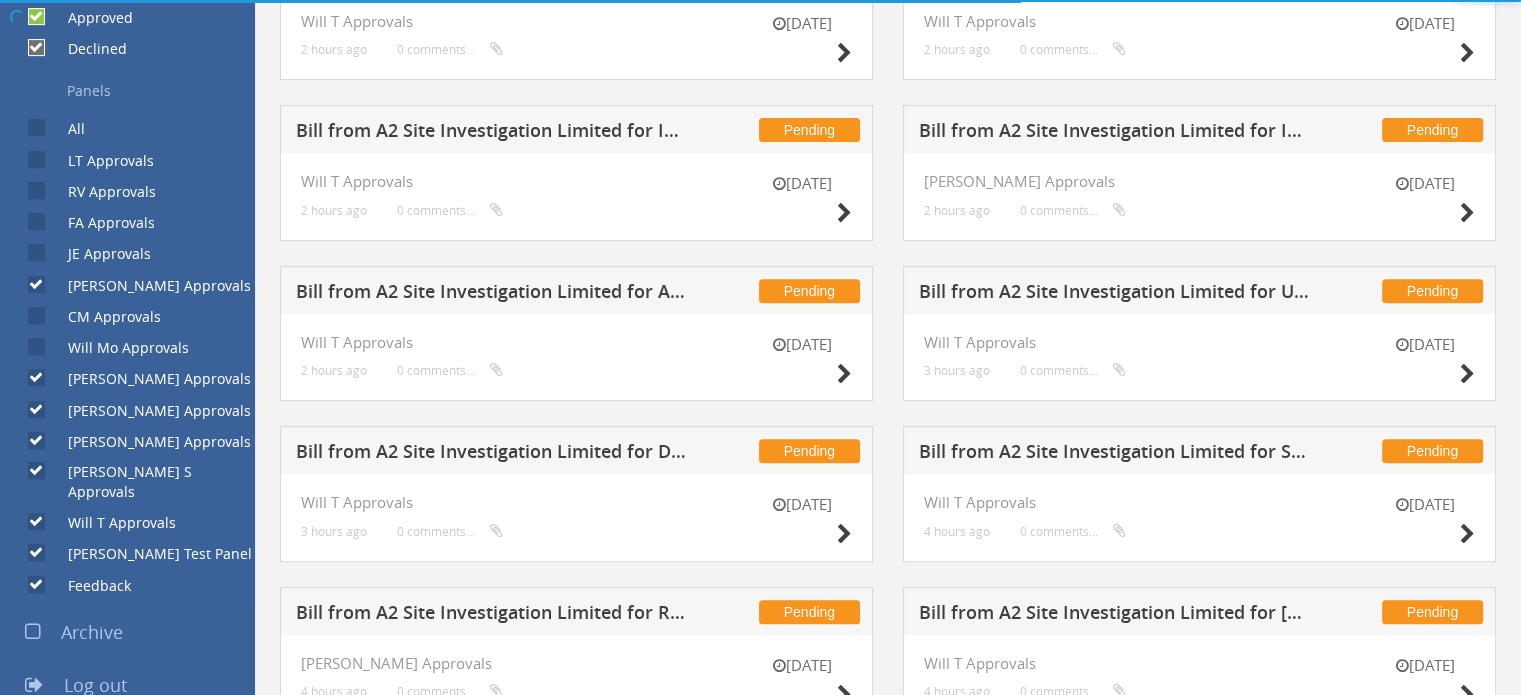 click on "[PERSON_NAME] Approvals" at bounding box center [34, 409] 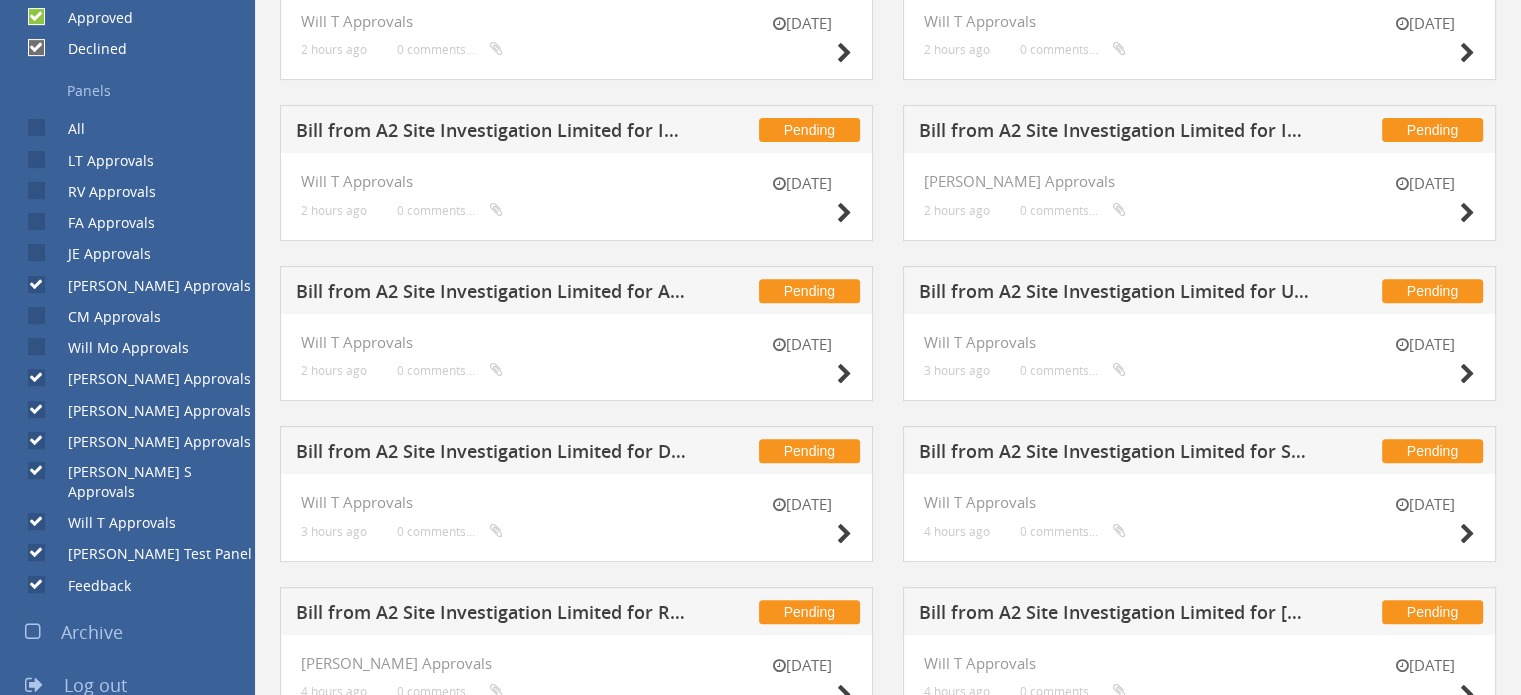 checkbox on "false" 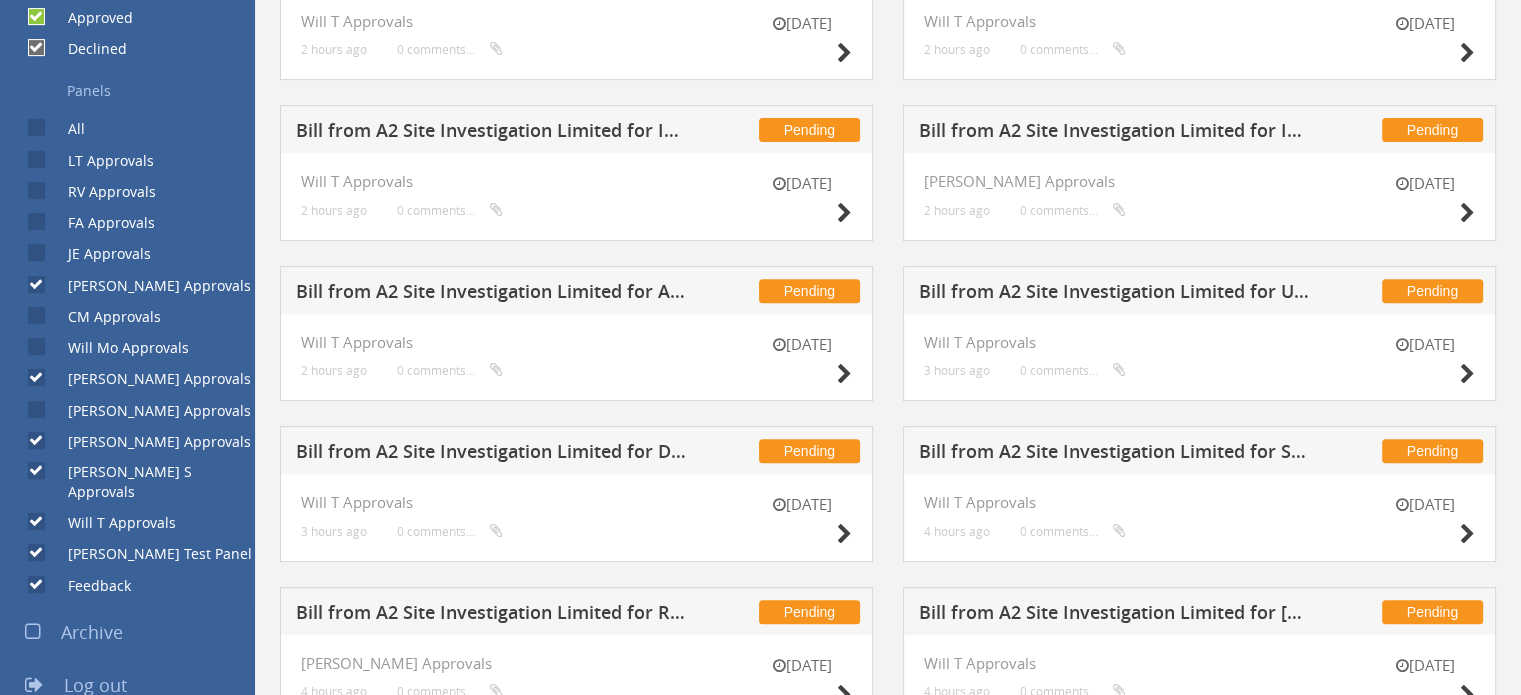 click on "[PERSON_NAME] S Approvals" at bounding box center (34, 472) 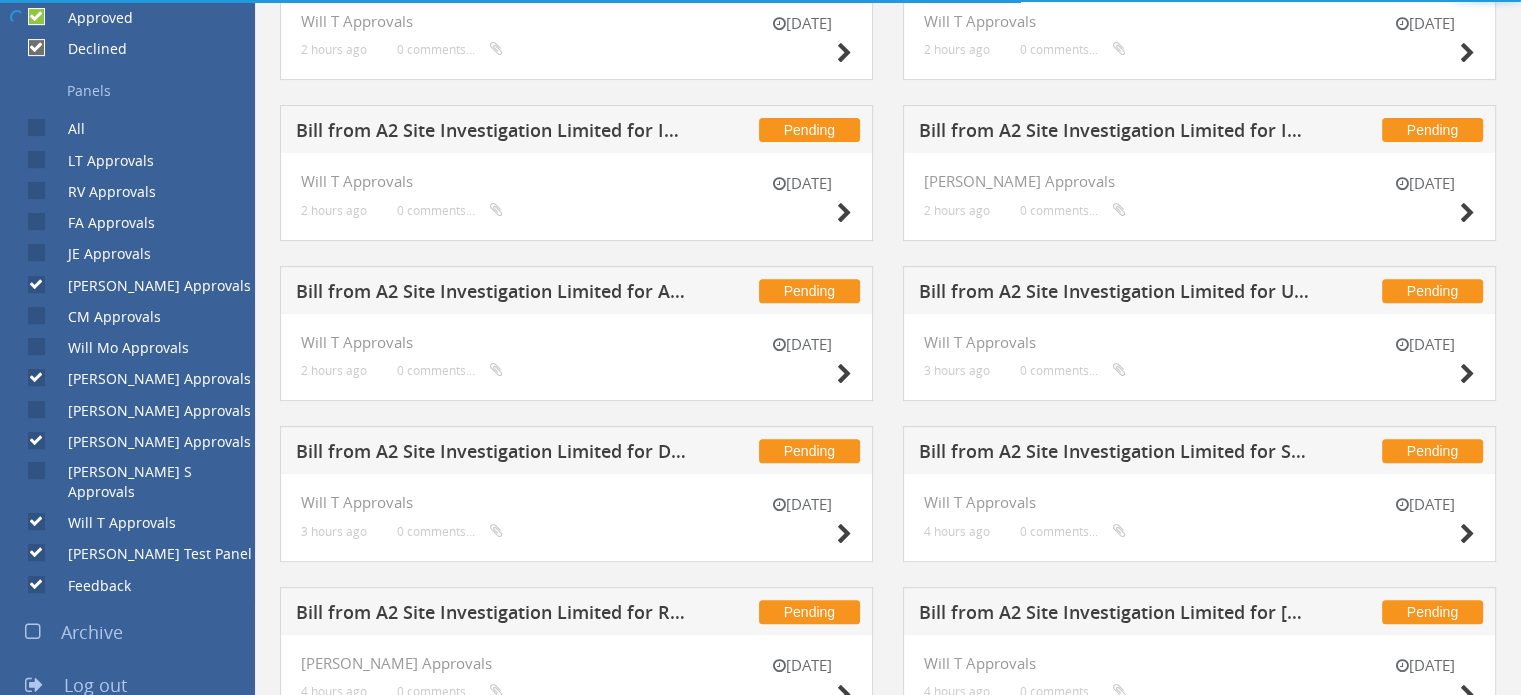 click on "[PERSON_NAME] Test Panel" at bounding box center [34, 553] 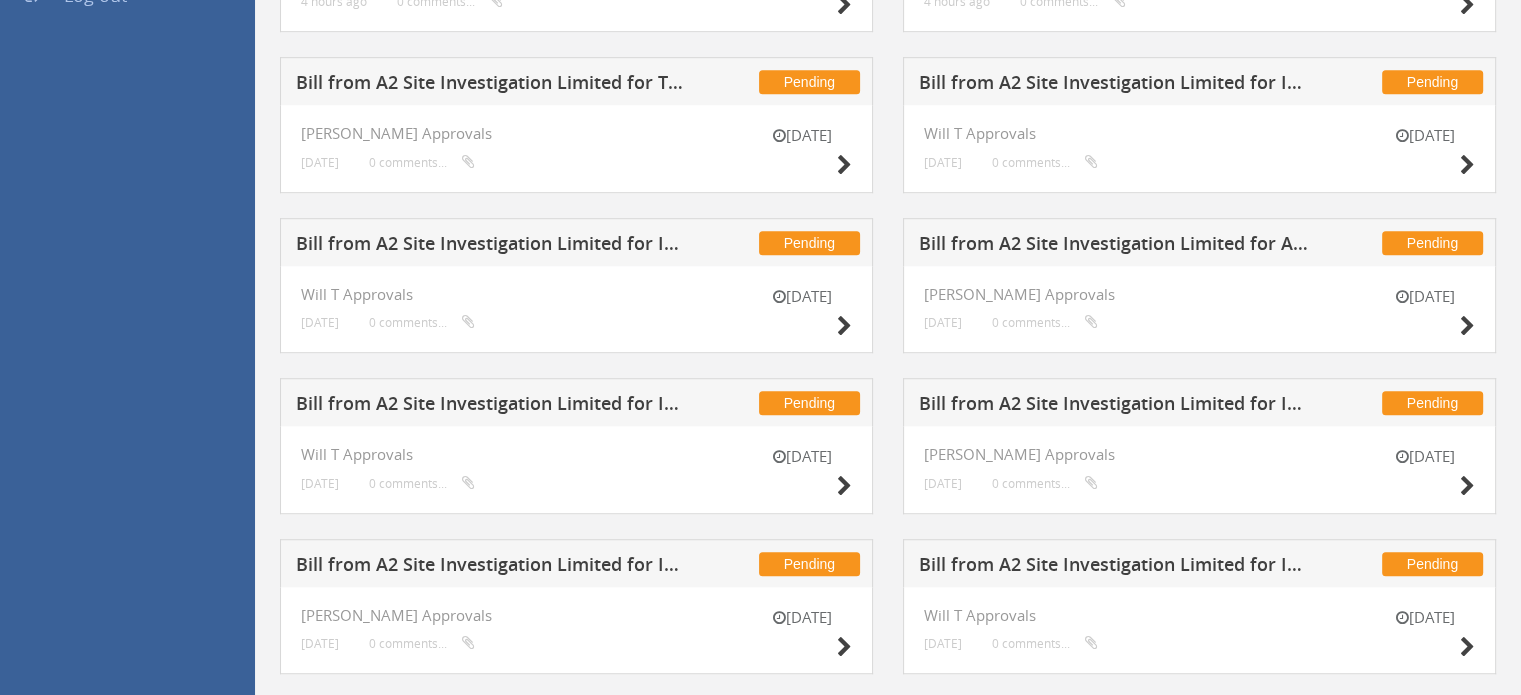 scroll, scrollTop: 1583, scrollLeft: 0, axis: vertical 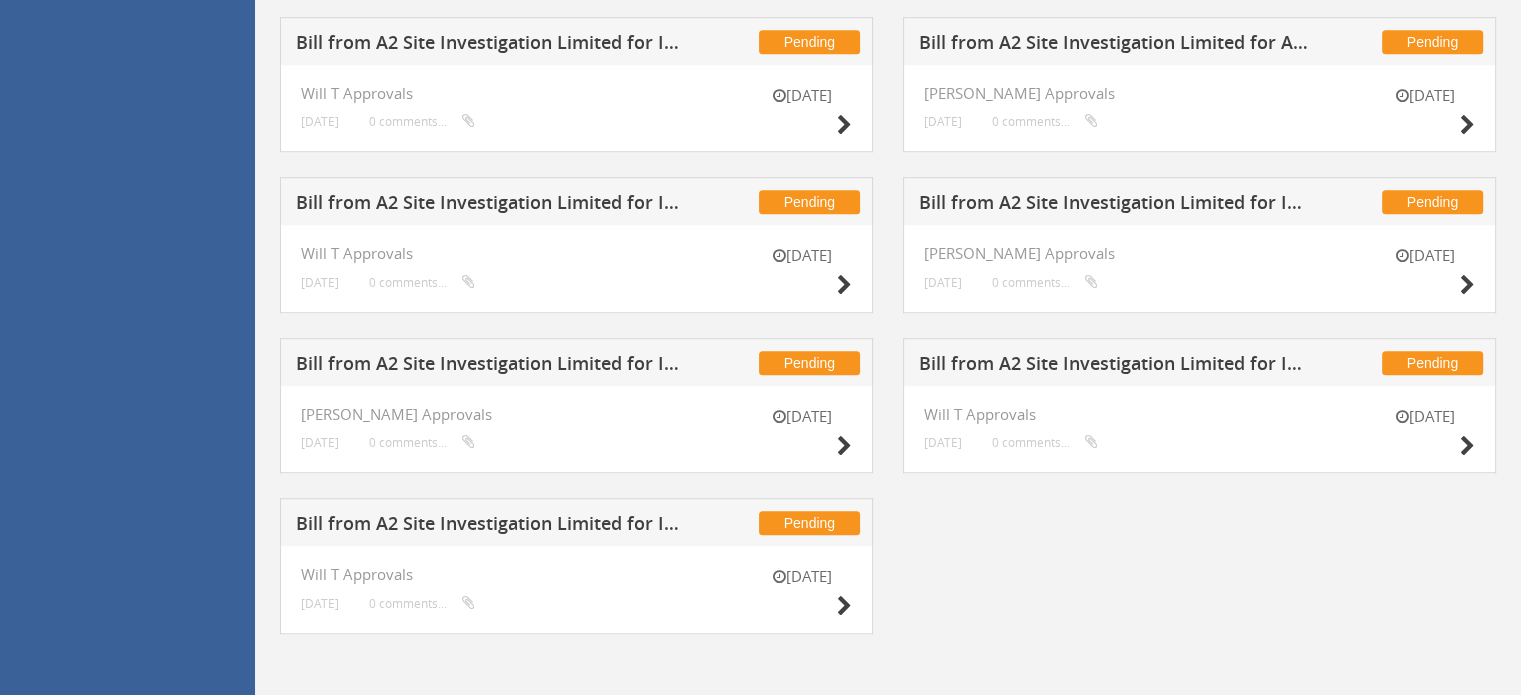 click on "[DATE]
Will T Approvals
[DATE] 0 comments..." at bounding box center [576, 590] 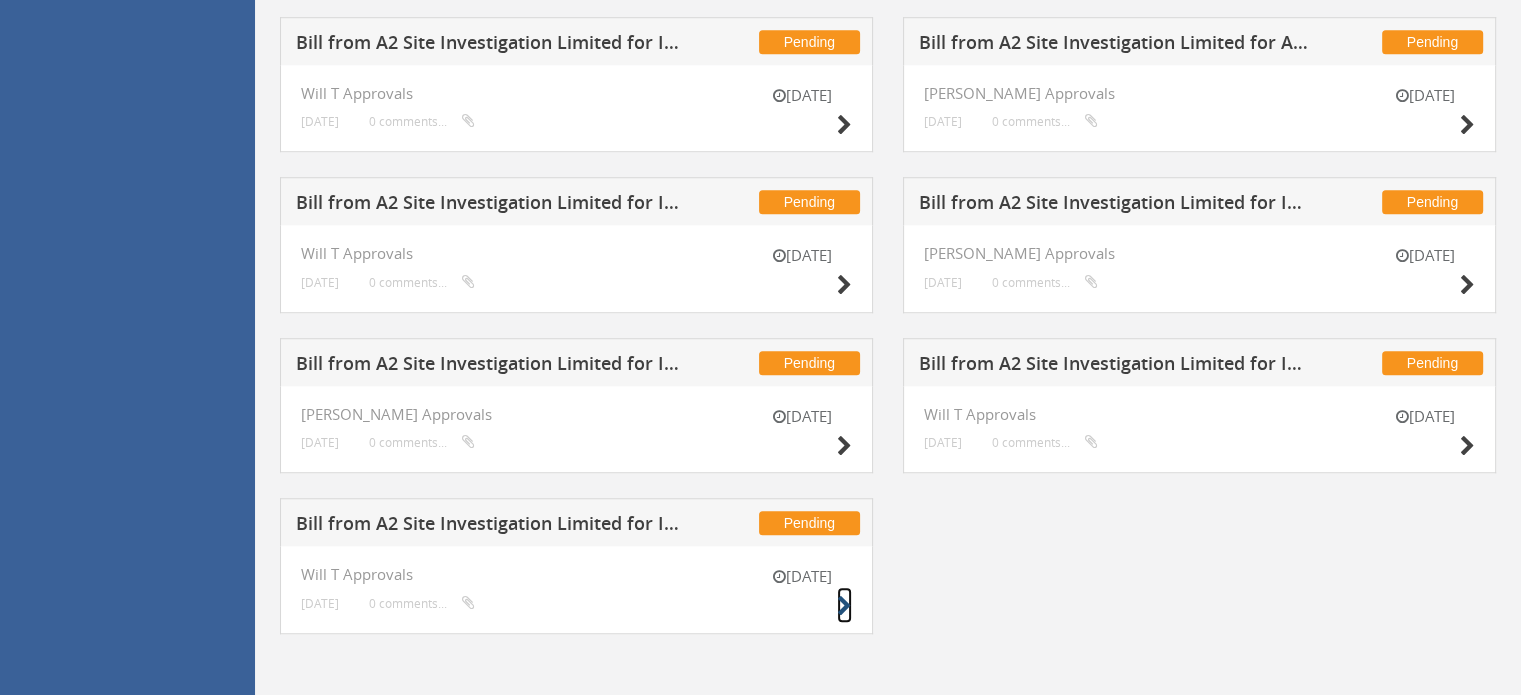 click at bounding box center (844, 606) 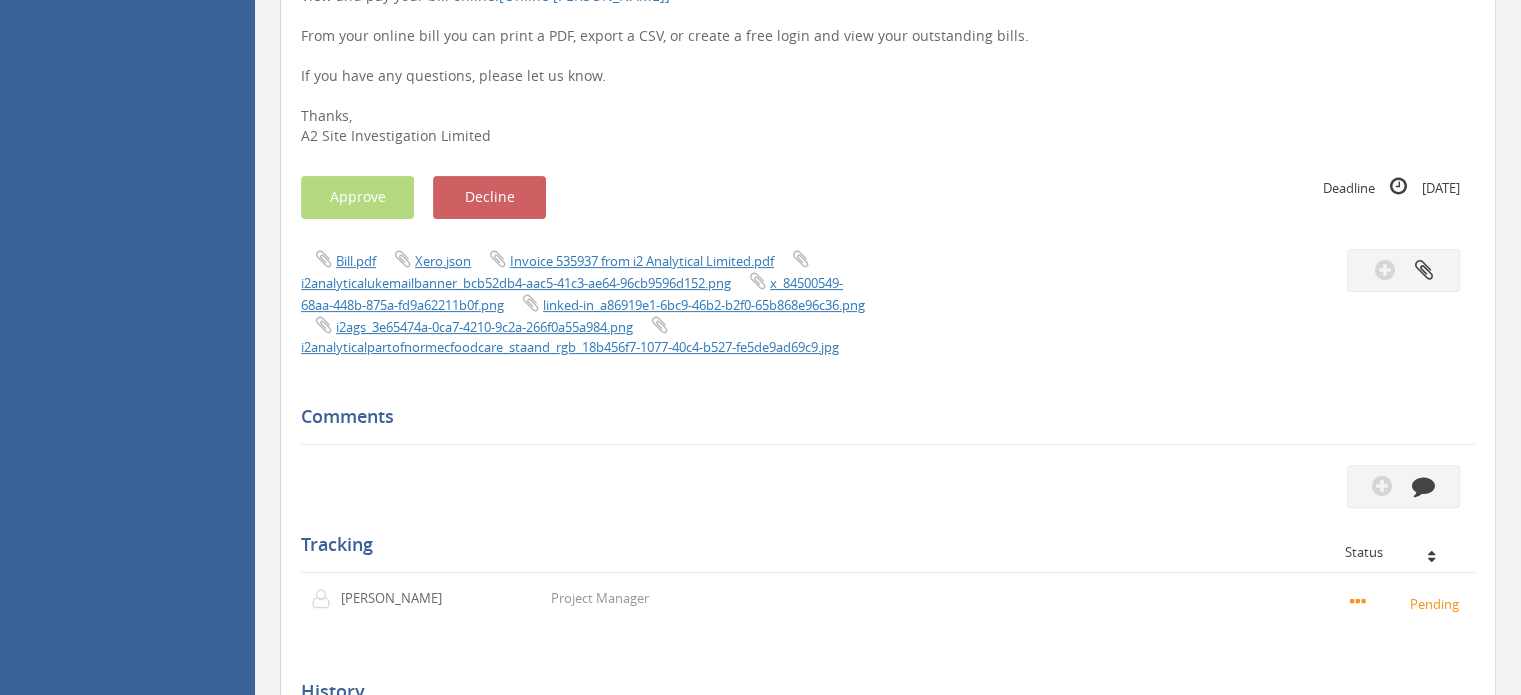 scroll, scrollTop: 519, scrollLeft: 0, axis: vertical 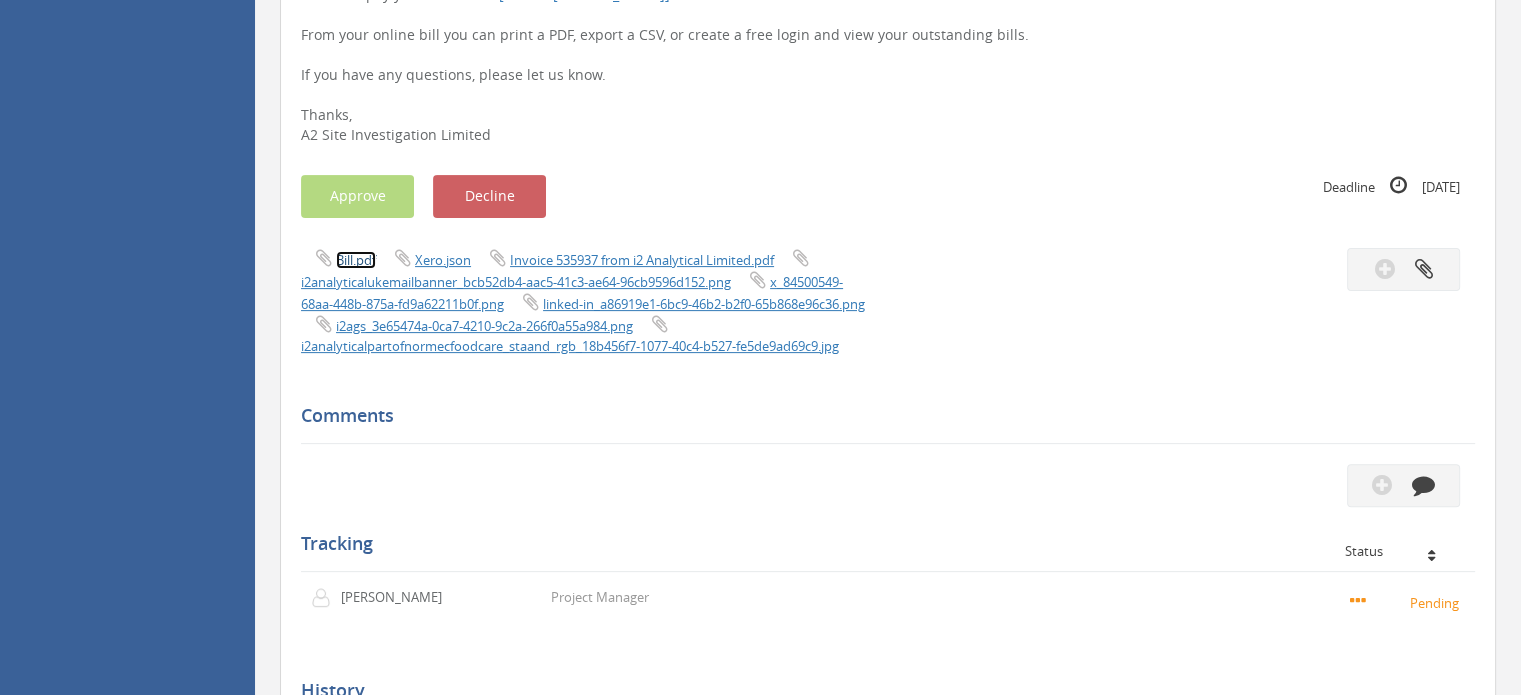 click on "Bill.pdf" at bounding box center [356, 260] 